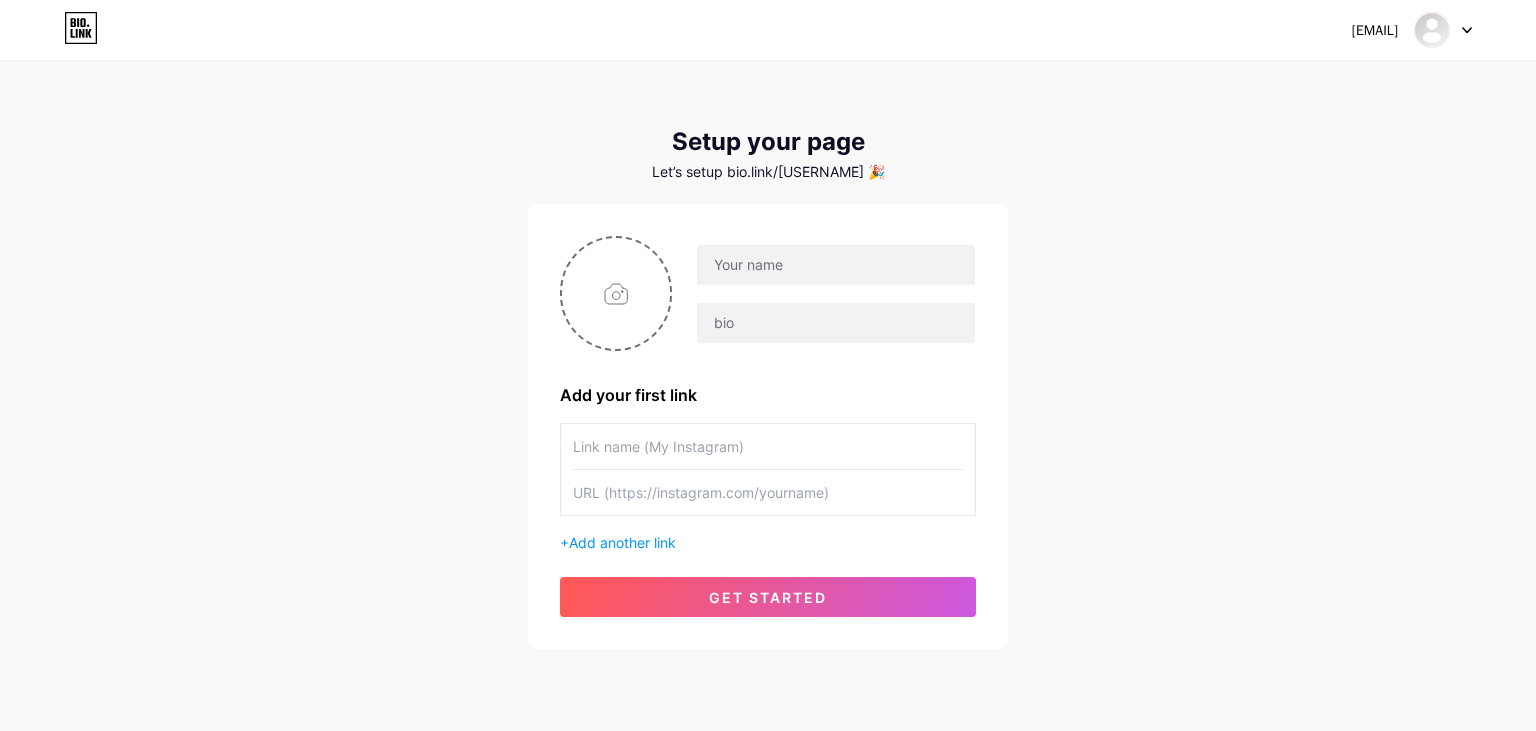 scroll, scrollTop: 0, scrollLeft: 0, axis: both 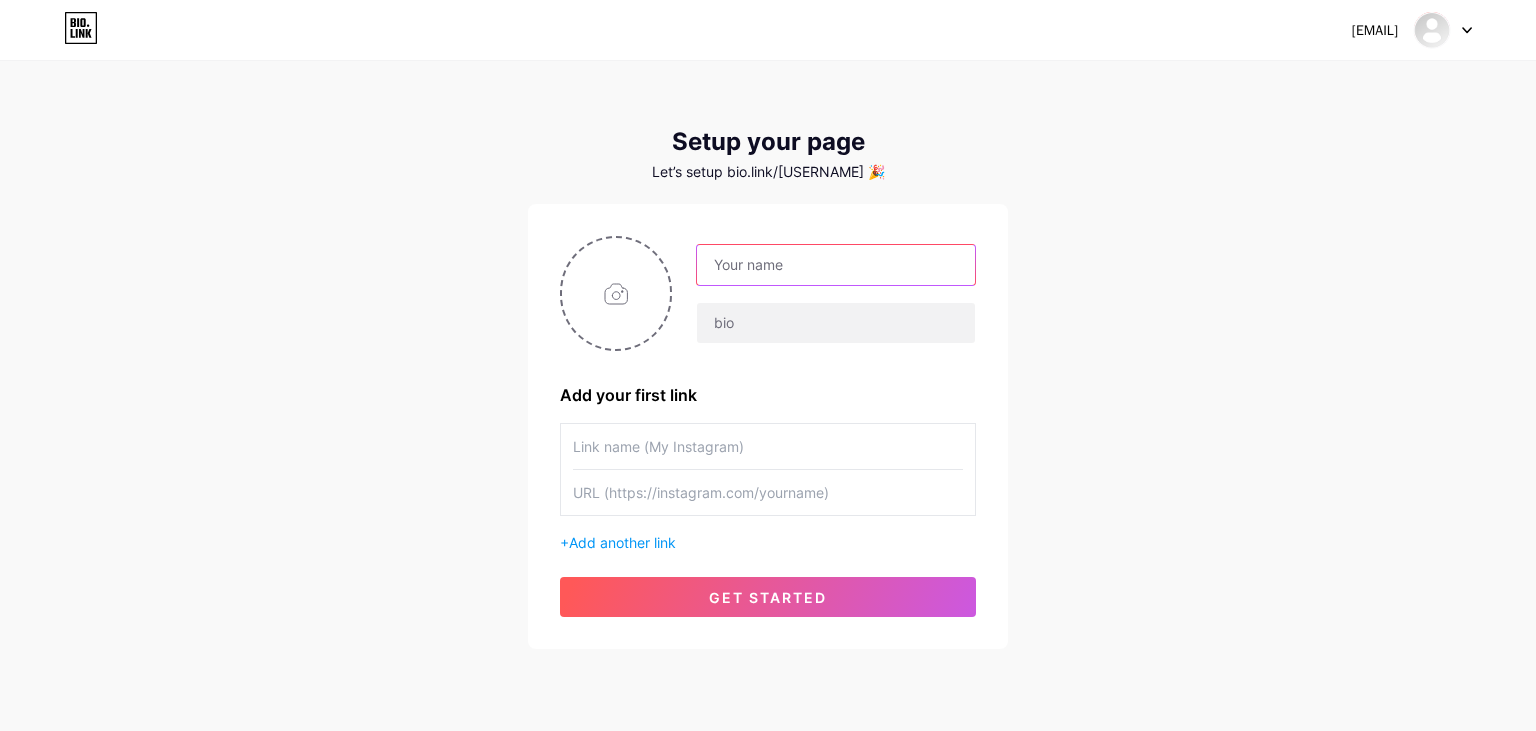 click at bounding box center [836, 265] 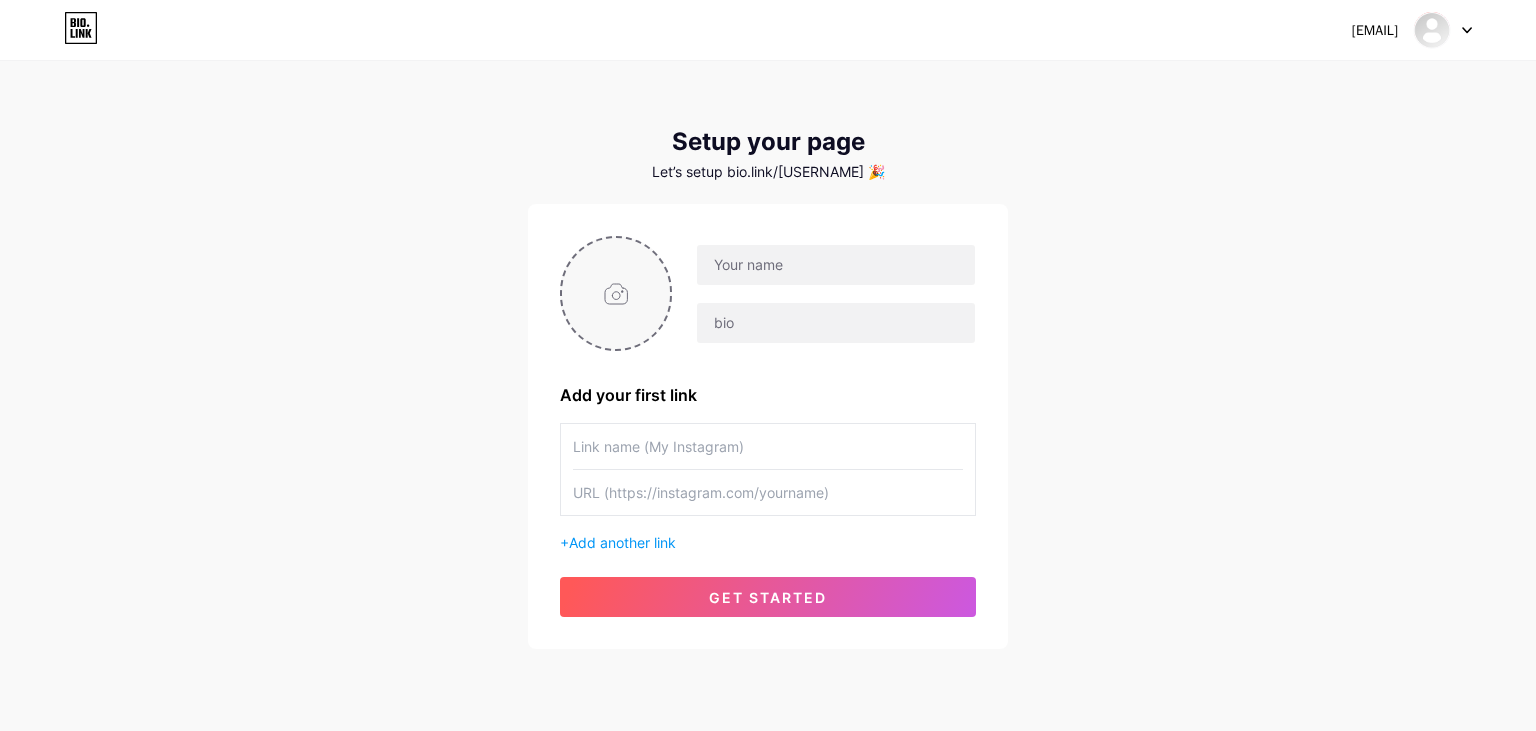 click at bounding box center [616, 293] 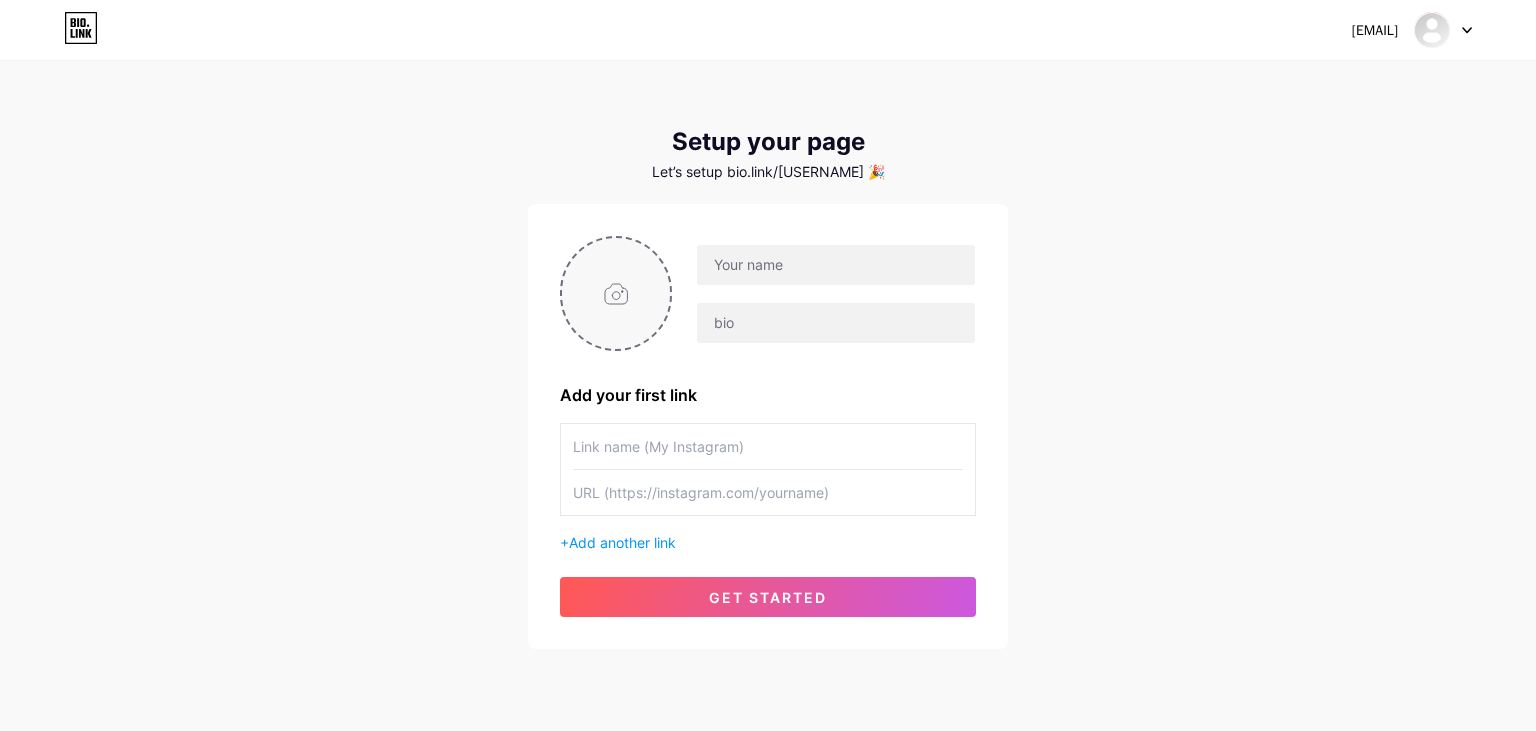 type on "C:\fakepath\[FILENAME]" 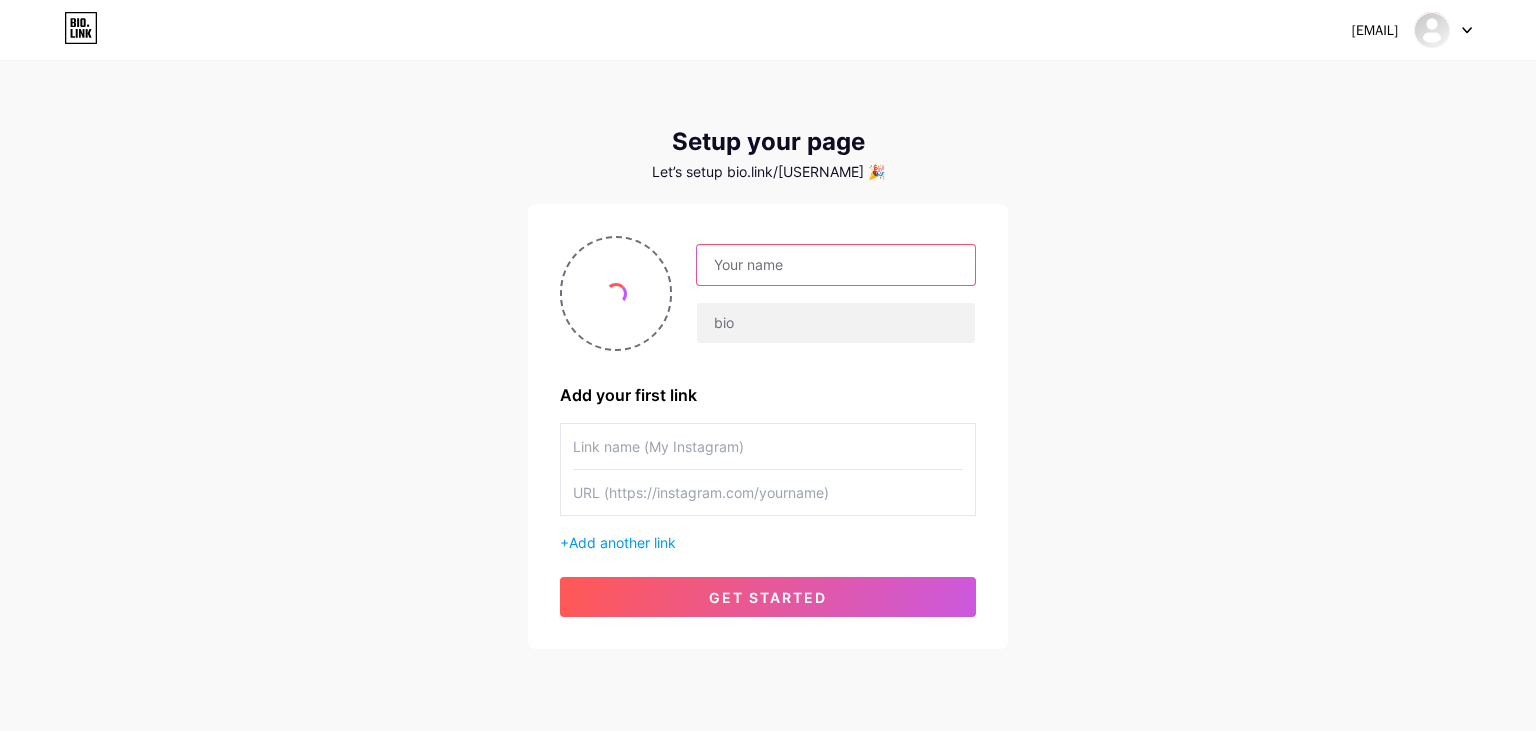 click at bounding box center [836, 265] 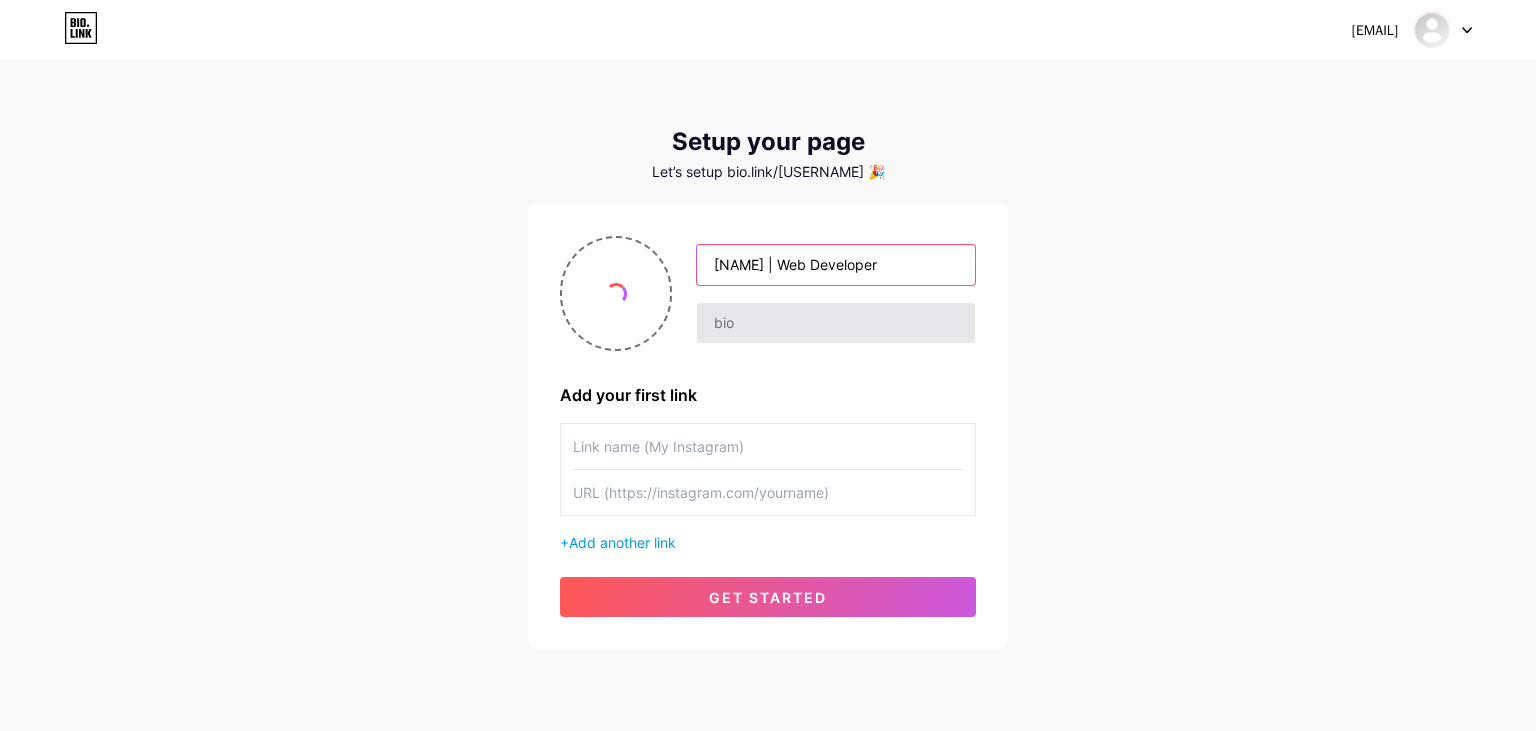 type on "[NAME] | Web Developer" 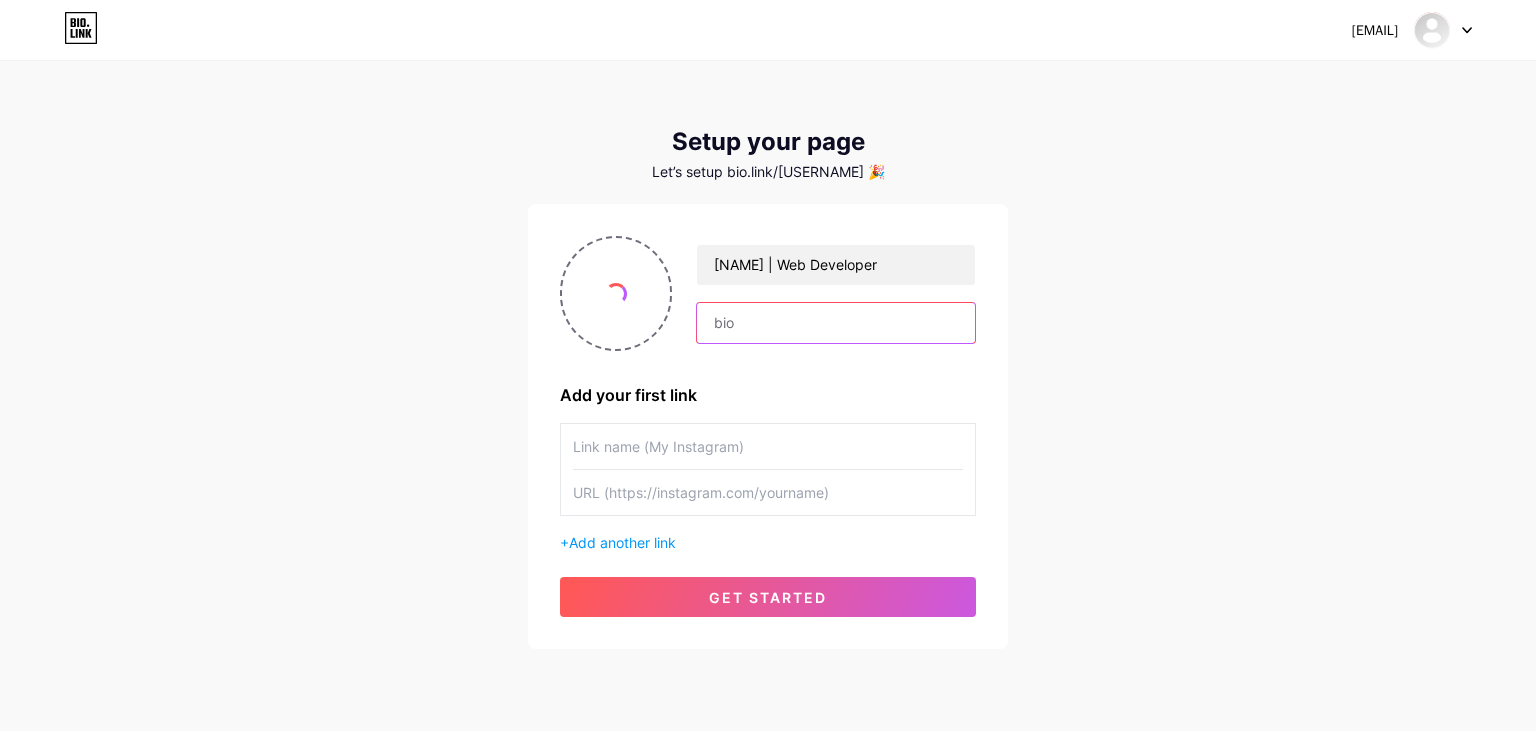 click at bounding box center (836, 323) 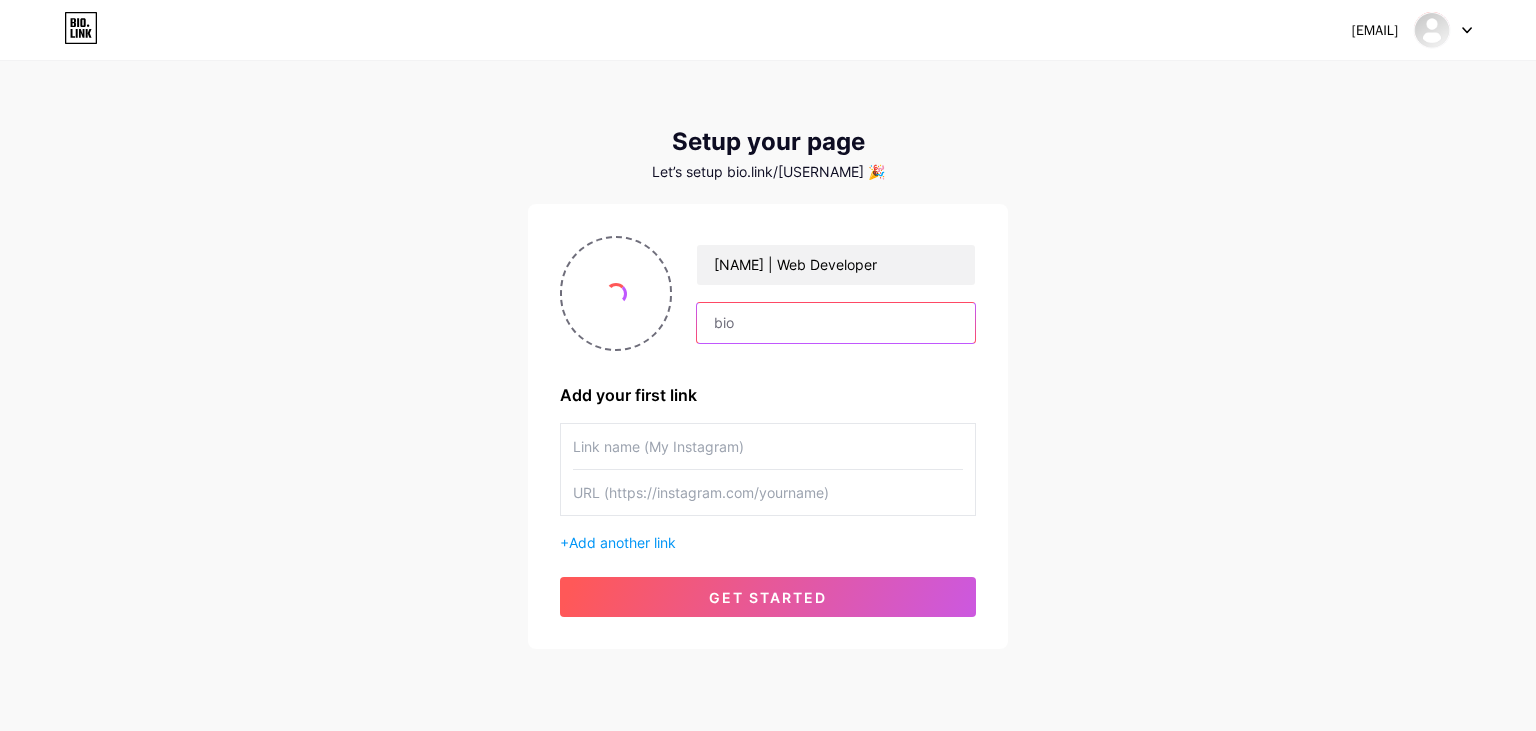 click at bounding box center (836, 323) 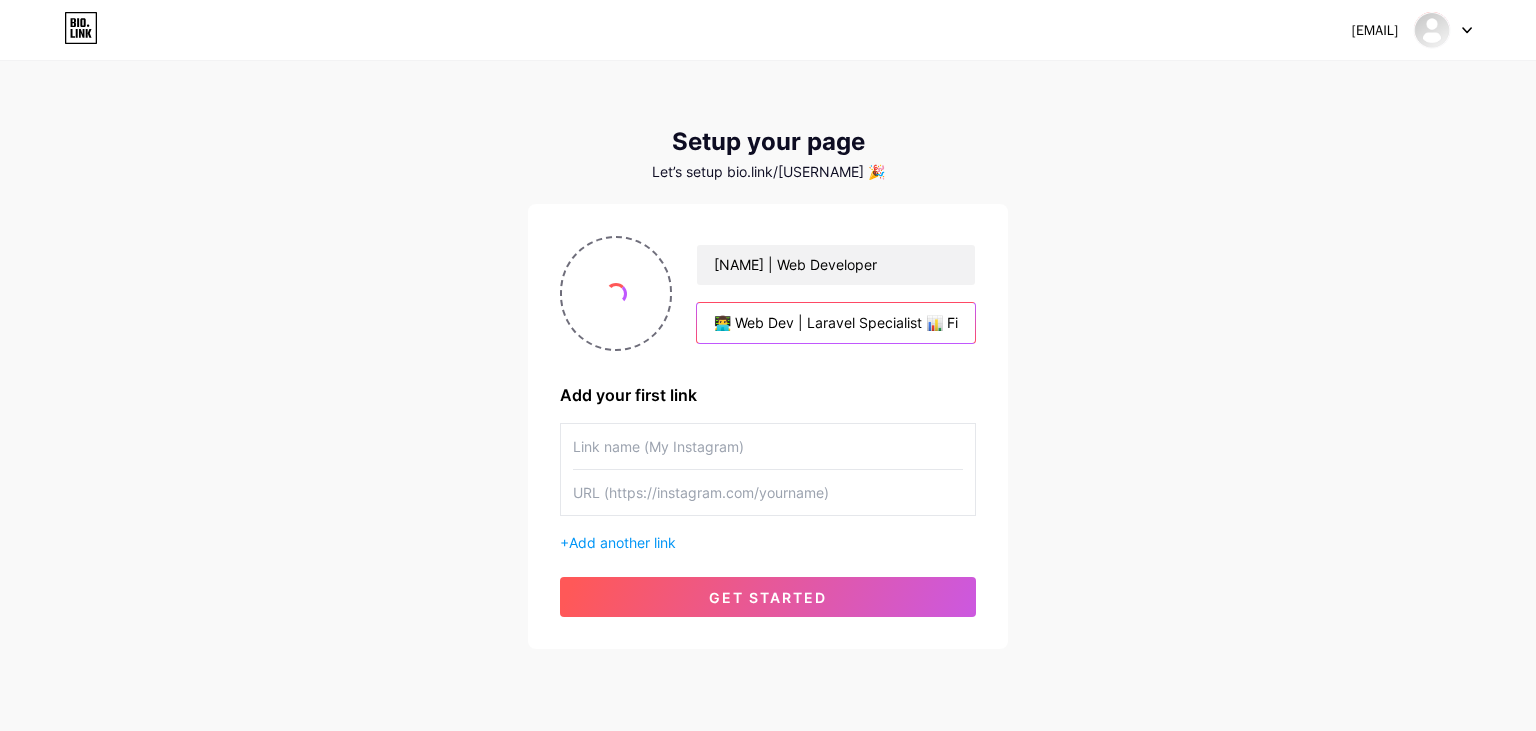 scroll, scrollTop: 0, scrollLeft: 721, axis: horizontal 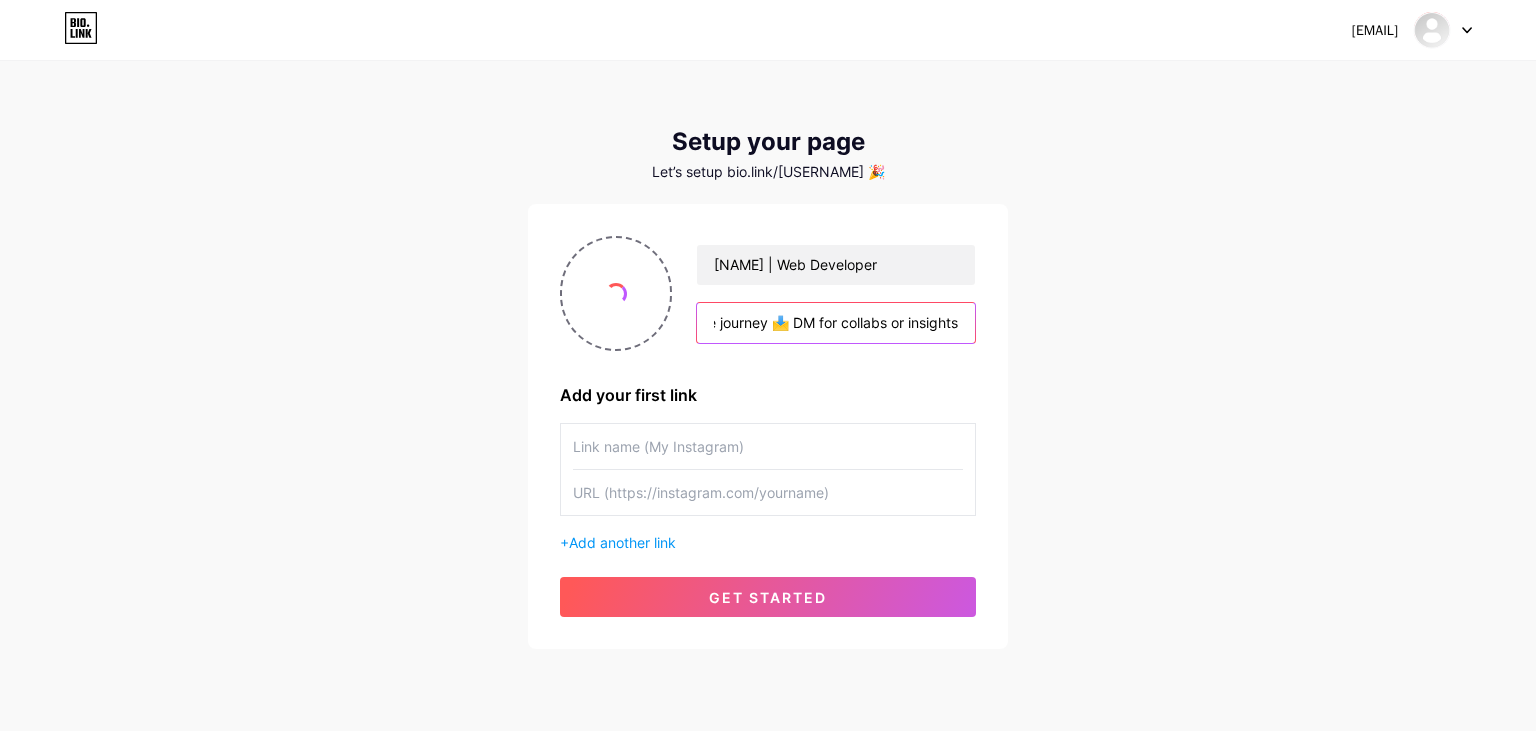 type on "👨‍💻 Web Dev | Laravel Specialist 📊 Financial Market Analyst 🚀 Code logic × Market trends 🇵🇸 Gaza | On the journey 📩 DM for collabs or insights" 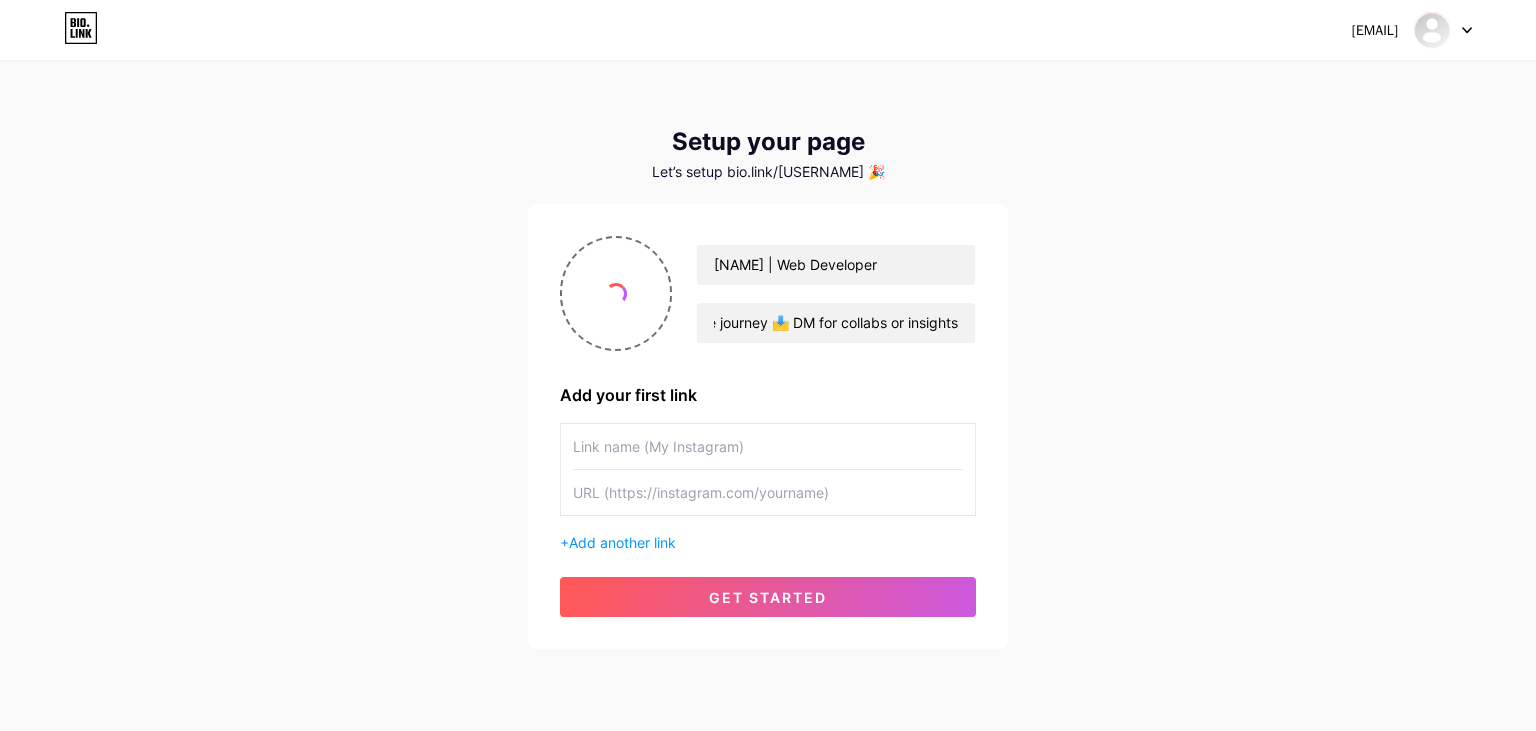 click at bounding box center (768, 446) 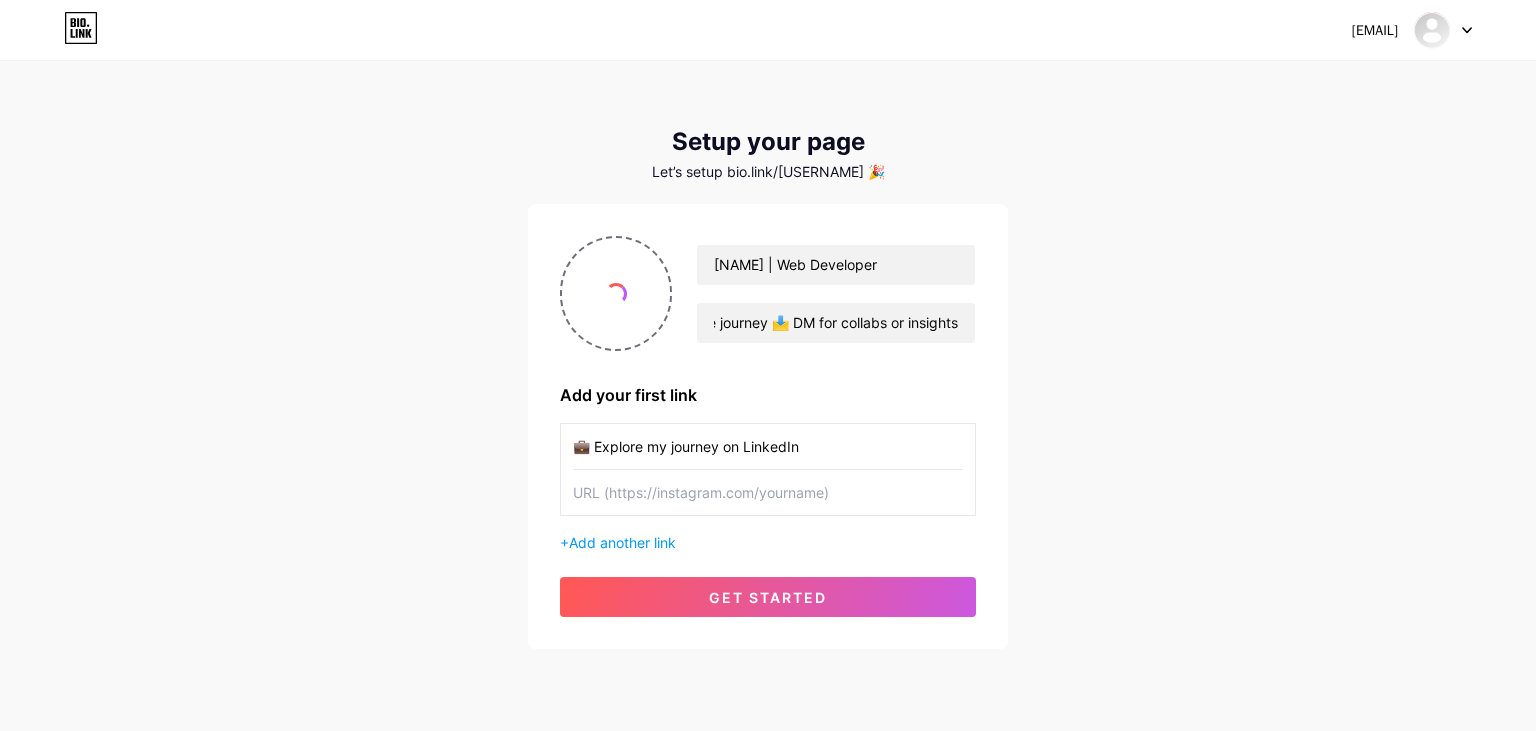 type on "💼 Explore my journey on LinkedIn" 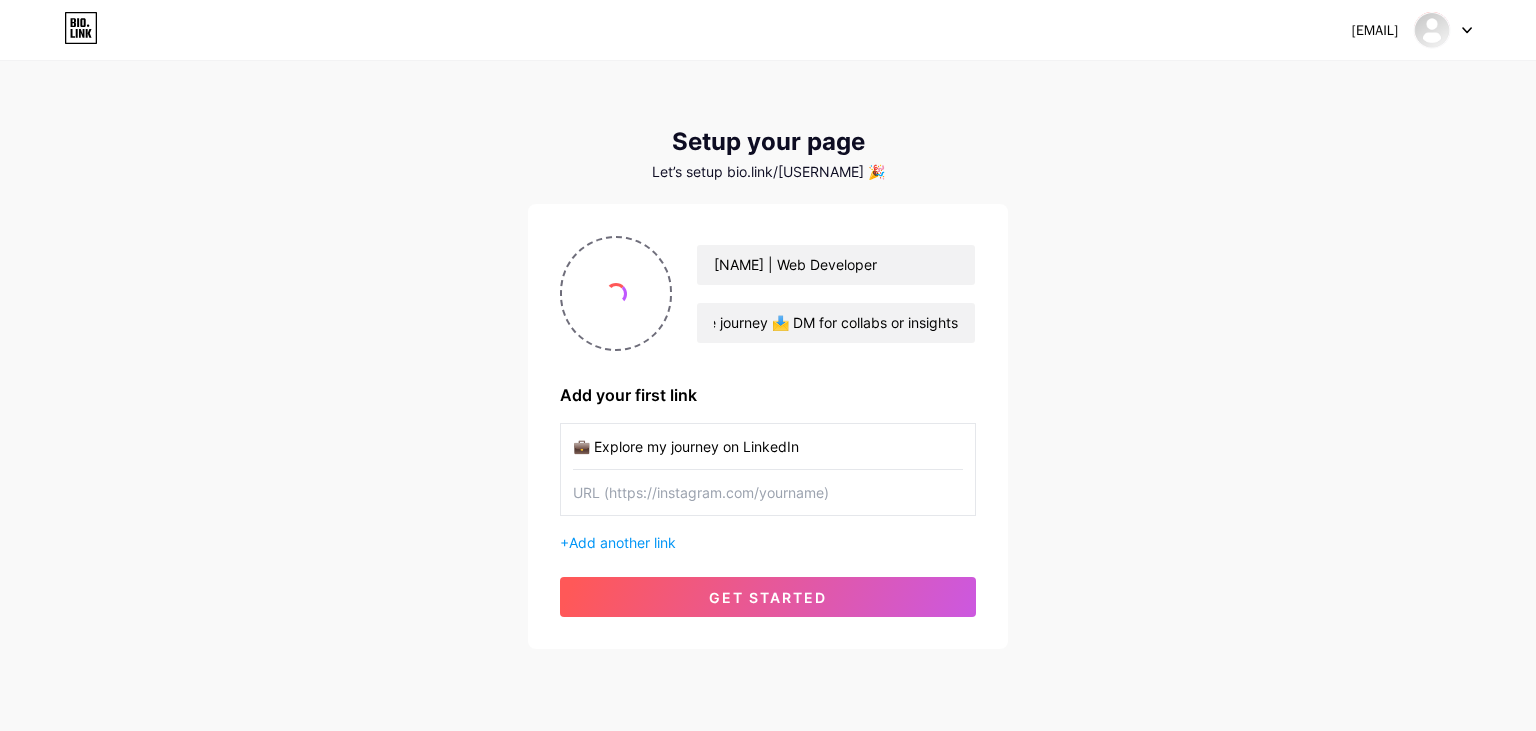 click at bounding box center [768, 492] 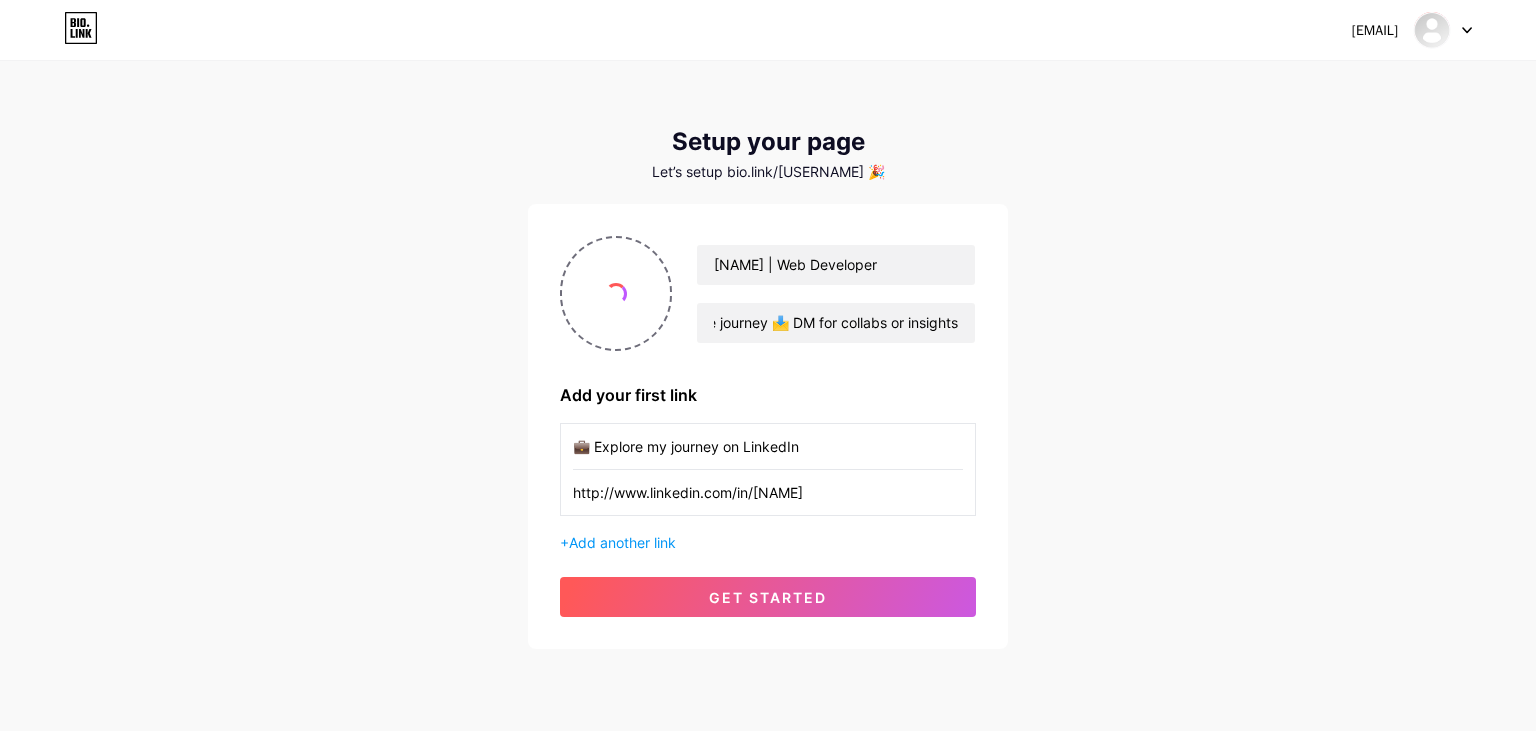 scroll, scrollTop: 0, scrollLeft: 10, axis: horizontal 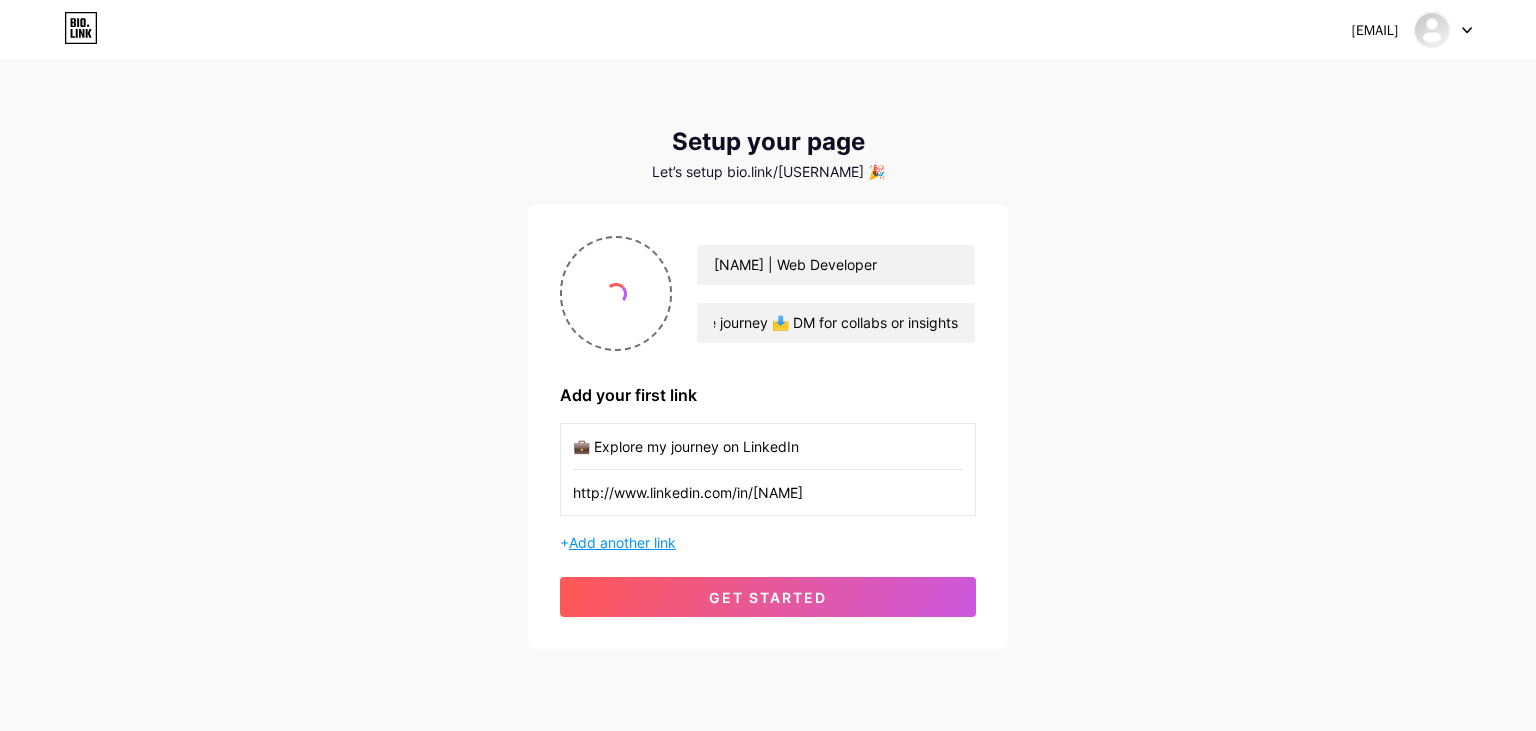 type on "http://www.linkedin.com/in/[NAME]" 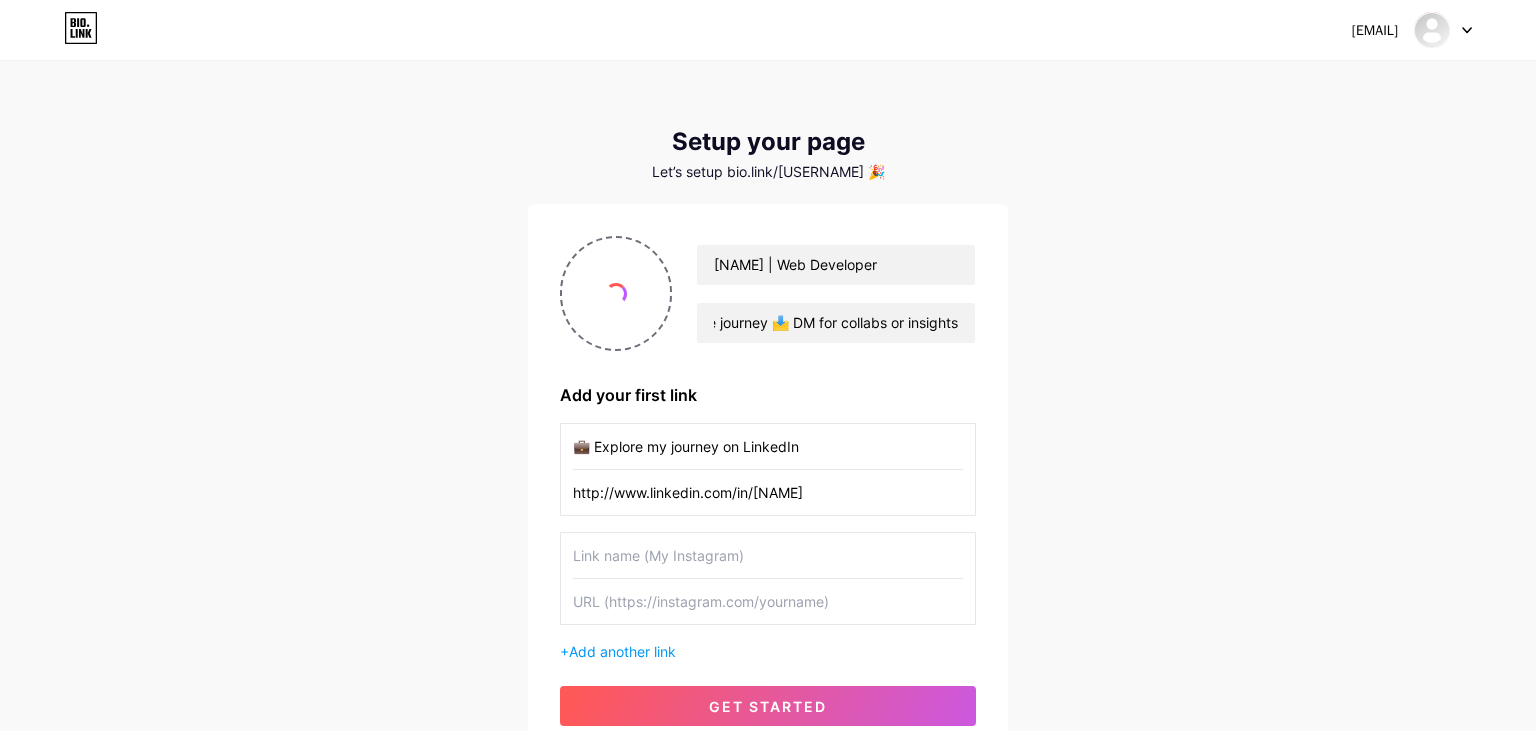 click at bounding box center (768, 555) 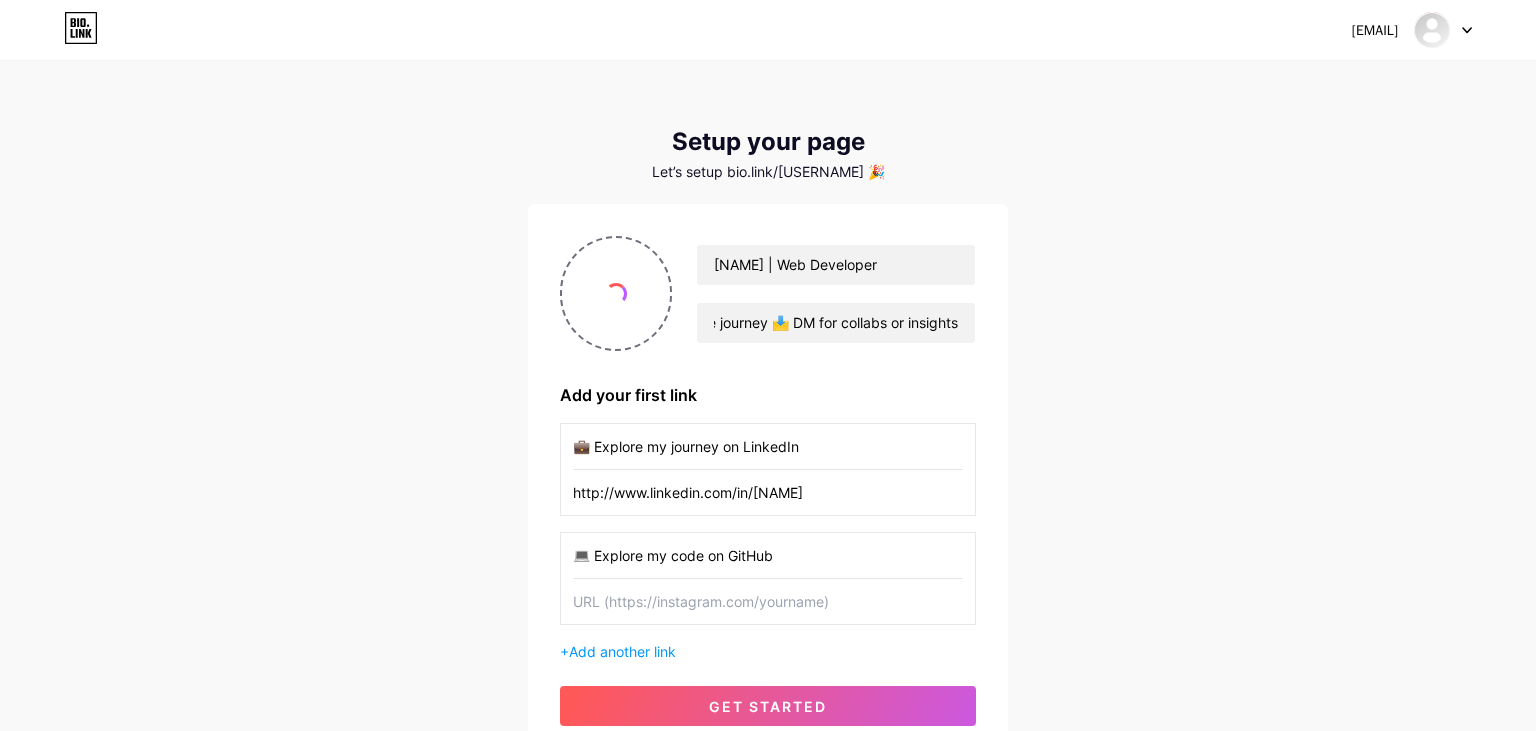 type on "💻 Explore my code on GitHub" 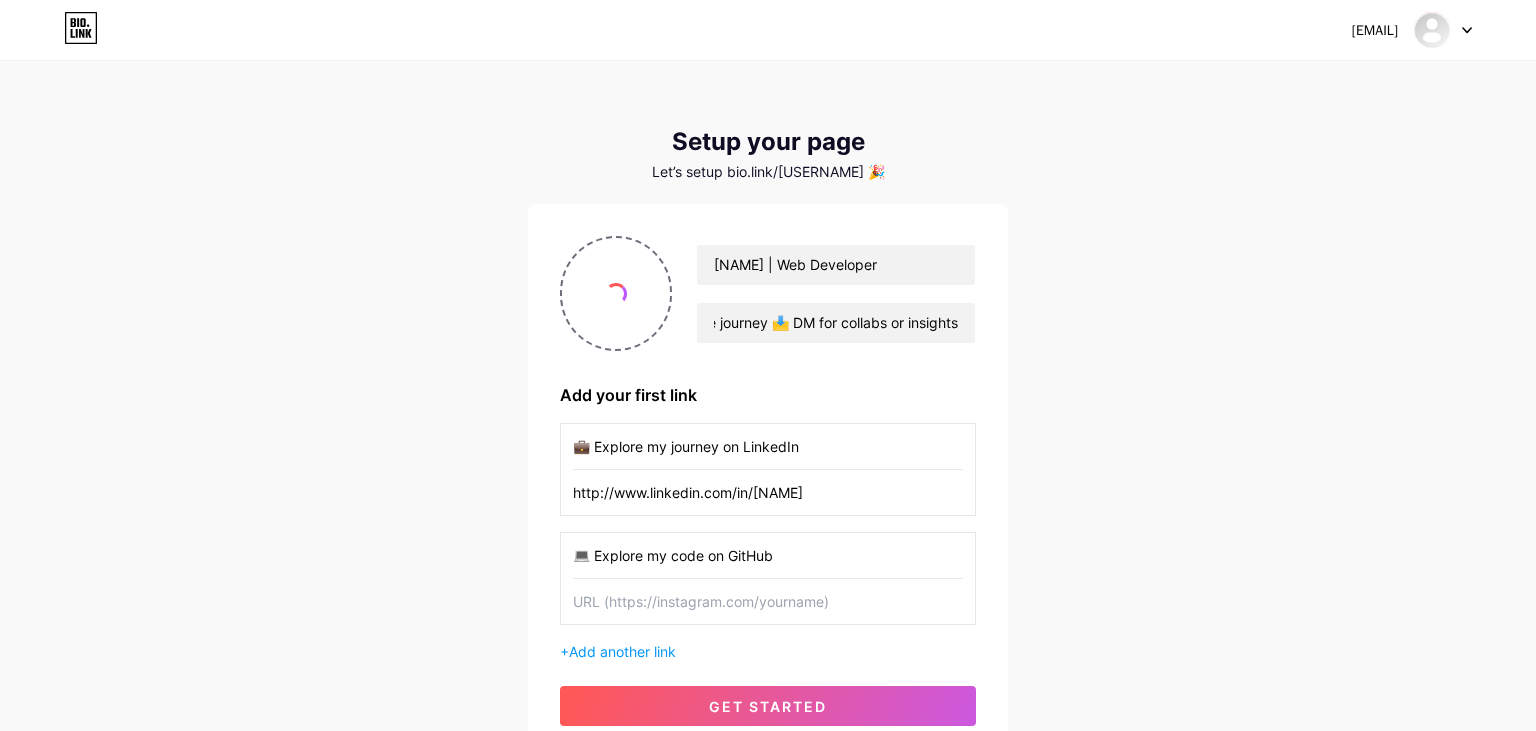 click at bounding box center (768, 601) 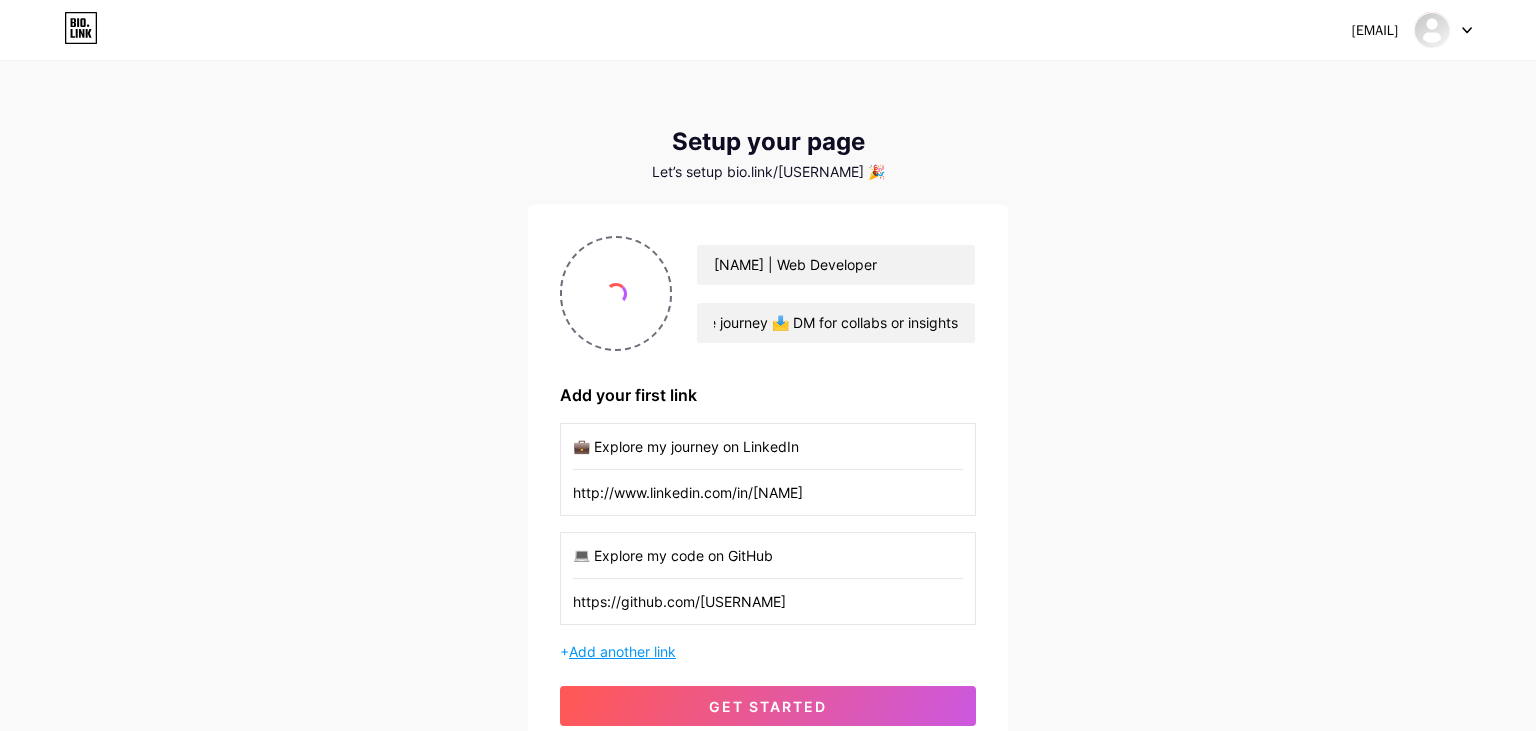 type on "https://github.com/[USERNAME]" 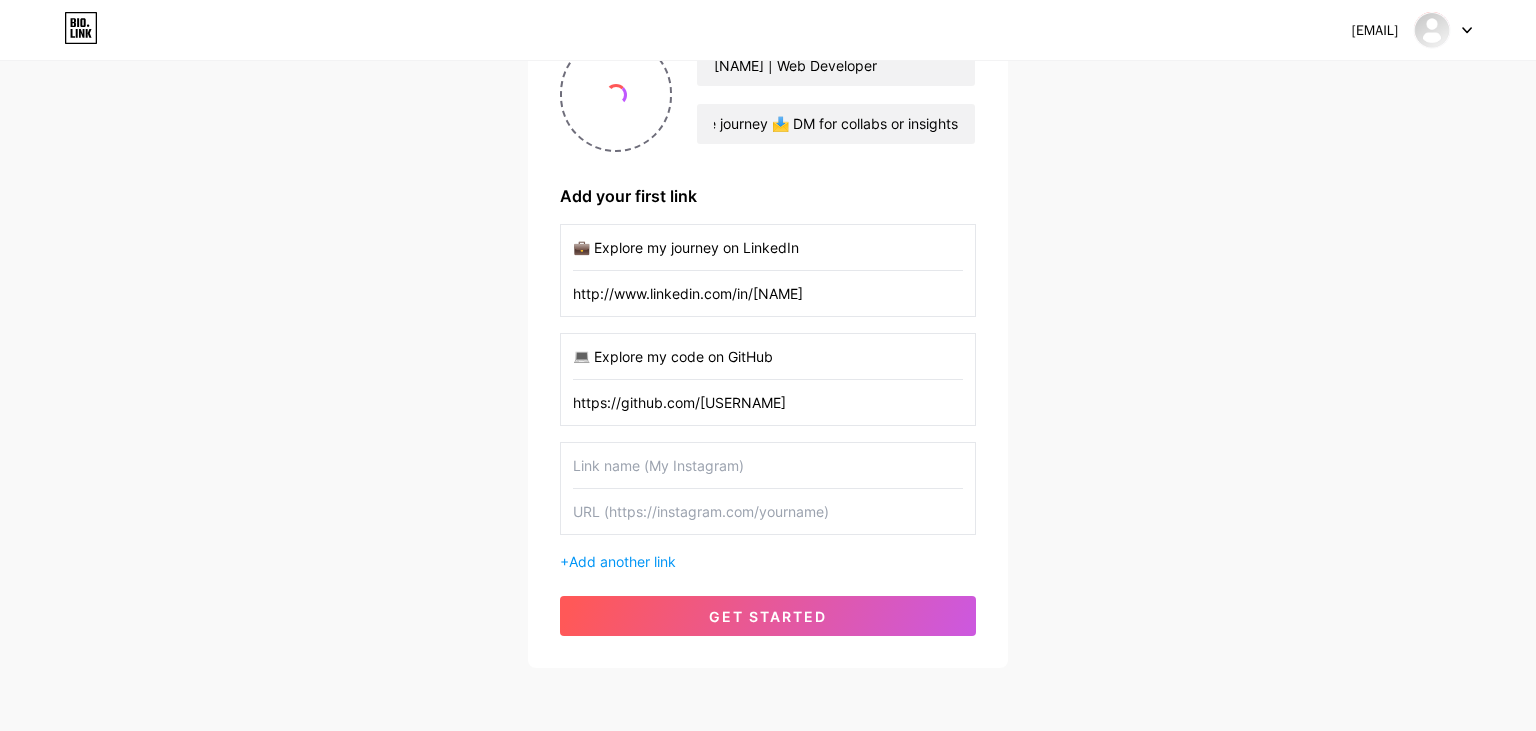 scroll, scrollTop: 204, scrollLeft: 0, axis: vertical 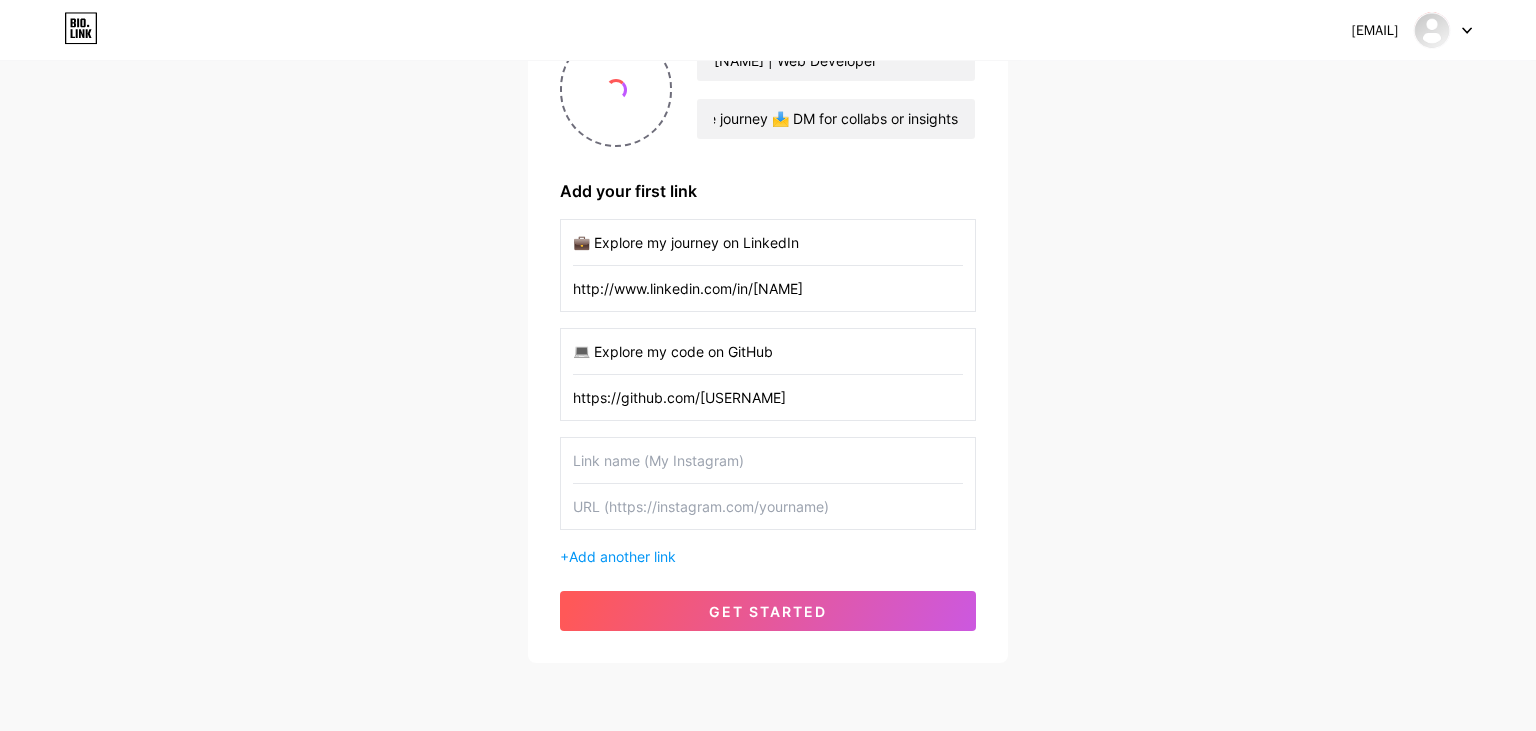 click at bounding box center (768, 506) 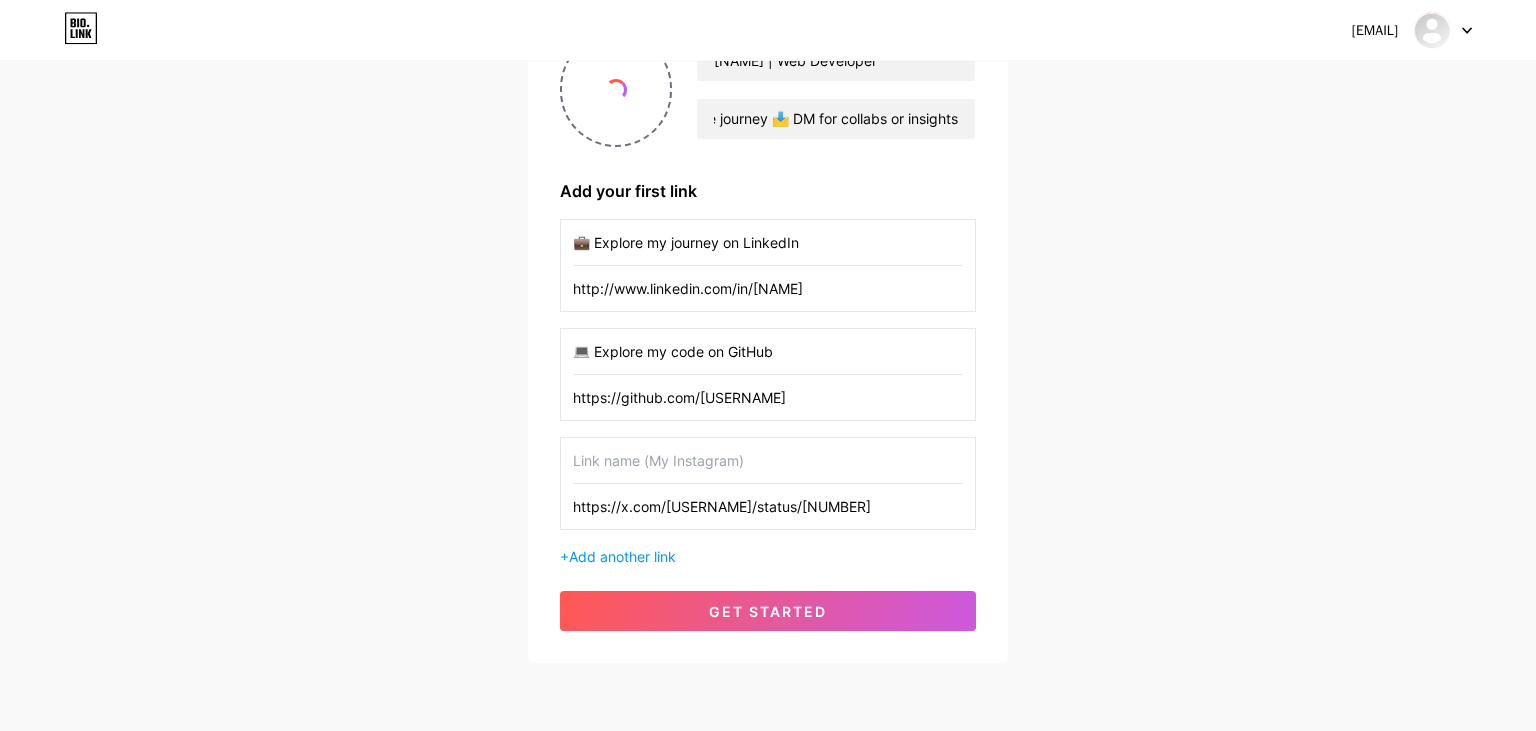 type on "https://x.com/[USERNAME]/status/[NUMBER]" 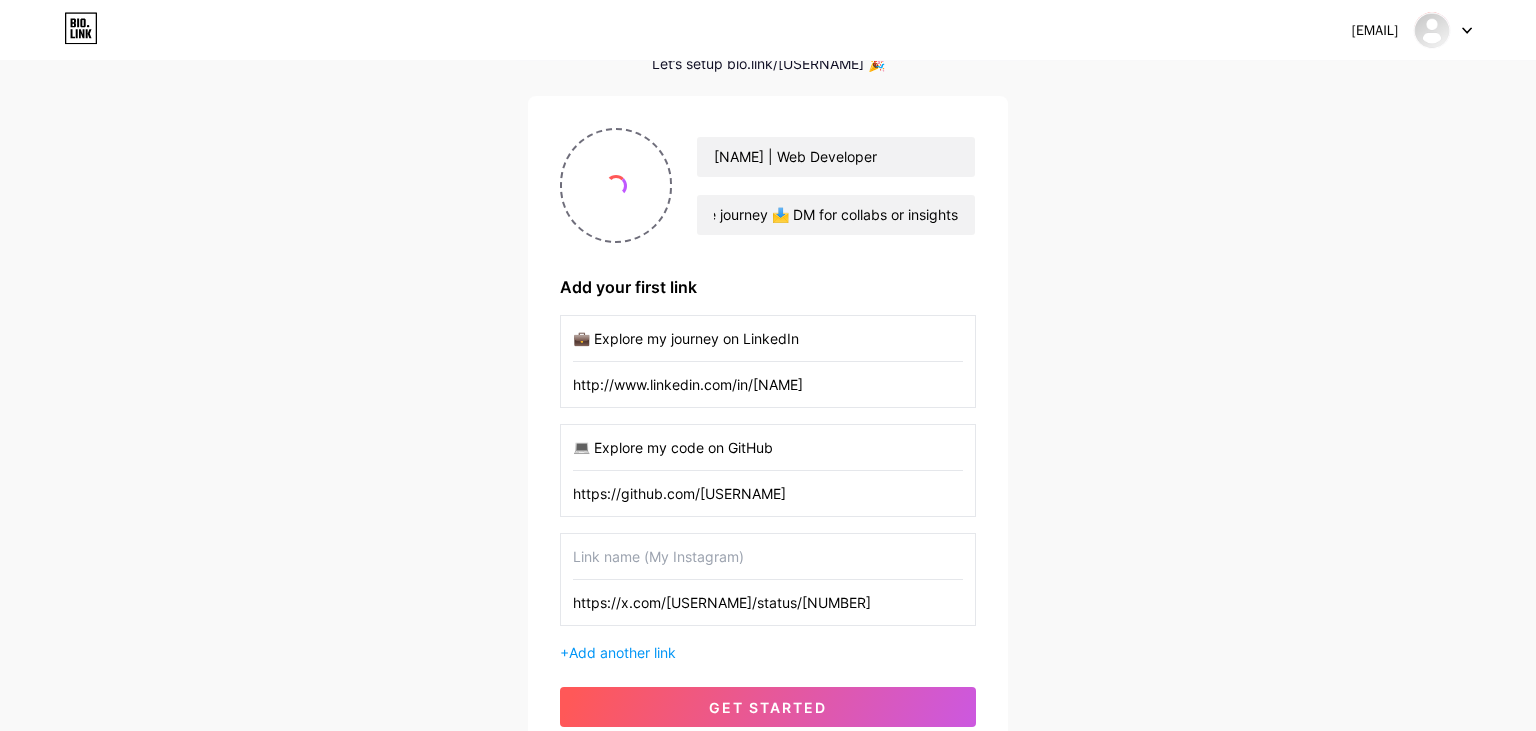 scroll, scrollTop: 106, scrollLeft: 0, axis: vertical 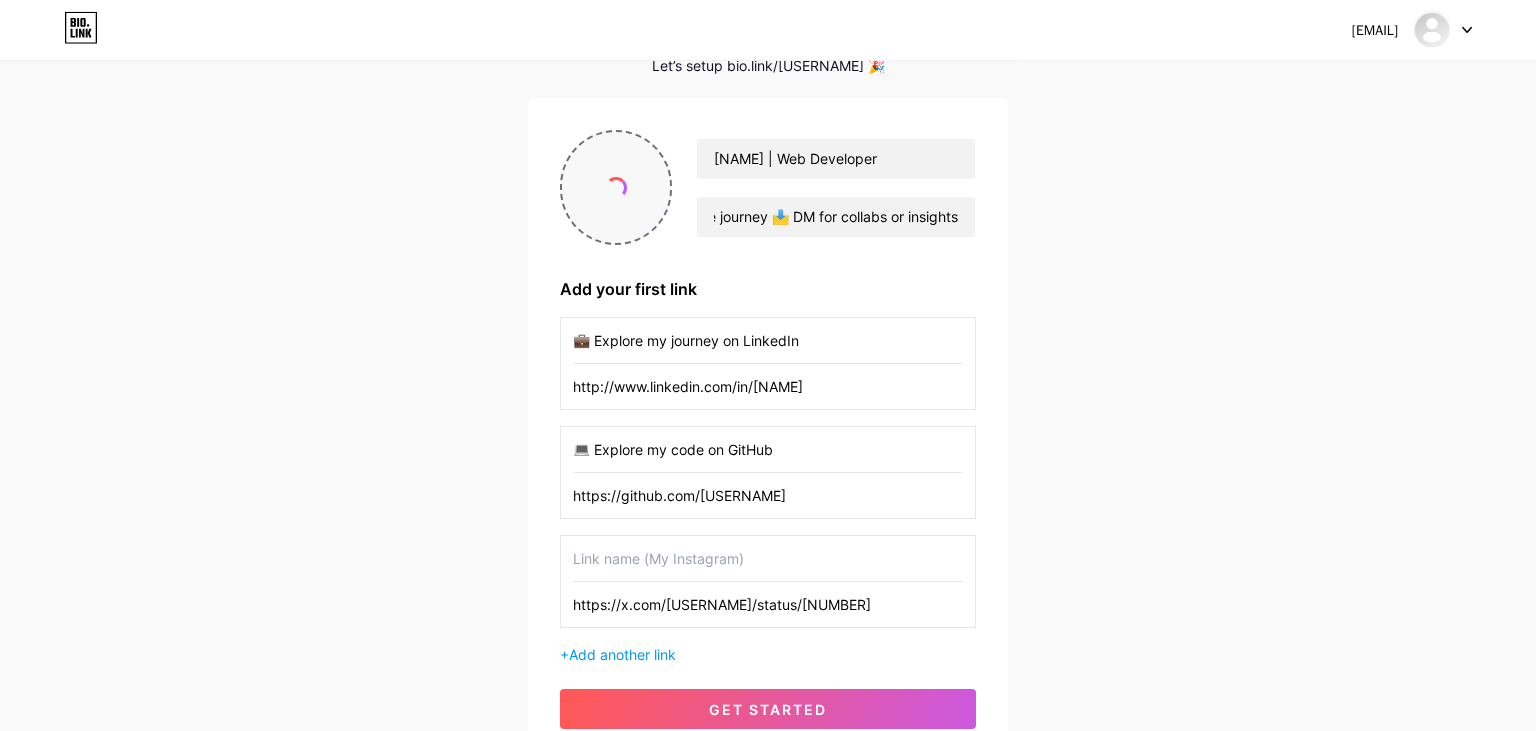 click at bounding box center [616, 187] 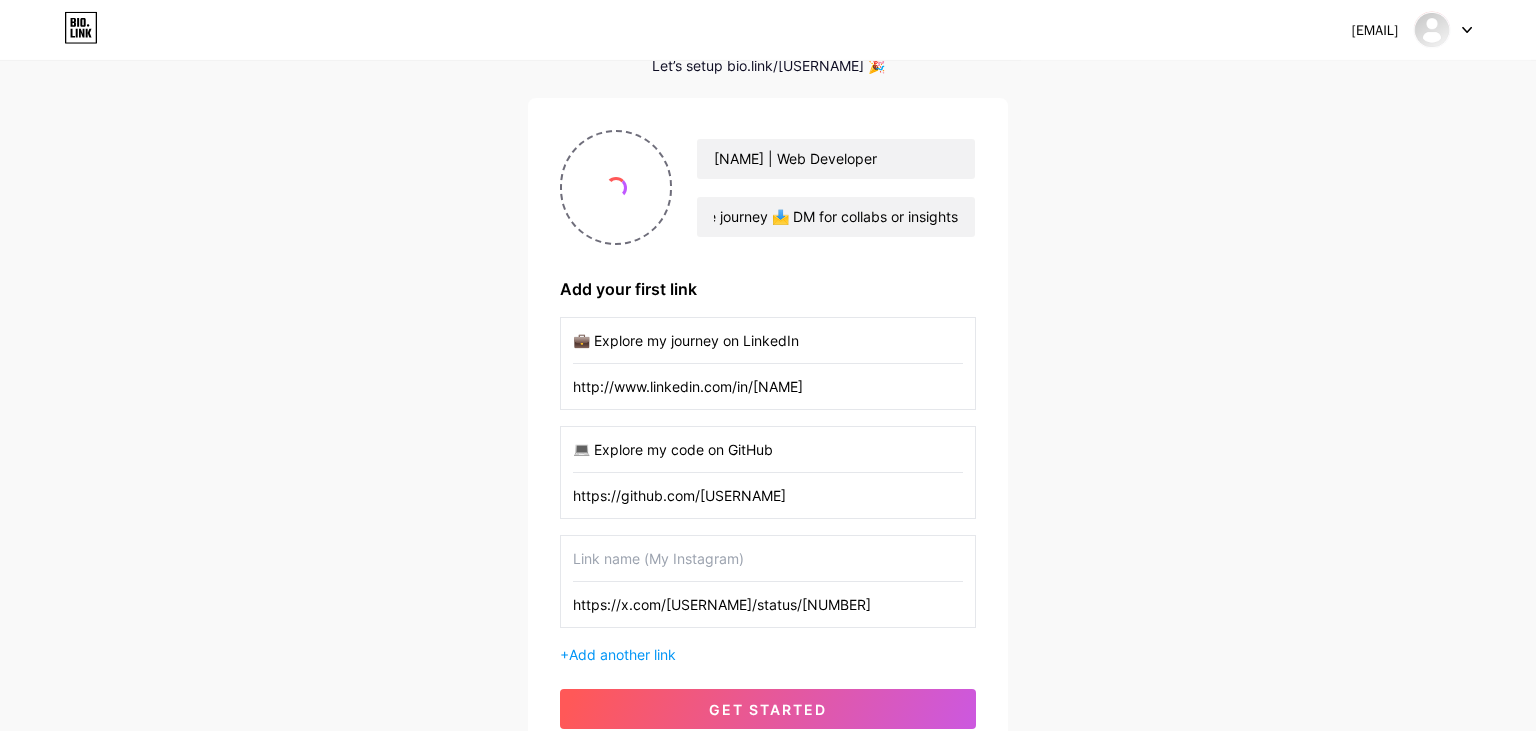 click at bounding box center [768, 558] 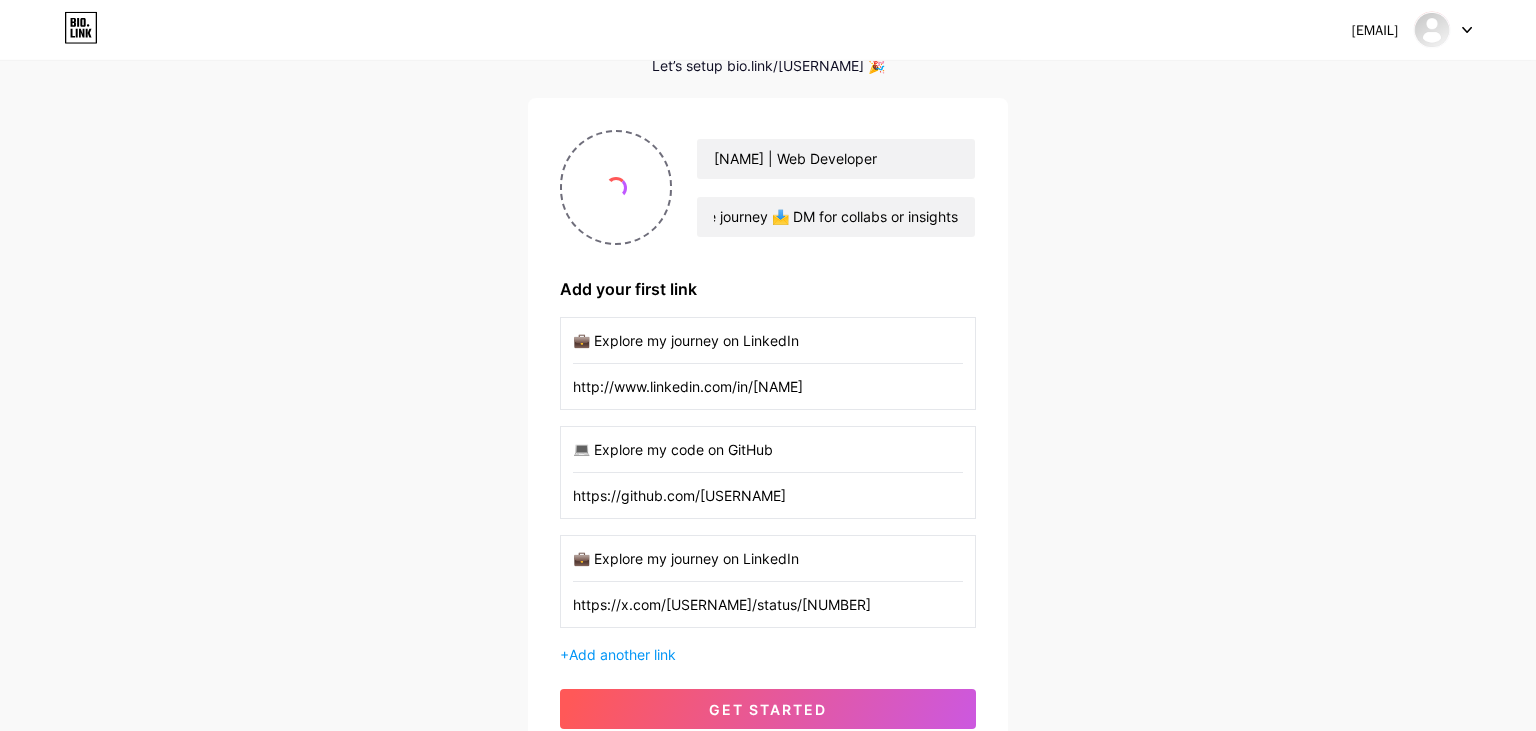 type on "💼 Explore my journey on LinkedIn" 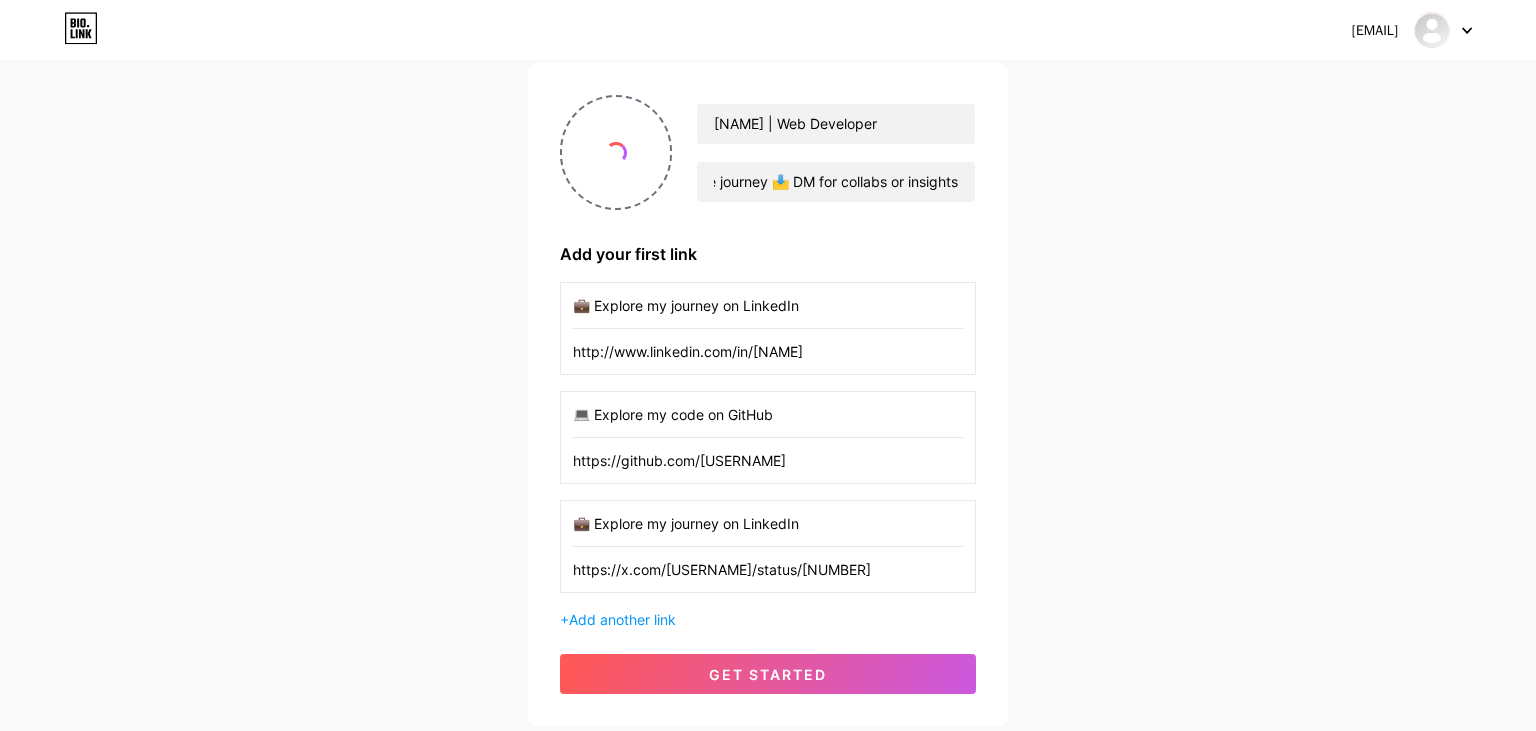 scroll, scrollTop: 140, scrollLeft: 0, axis: vertical 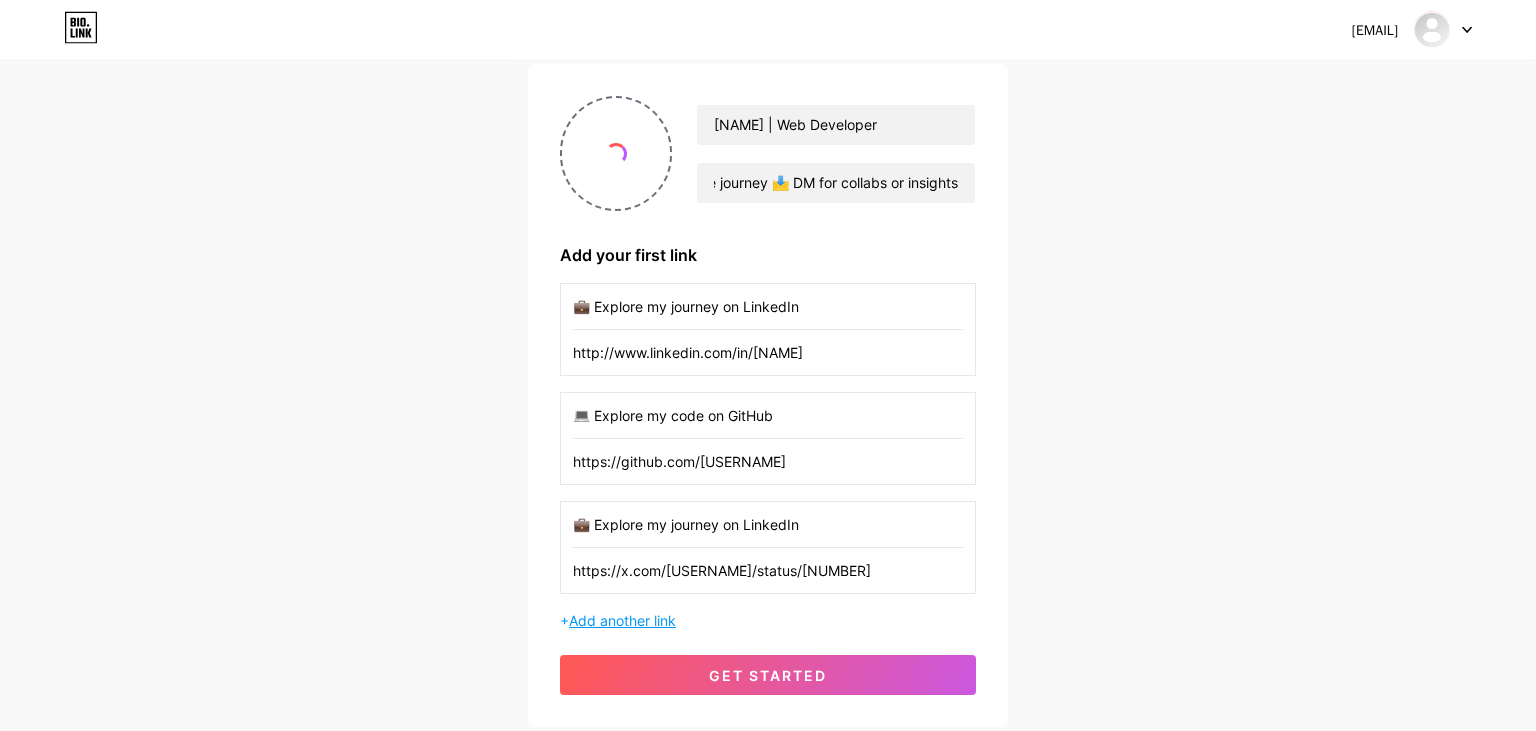 click on "Add another link" at bounding box center (622, 620) 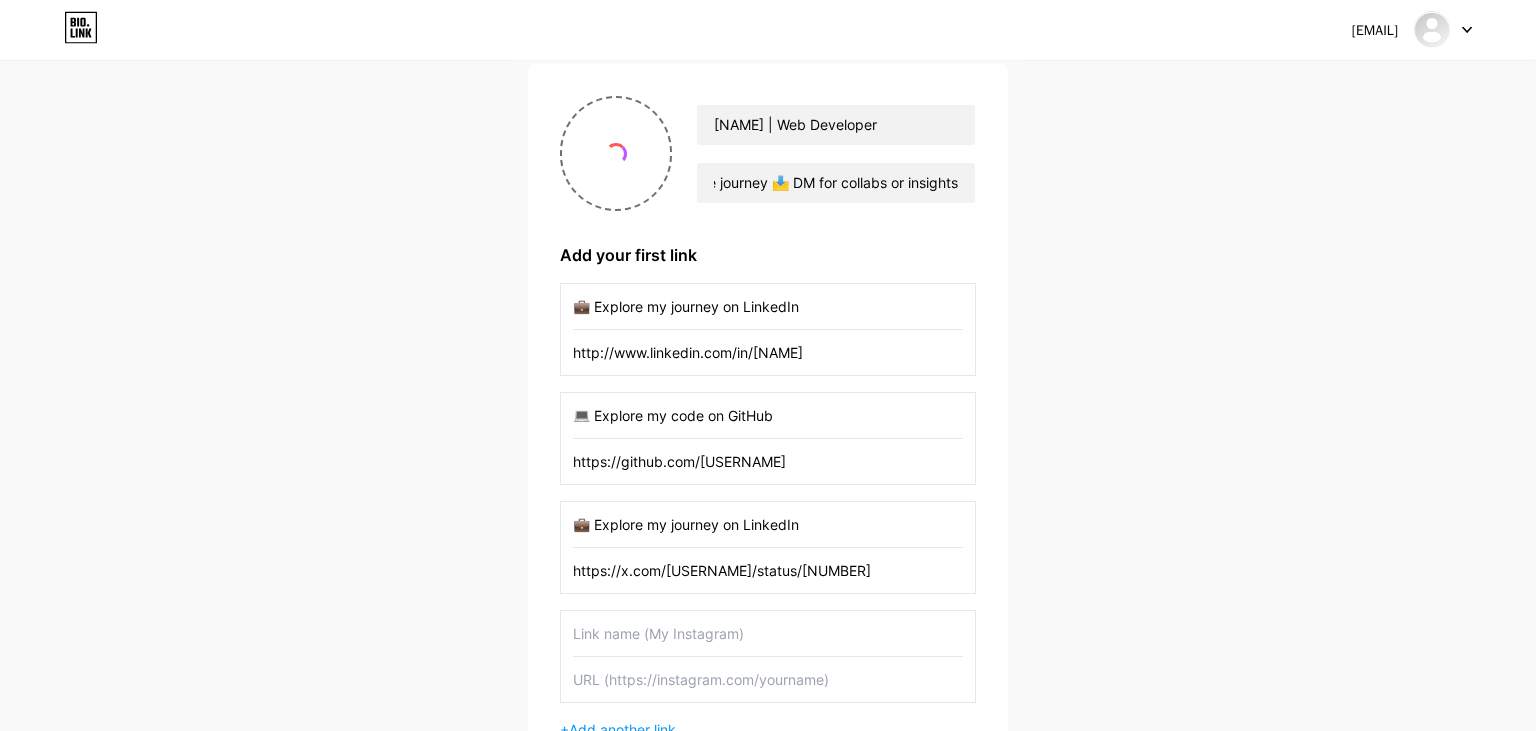 scroll, scrollTop: 140, scrollLeft: 0, axis: vertical 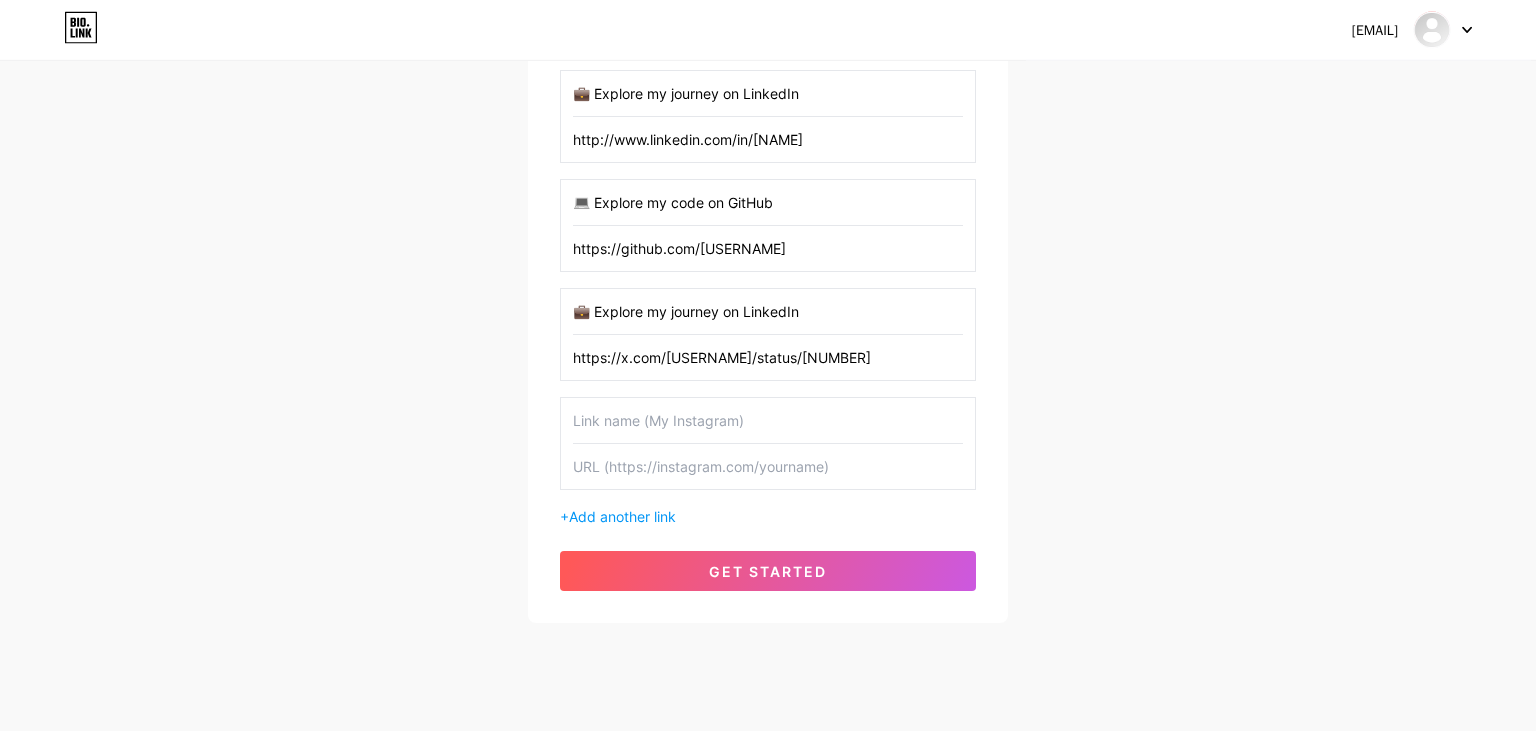 click at bounding box center [768, 420] 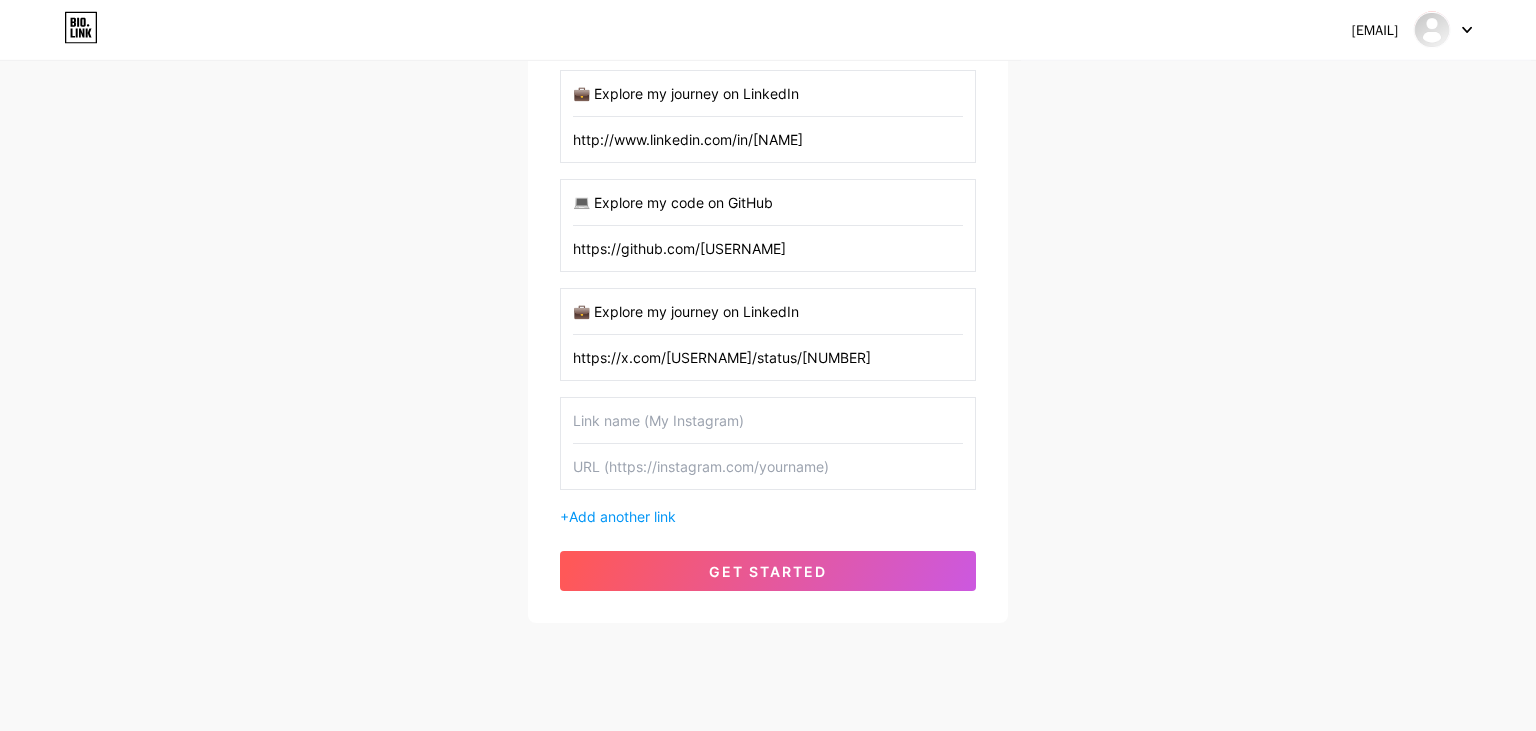 paste on "Let’s talk ideas" 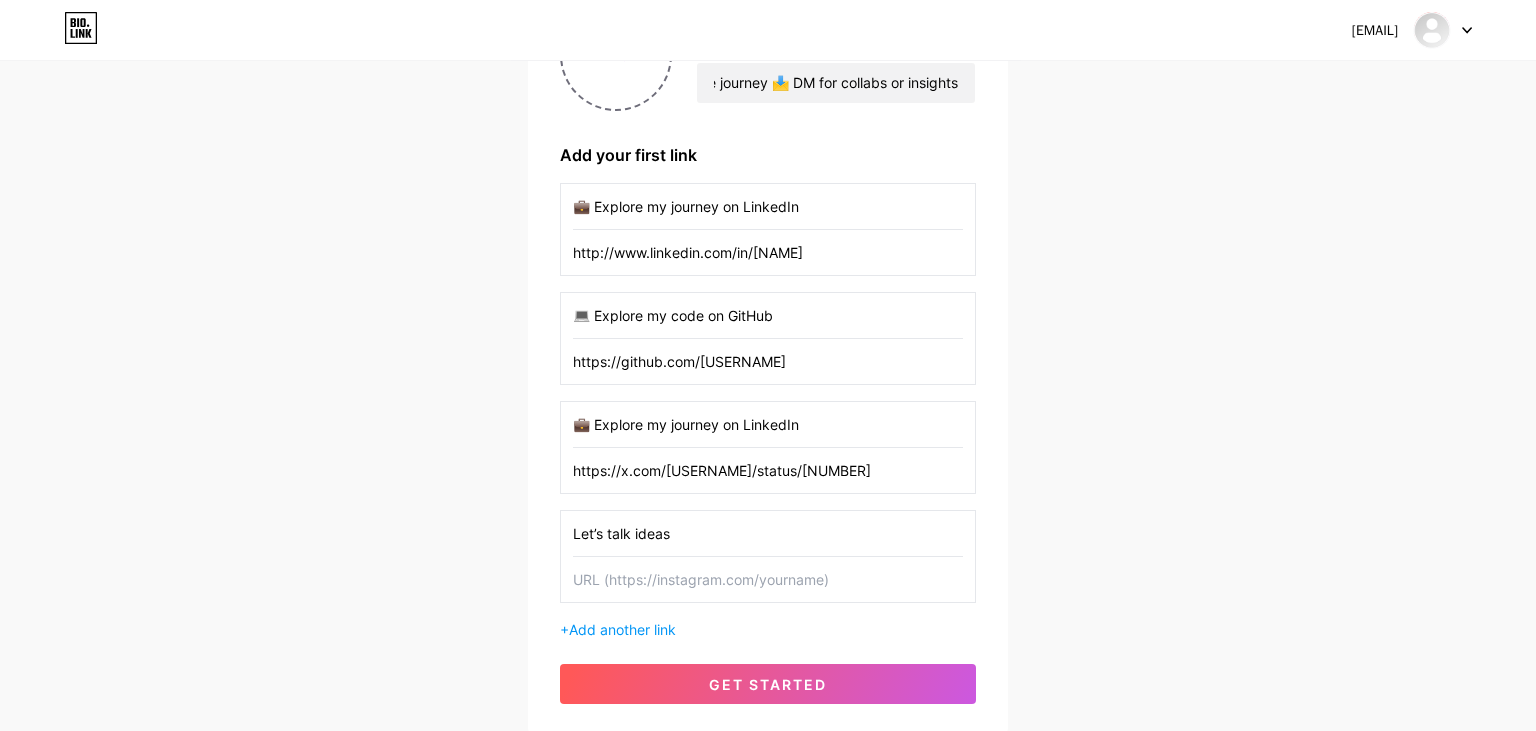 scroll, scrollTop: 263, scrollLeft: 0, axis: vertical 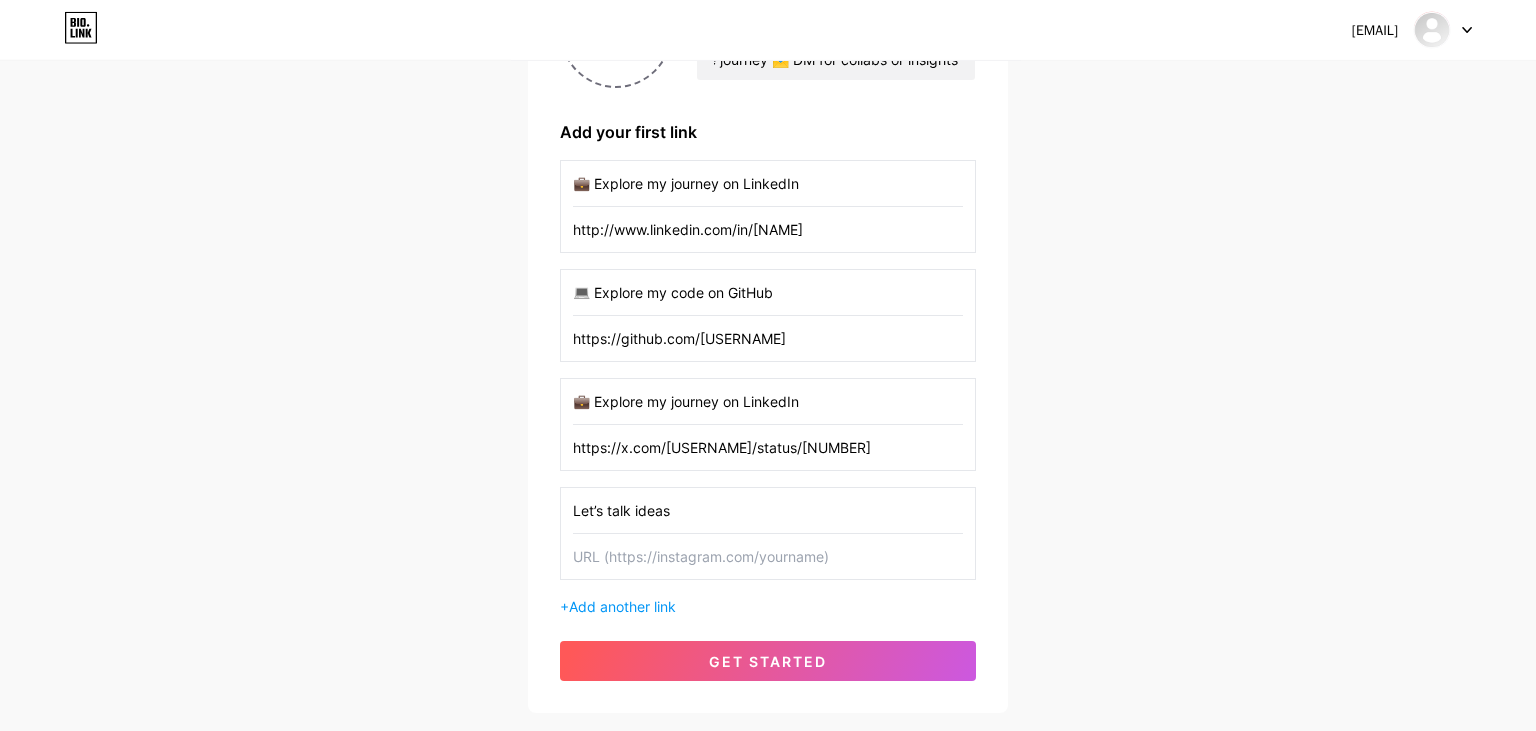 click on "Let’s talk ideas" at bounding box center (768, 533) 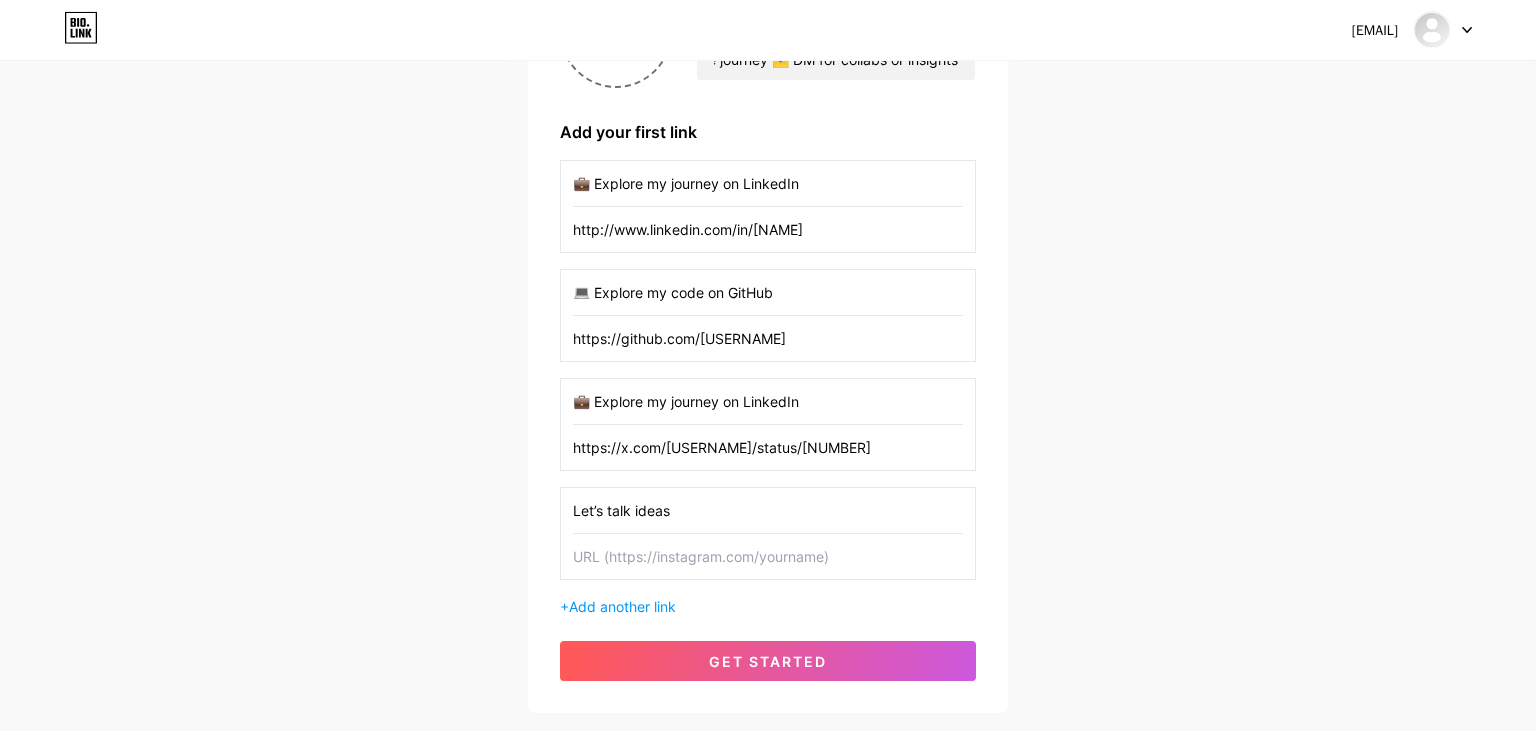 click on "Let’s talk ideas" at bounding box center (768, 510) 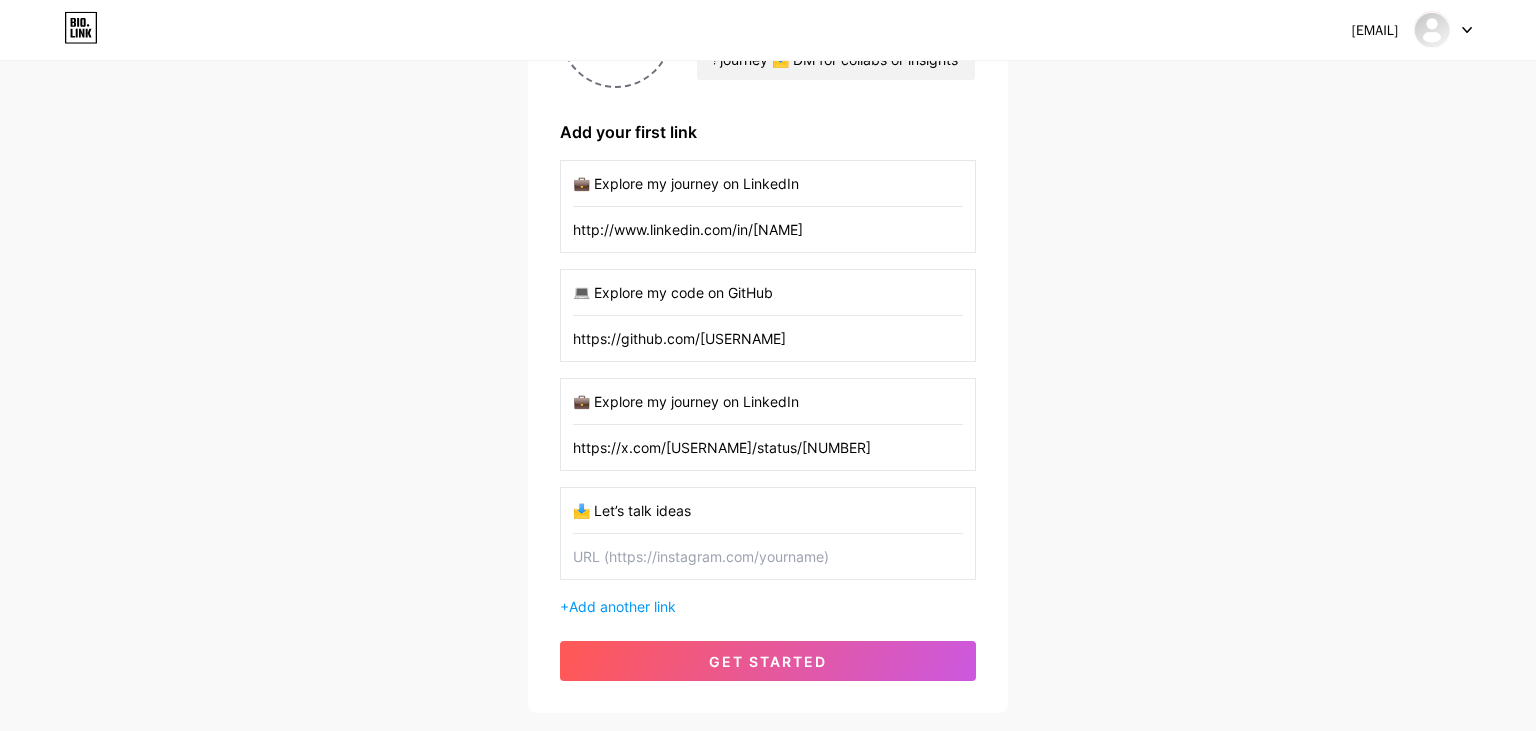 type on "📩 Let’s talk ideas" 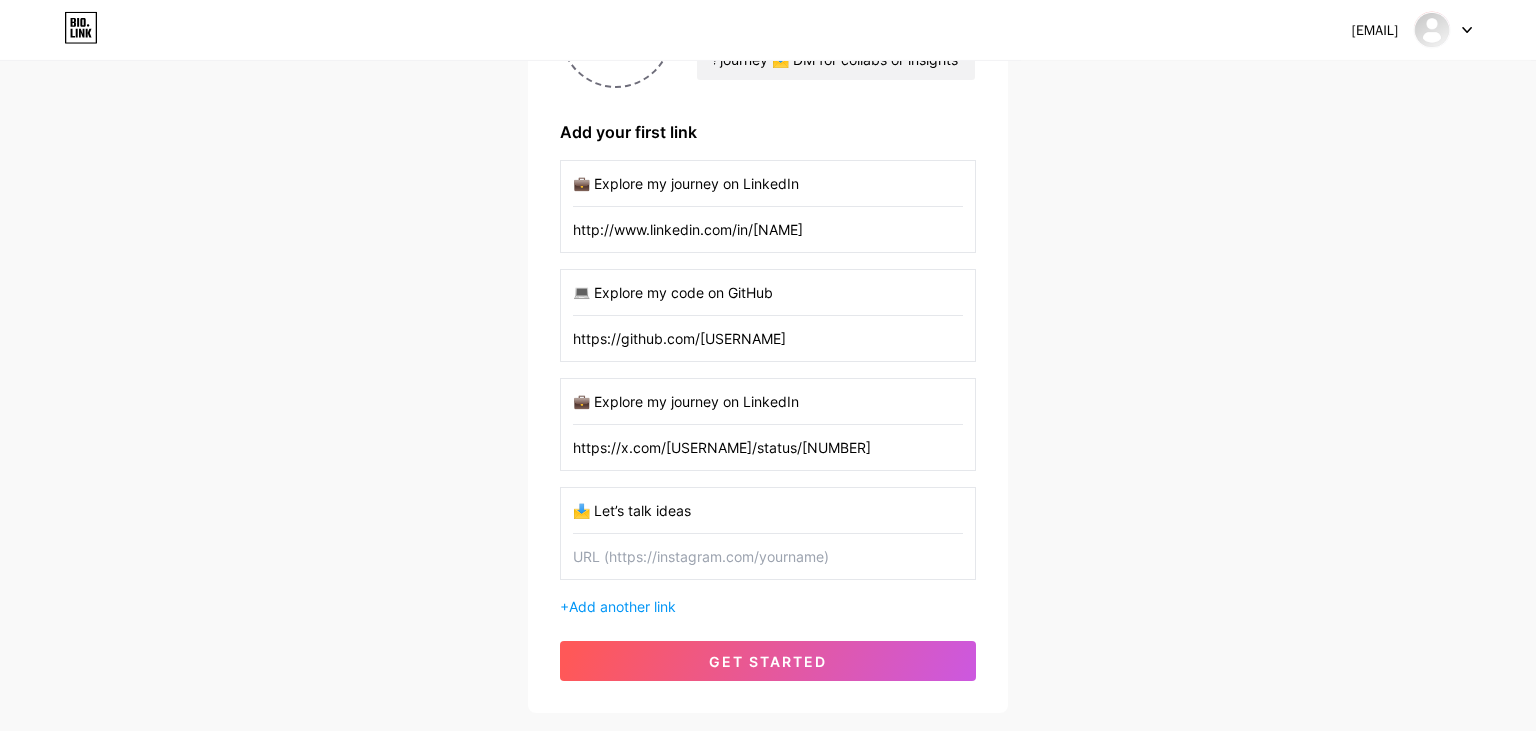 drag, startPoint x: 587, startPoint y: 402, endPoint x: 570, endPoint y: 407, distance: 17.720045 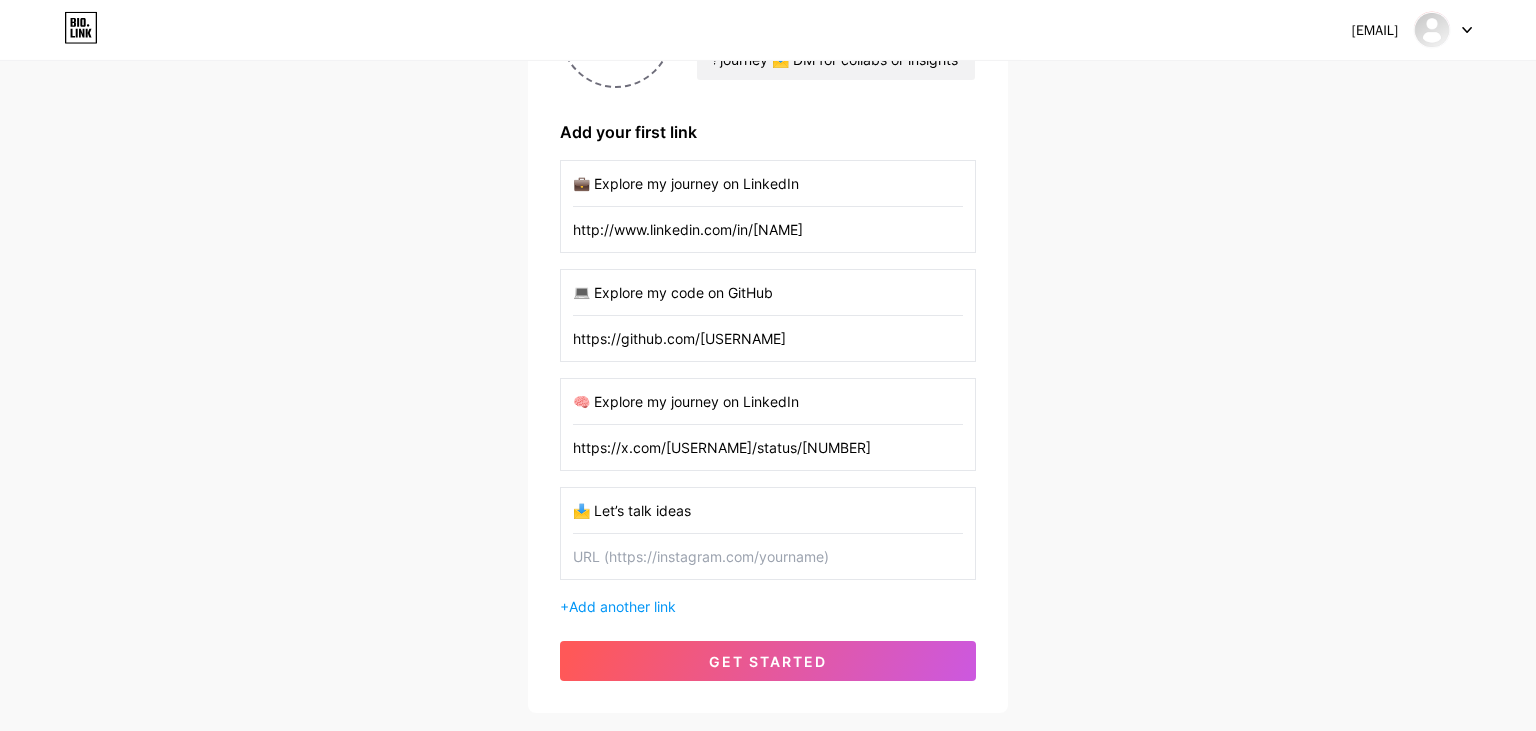 scroll, scrollTop: 323, scrollLeft: 0, axis: vertical 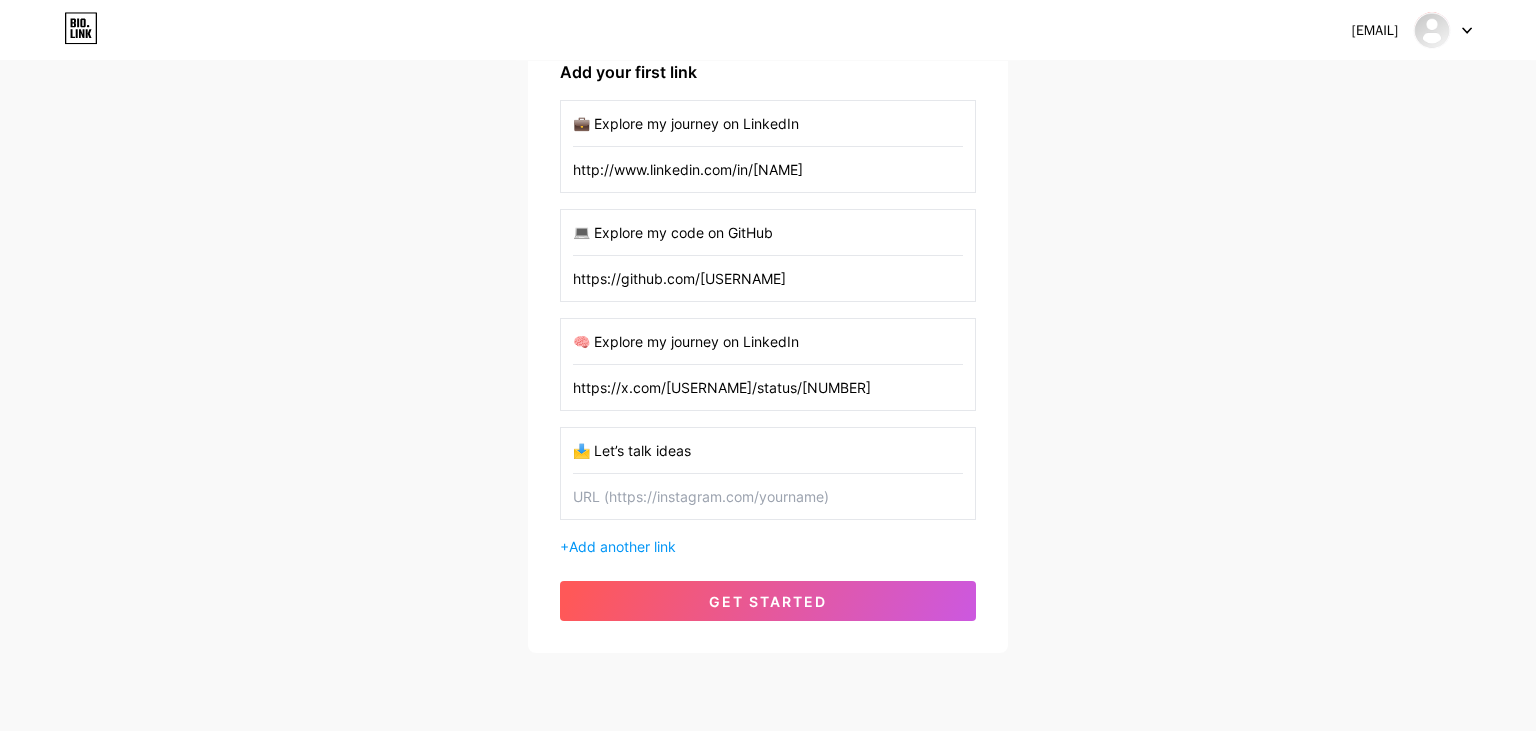 type on "🧠 Explore my journey on LinkedIn" 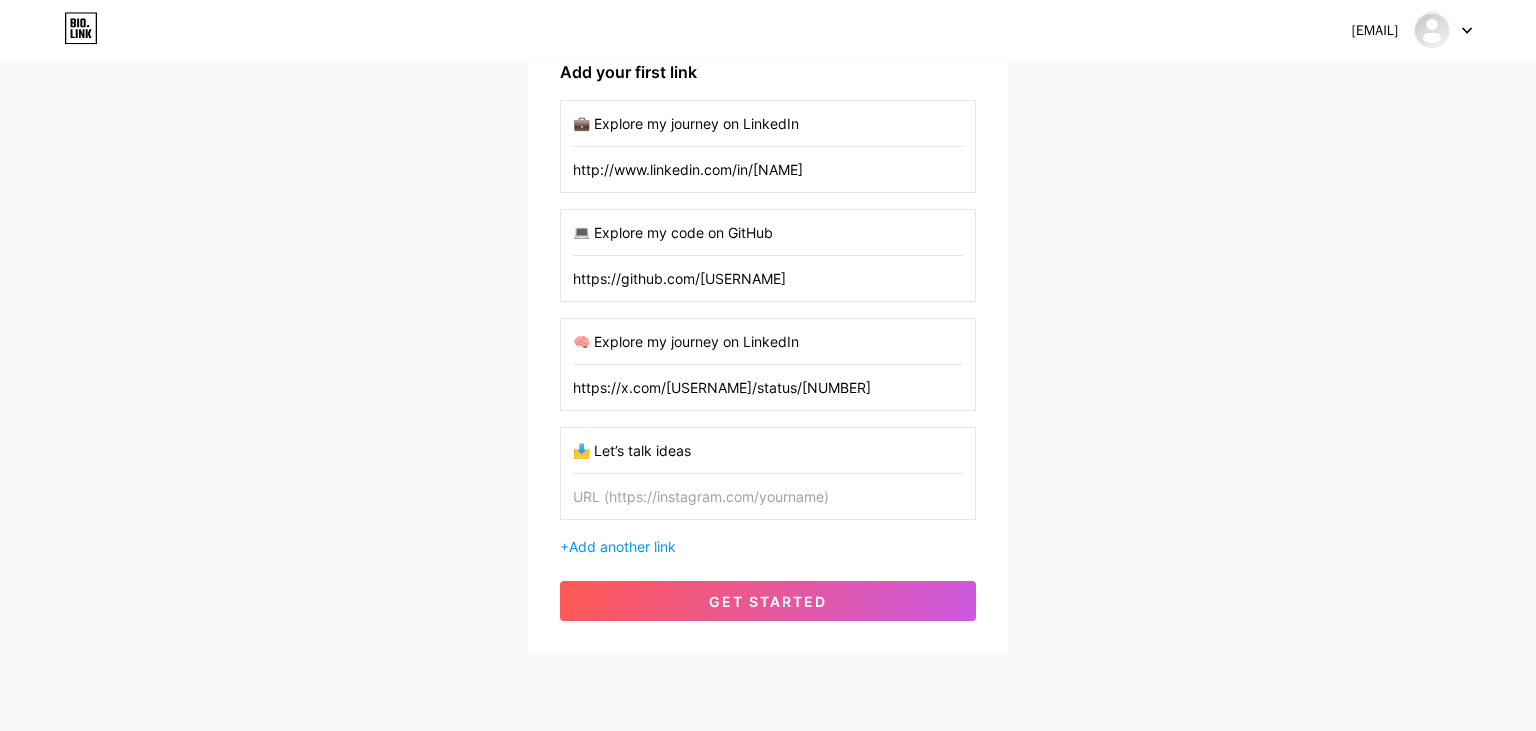 drag, startPoint x: 1175, startPoint y: 29, endPoint x: 1398, endPoint y: 28, distance: 223.00224 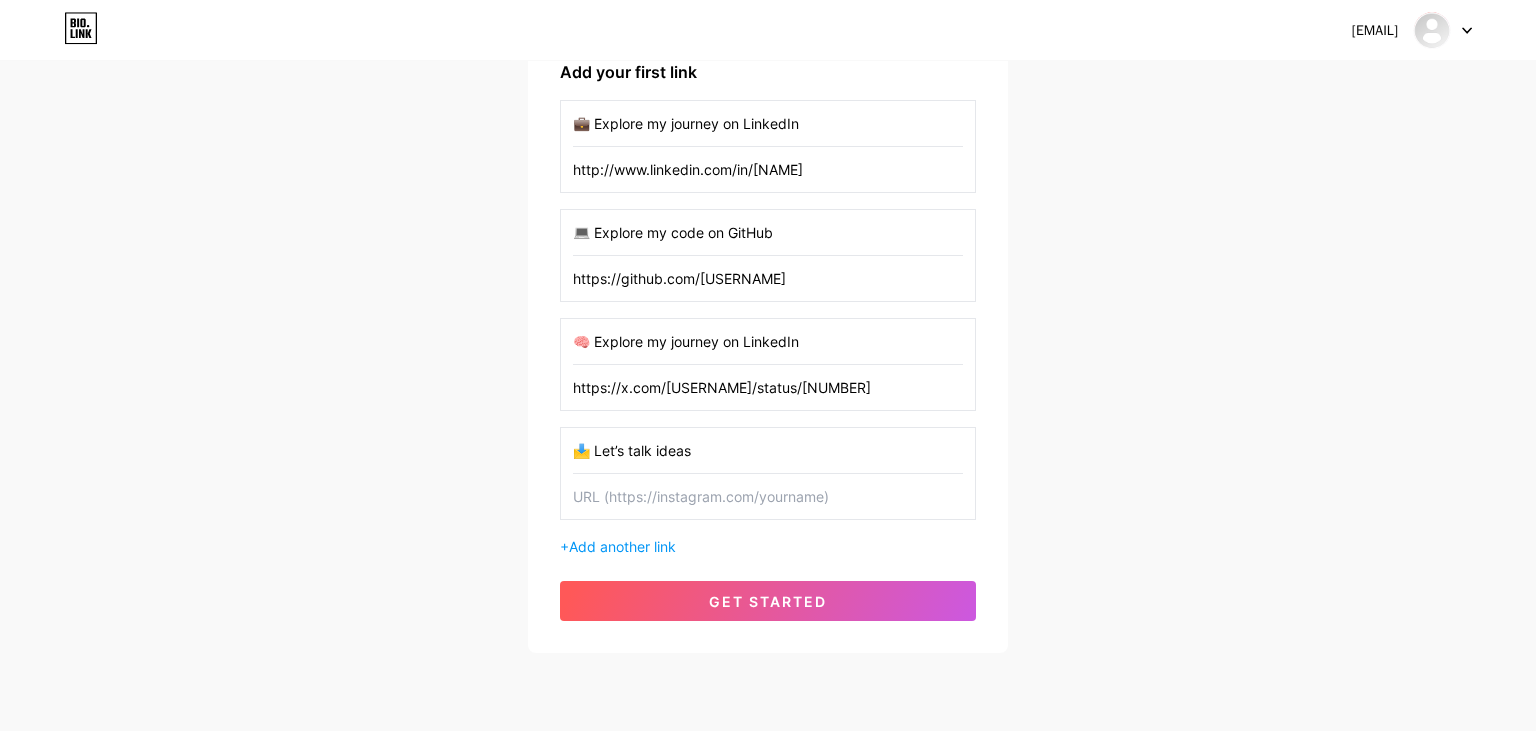 click on "[EMAIL]           Dashboard     Logout" at bounding box center (768, 30) 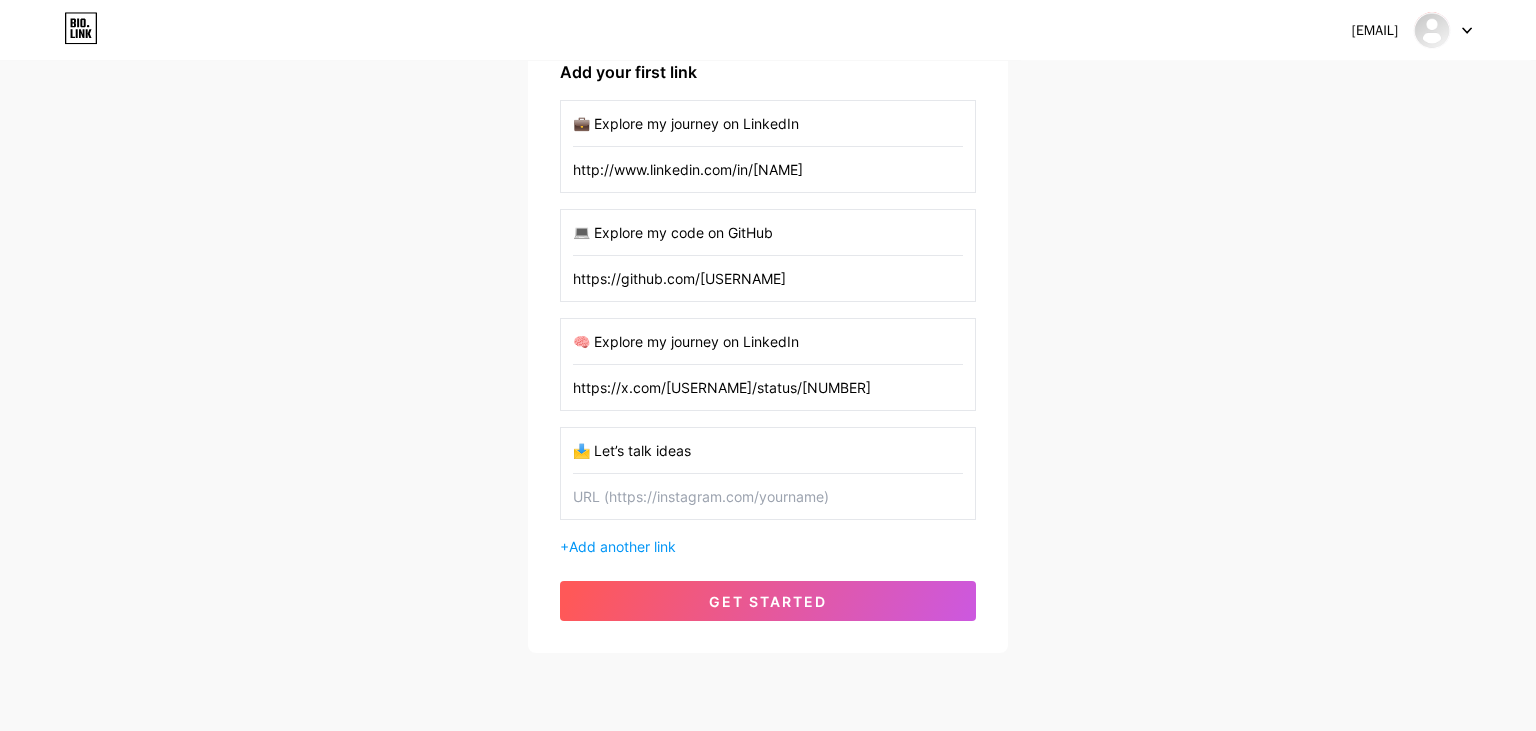 click at bounding box center [768, 496] 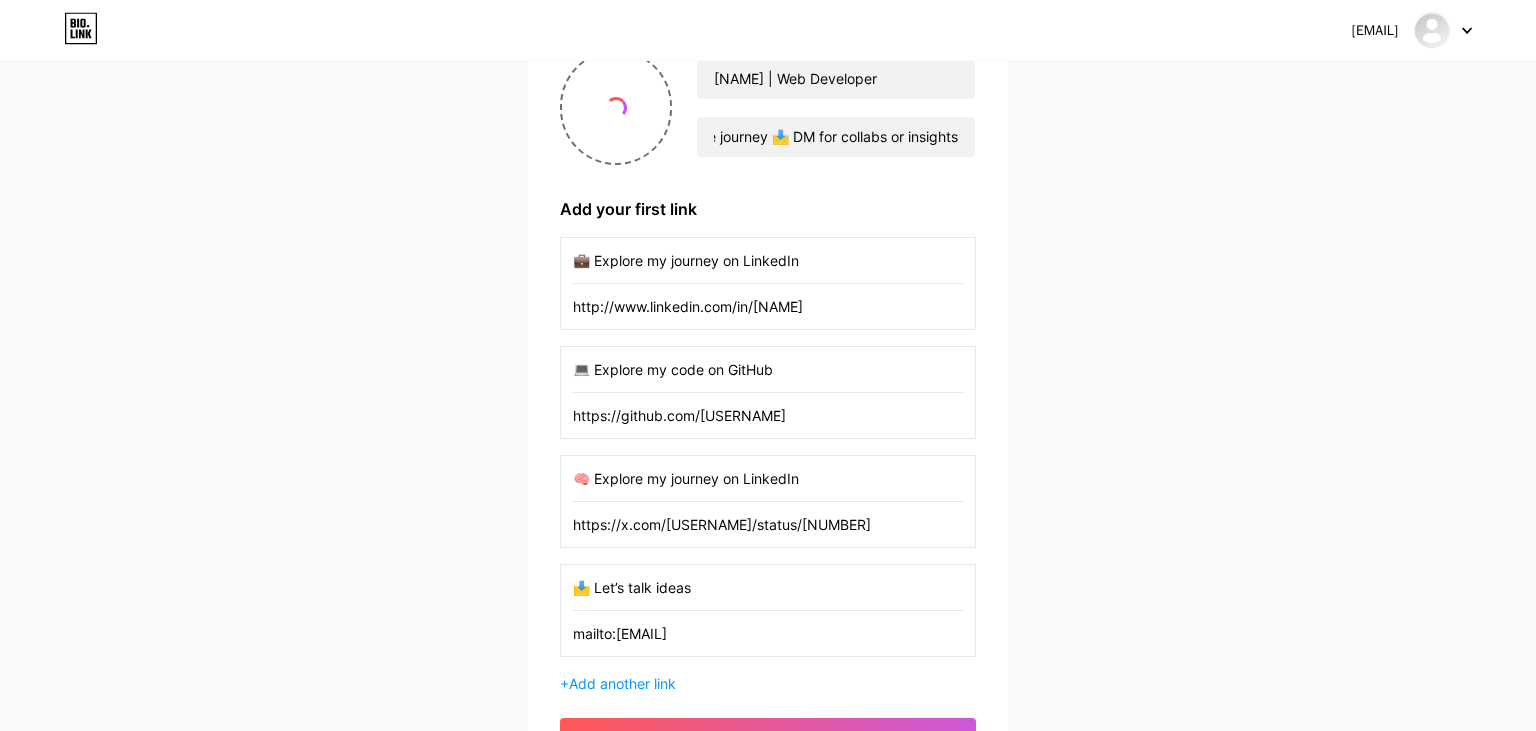 scroll, scrollTop: 184, scrollLeft: 0, axis: vertical 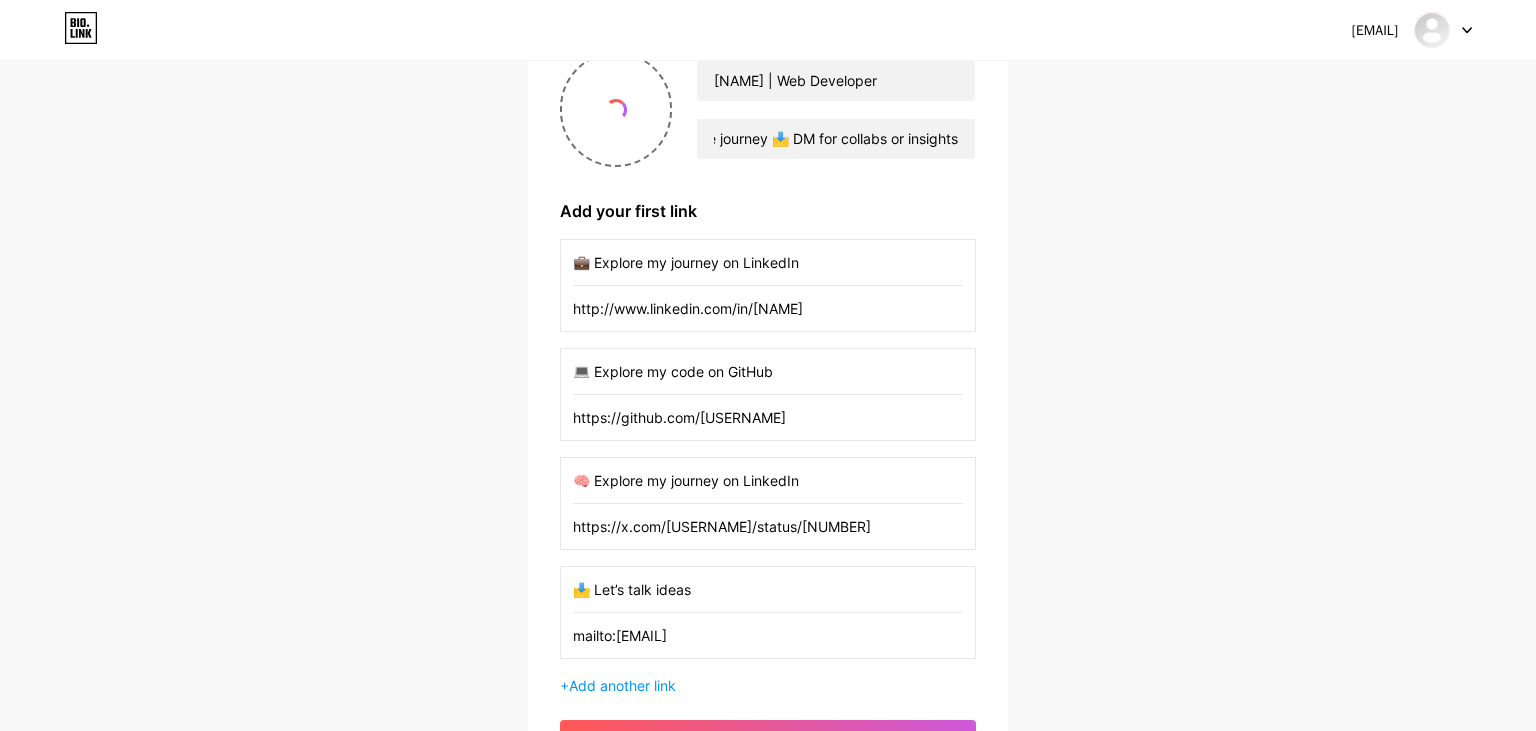 type on "mailto:[EMAIL]" 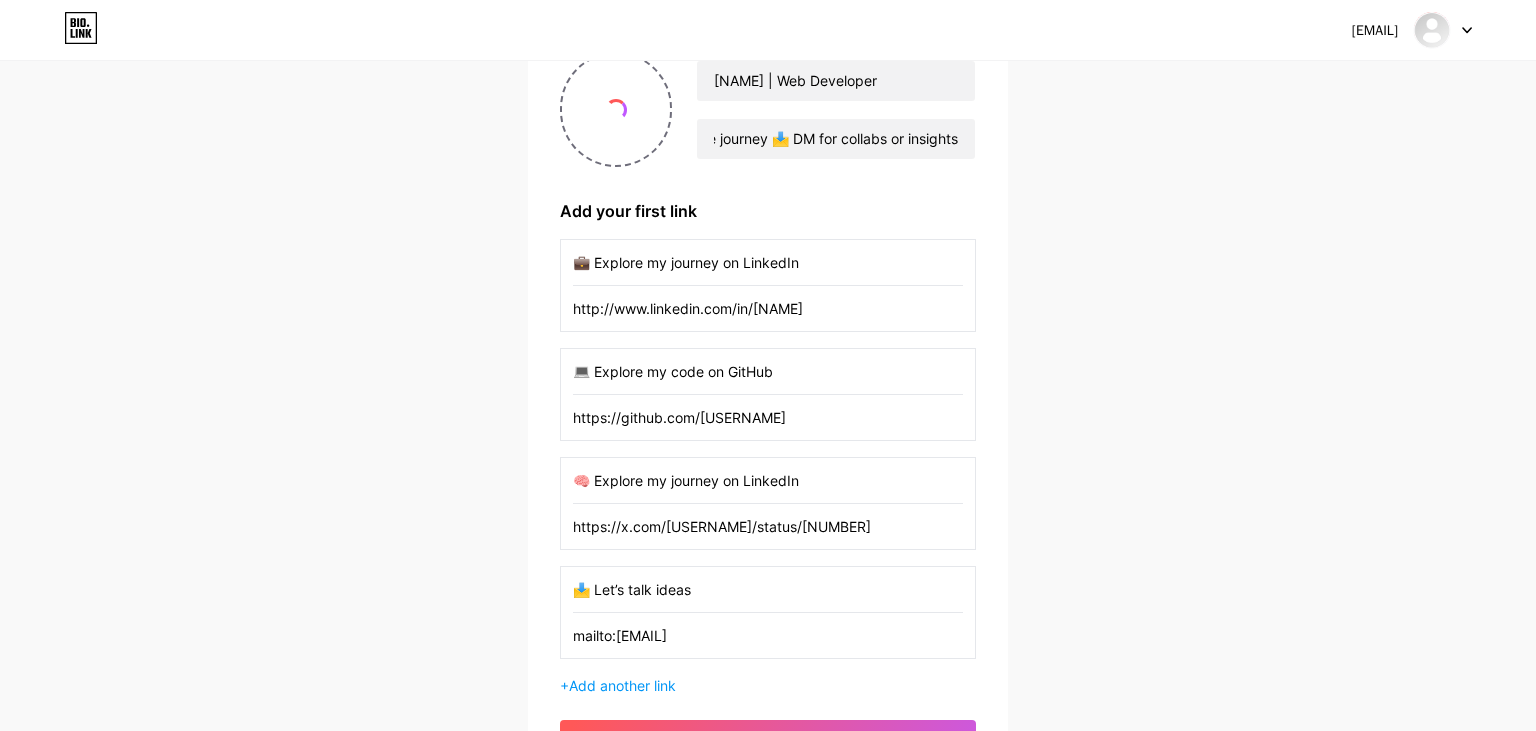 drag, startPoint x: 721, startPoint y: 580, endPoint x: 537, endPoint y: 602, distance: 185.31055 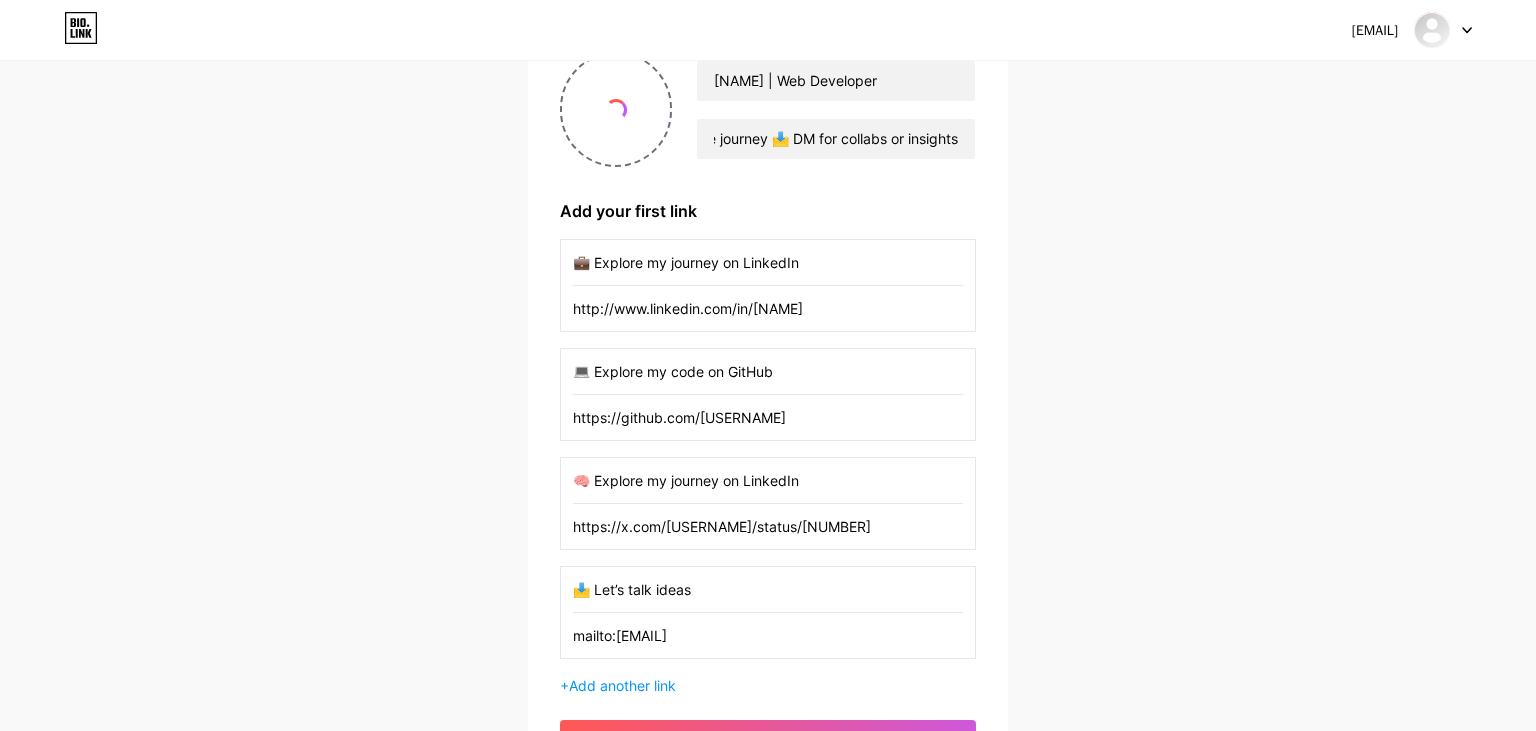 drag, startPoint x: 857, startPoint y: 628, endPoint x: 540, endPoint y: 630, distance: 317.00632 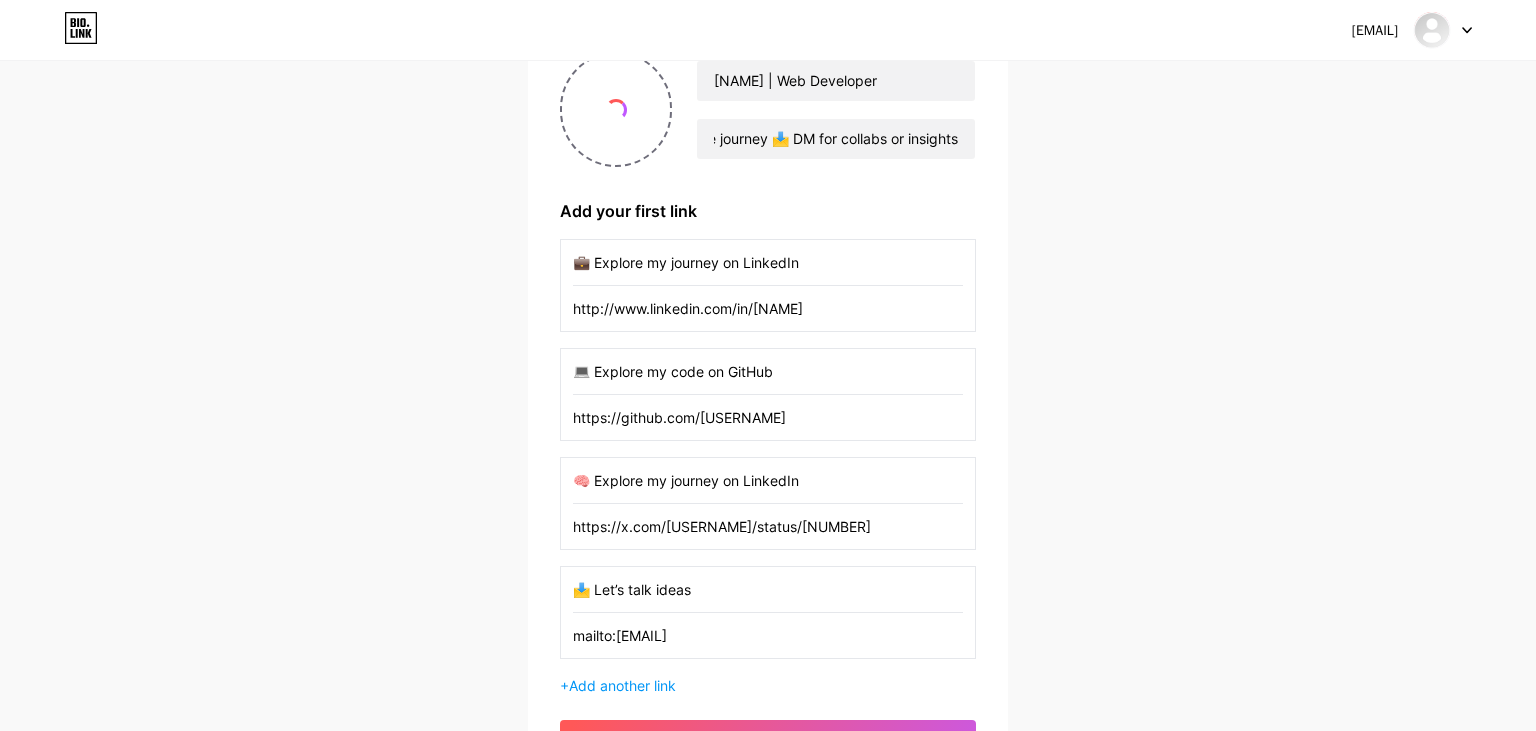 click on "mailto:[EMAIL]" at bounding box center (768, 635) 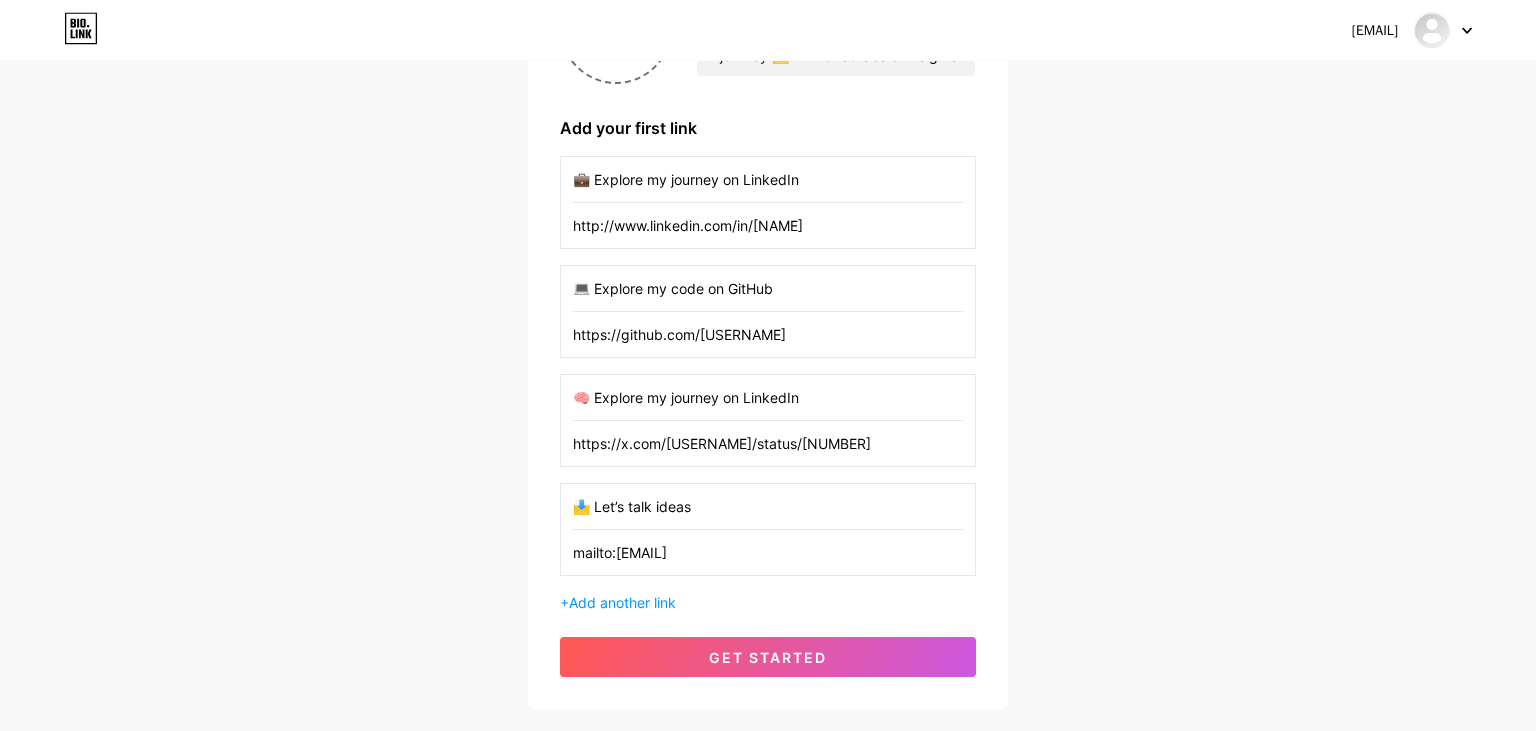 scroll, scrollTop: 386, scrollLeft: 0, axis: vertical 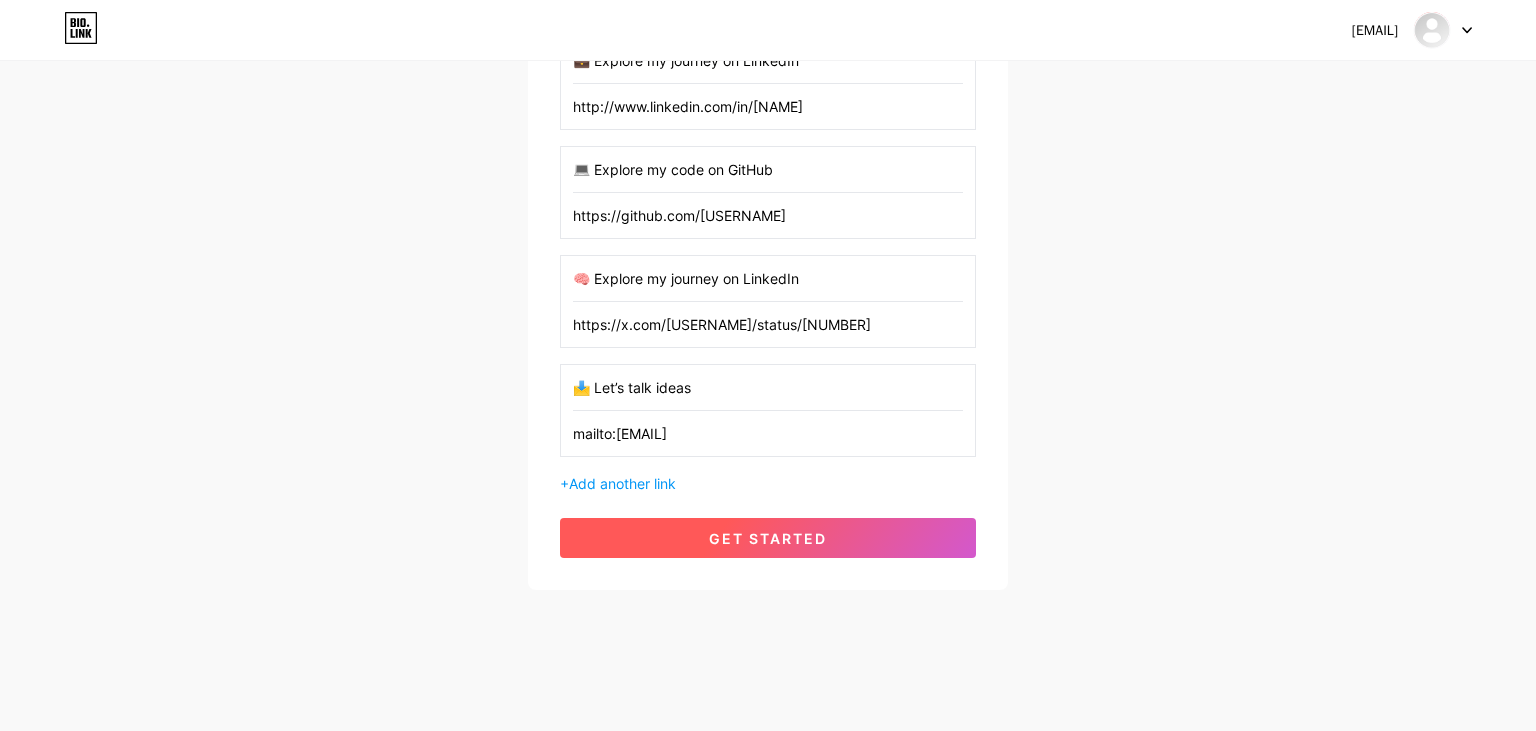 click on "get started" at bounding box center (768, 538) 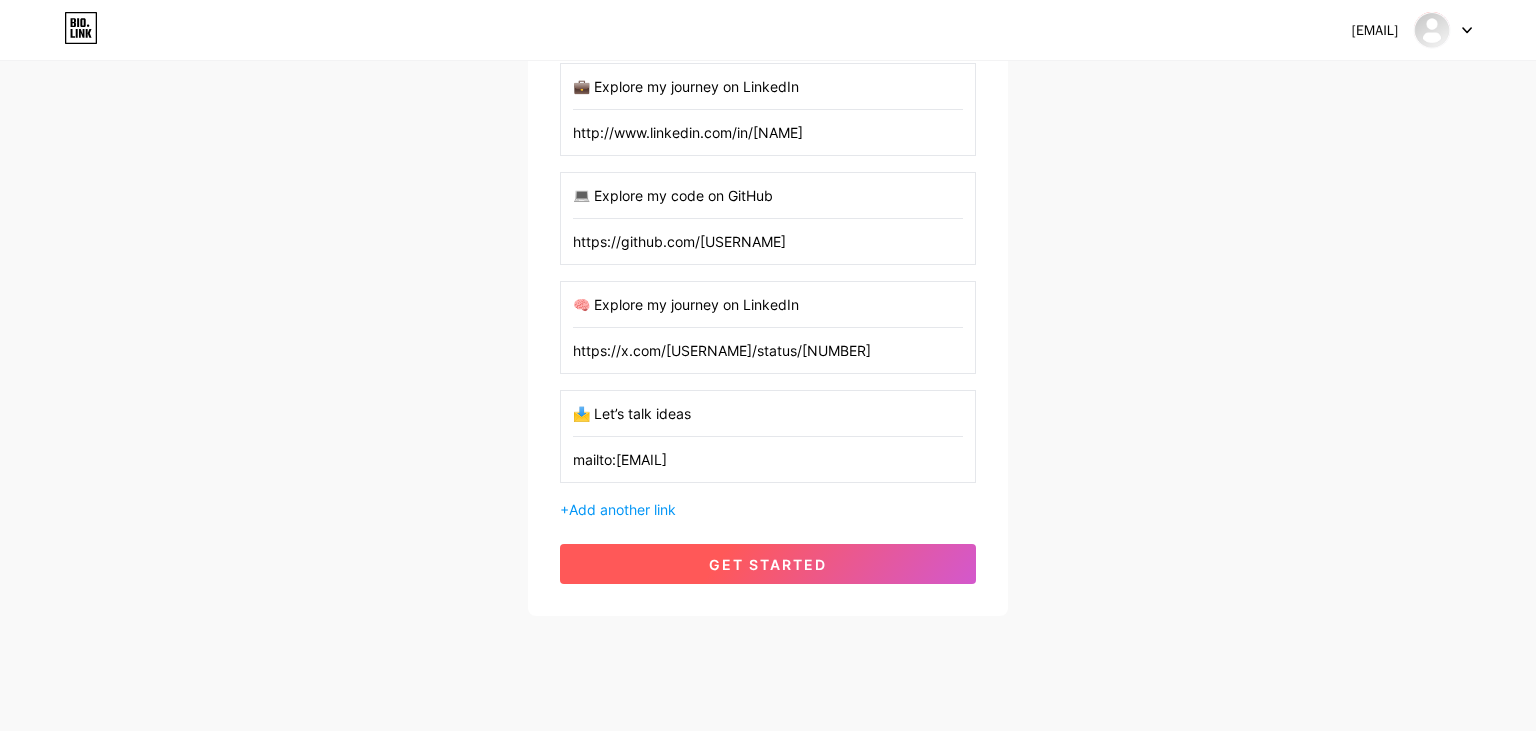 scroll, scrollTop: 412, scrollLeft: 0, axis: vertical 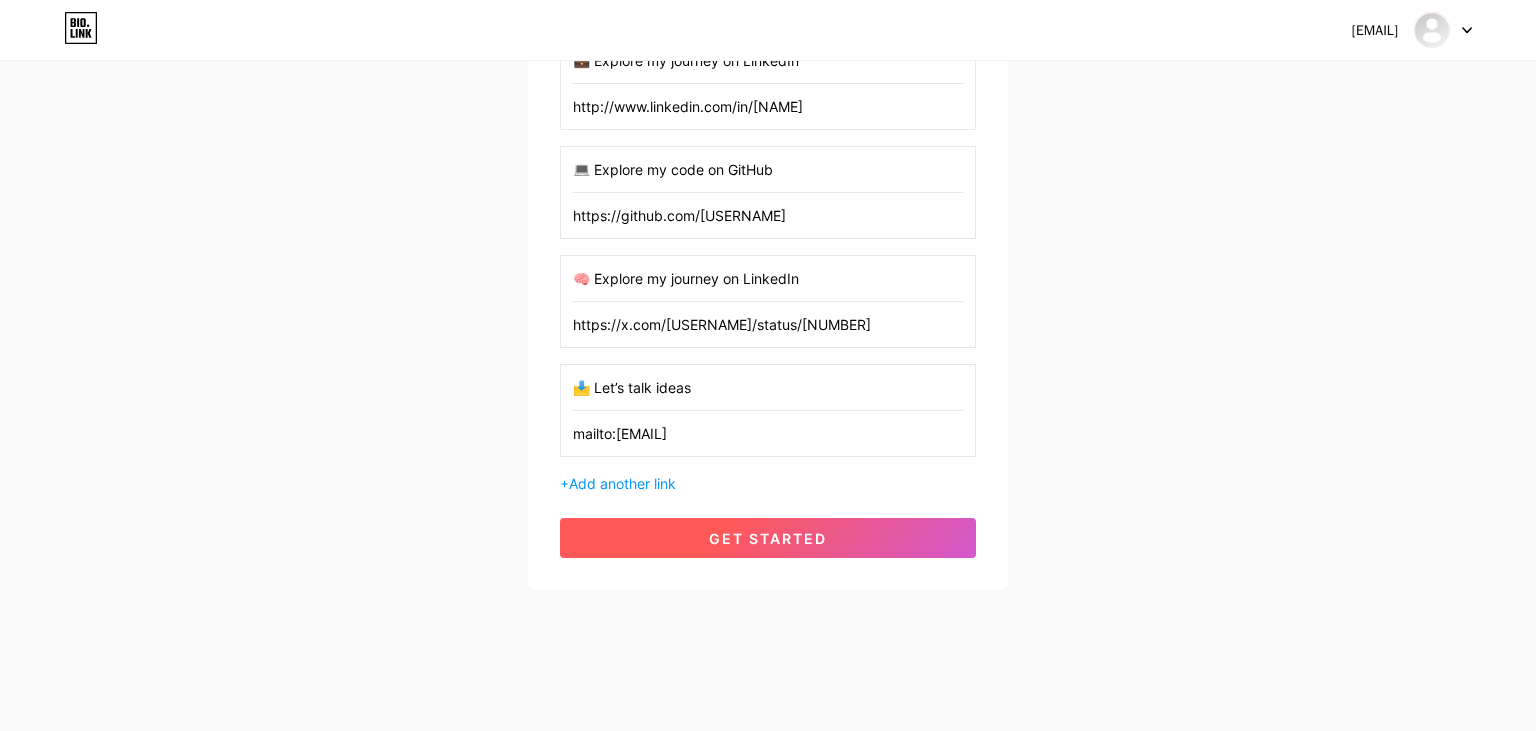 click on "get started" at bounding box center (768, 538) 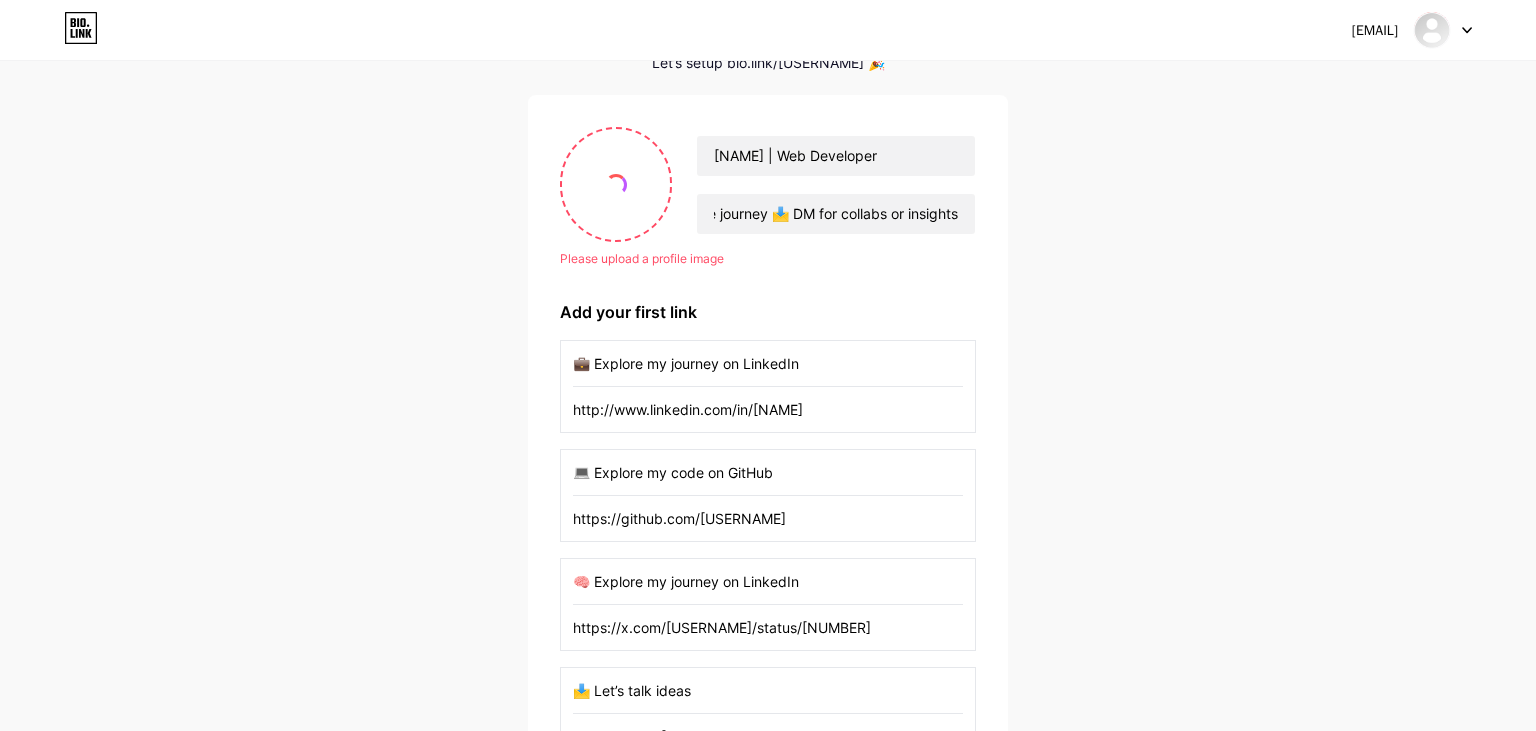 scroll, scrollTop: 106, scrollLeft: 0, axis: vertical 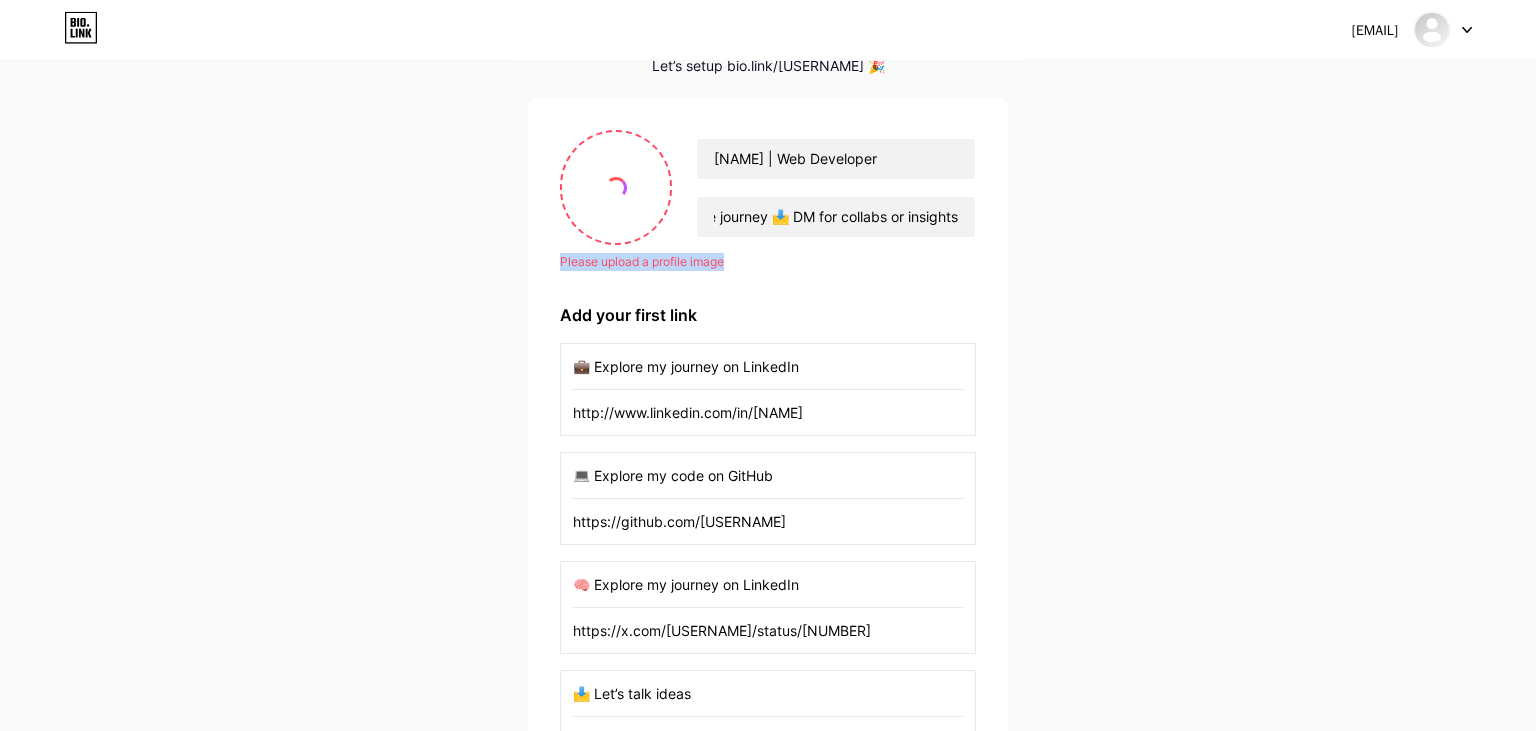 drag, startPoint x: 734, startPoint y: 268, endPoint x: 555, endPoint y: 260, distance: 179.17868 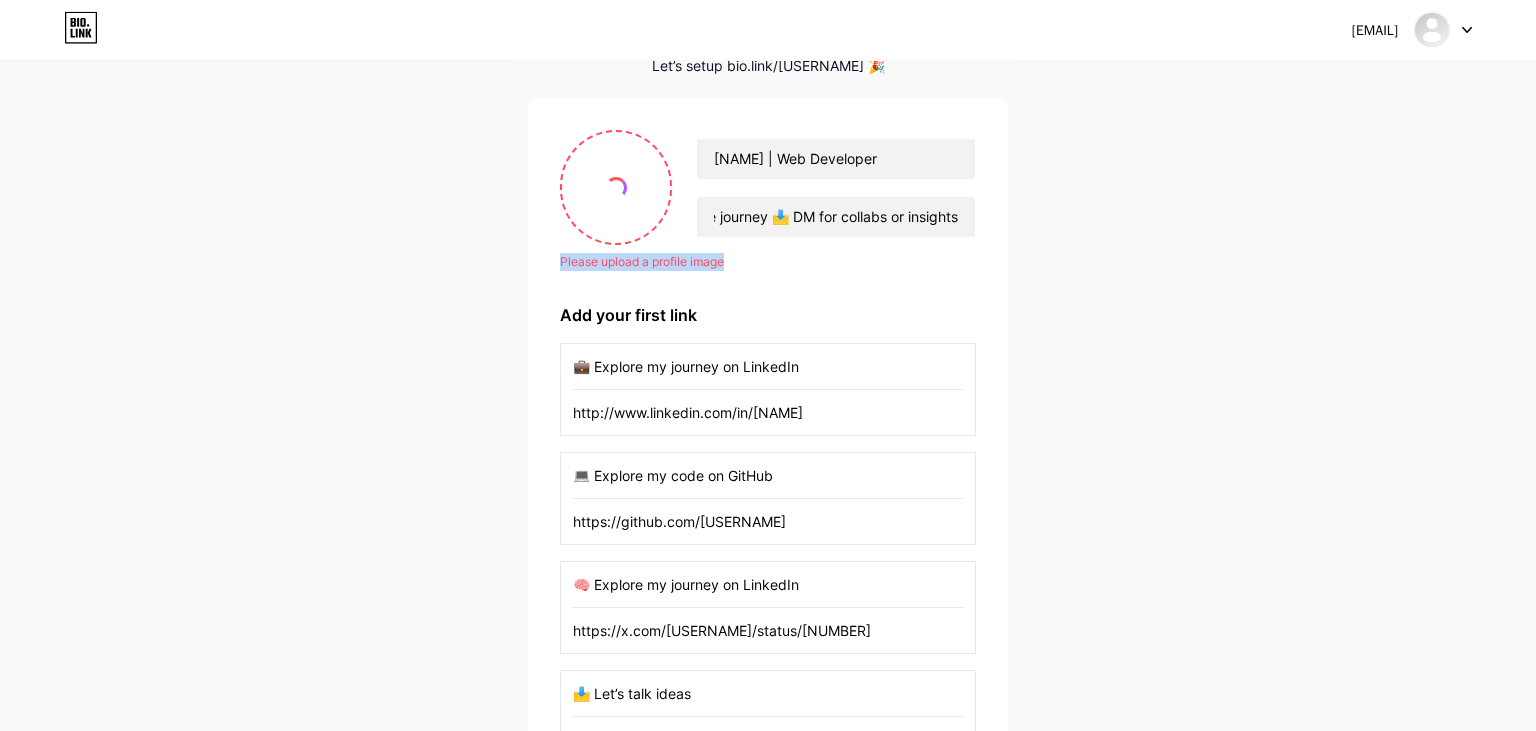 click on "Please upload a profile image   [NAME] | Web Developer     👨‍💻 Web Dev | Laravel Specialist 📊 Financial Market Analyst 🚀 Code logic × Market trends 🇵🇸 Gaza | On the journey 📩 DM for collabs or insights   Please upload a profile image   Add your first link   💼 Explore my journey on LinkedIn   http://www.linkedin.com/in/[NAME]   💻 Explore my code on GitHub   https://github.com/[USERNAME]   🧠 Explore my journey on LinkedIn   https://x.com/[USERNAME]/status/[NUMBER]   📩 Let’s talk ideas   mailto:[EMAIL]
+  Add another link     get started" at bounding box center (768, 497) 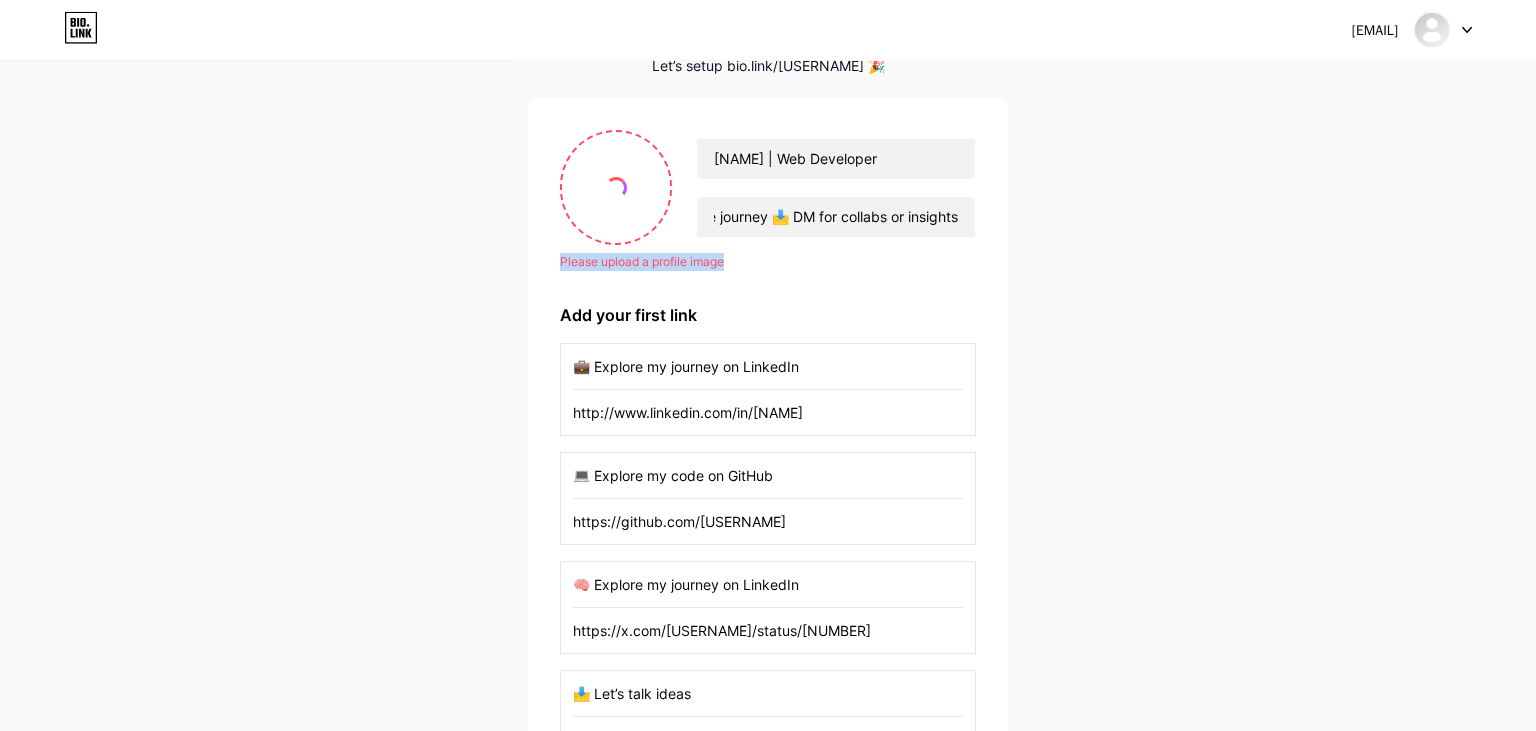 copy on "Please upload a profile image" 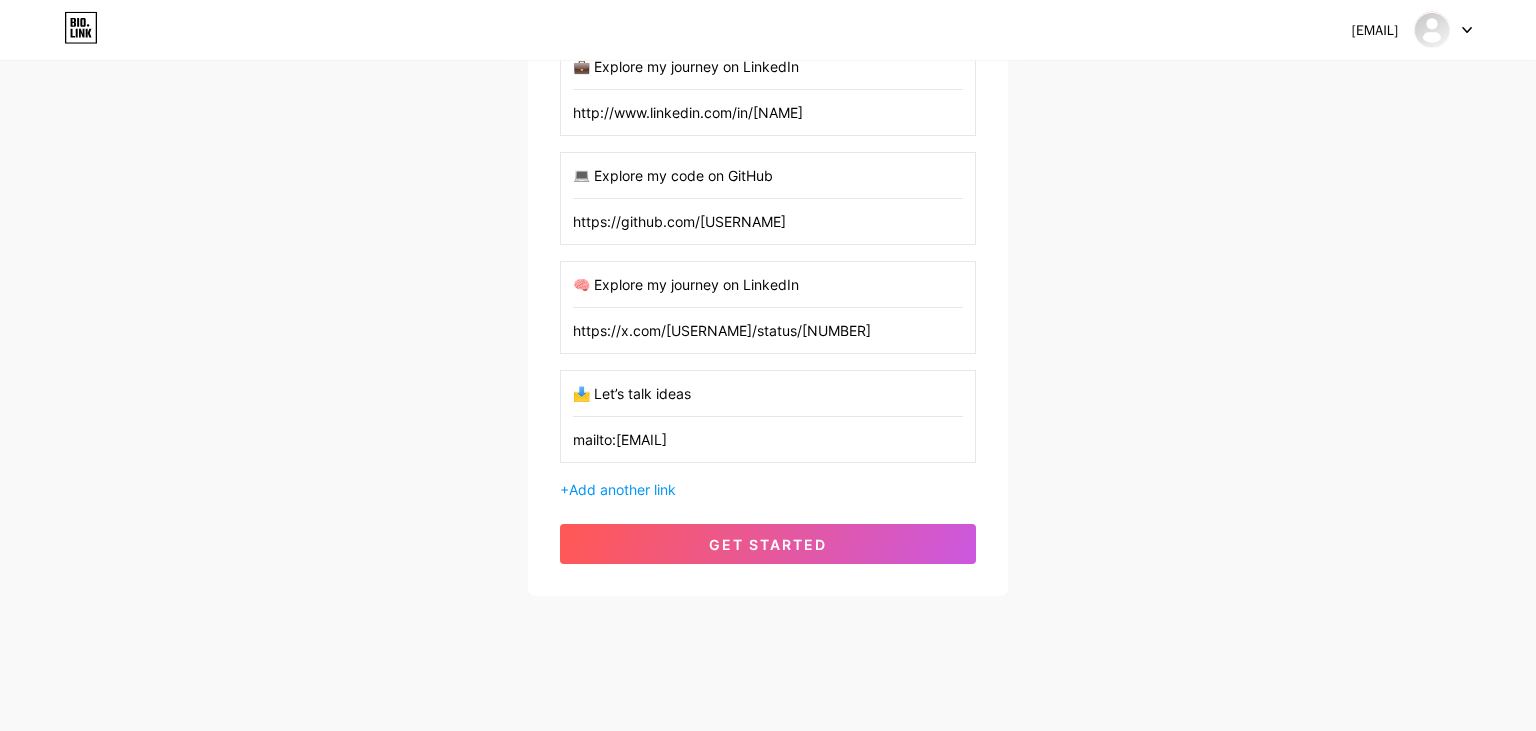scroll, scrollTop: 412, scrollLeft: 0, axis: vertical 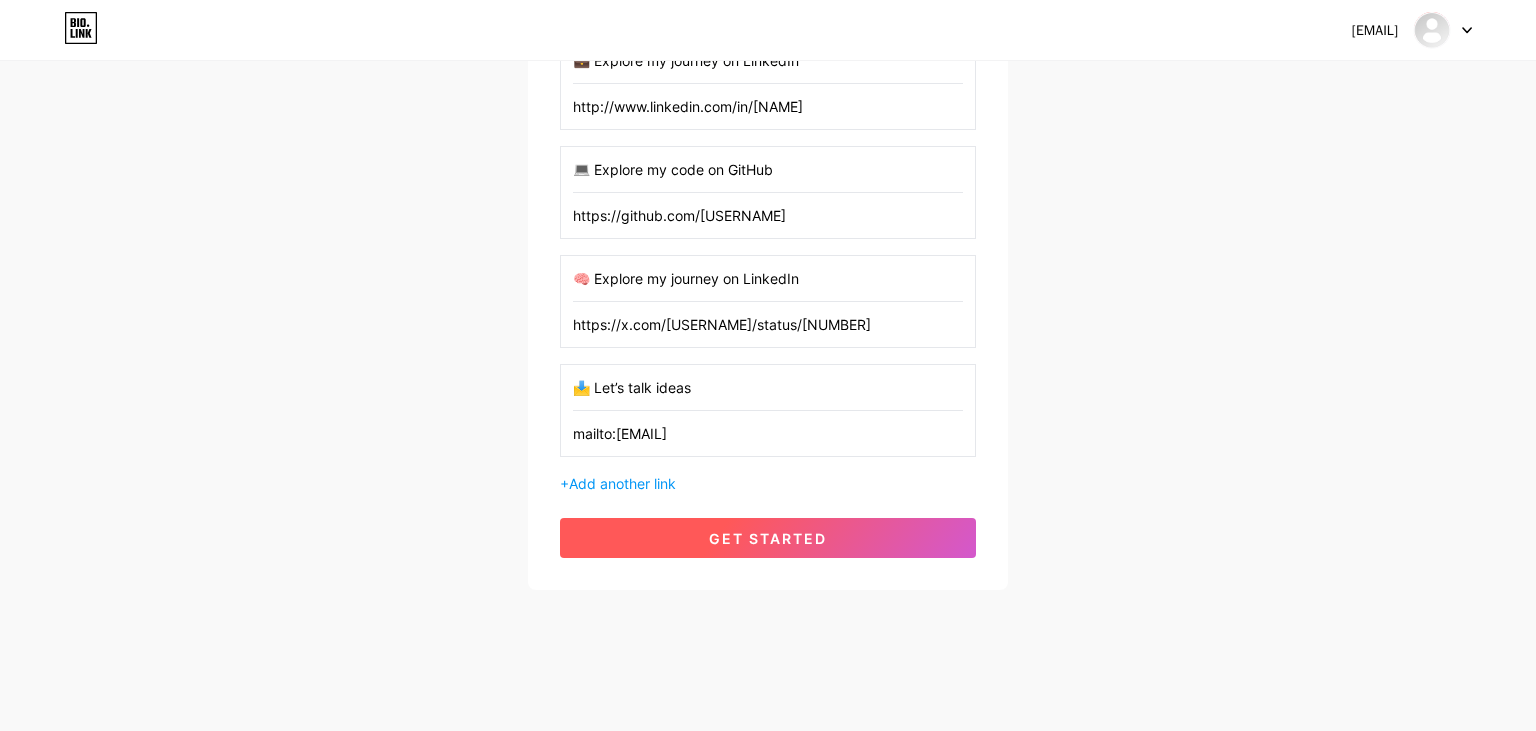 click on "get started" at bounding box center (768, 538) 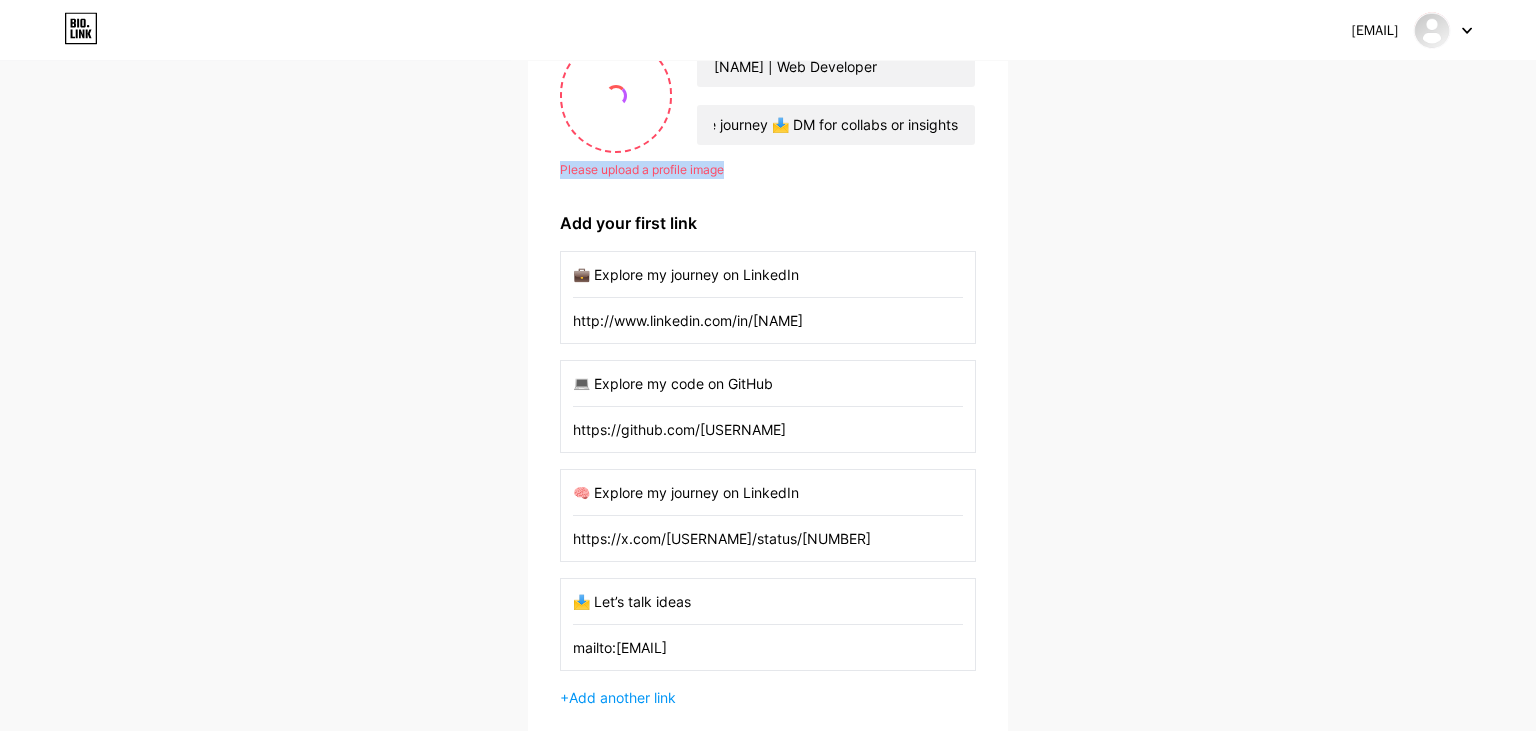 scroll, scrollTop: 0, scrollLeft: 0, axis: both 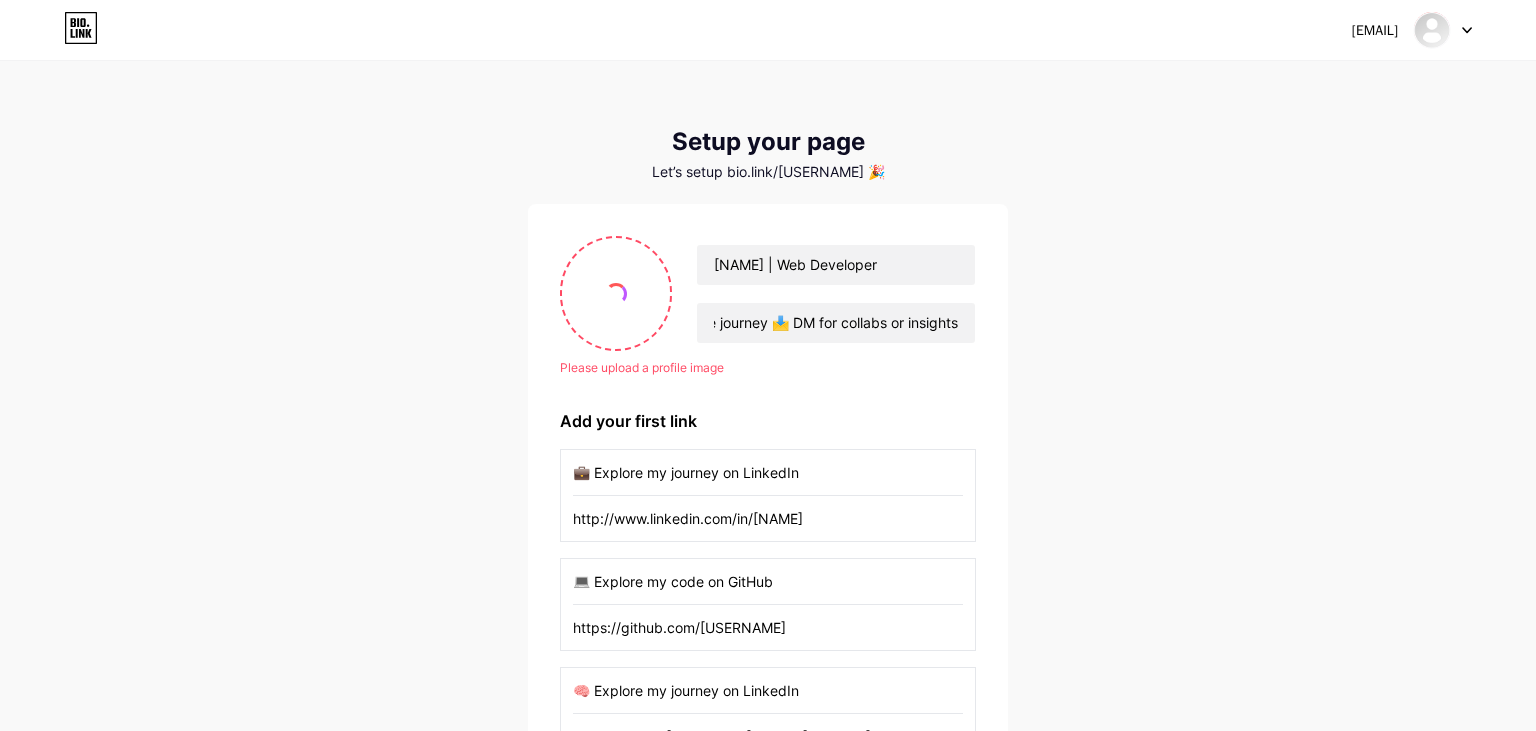 click on "[EMAIL]           Dashboard     Logout   Setup your page   Let’s setup bio.link/[USERNAME] 🎉         Please upload a profile image   [NAME] | Web Developer     👨‍💻 Web Dev | Laravel Specialist 📊 Financial Market Analyst 🚀 Code logic × Market trends 🇵🇸 Gaza | On the journey 📩 DM for collabs or insights   Please upload a profile image   Add your first link   💼 Explore my journey on LinkedIn   http://www.linkedin.com/in/[NAME]   💻 Explore my code on GitHub   https://github.com/[USERNAME]   🧠 Explore my journey on LinkedIn   https://x.com/[USERNAME]/status/[NUMBER]   📩 Let’s talk ideas   mailto:[EMAIL]
+  Add another link     get started" at bounding box center [768, 533] 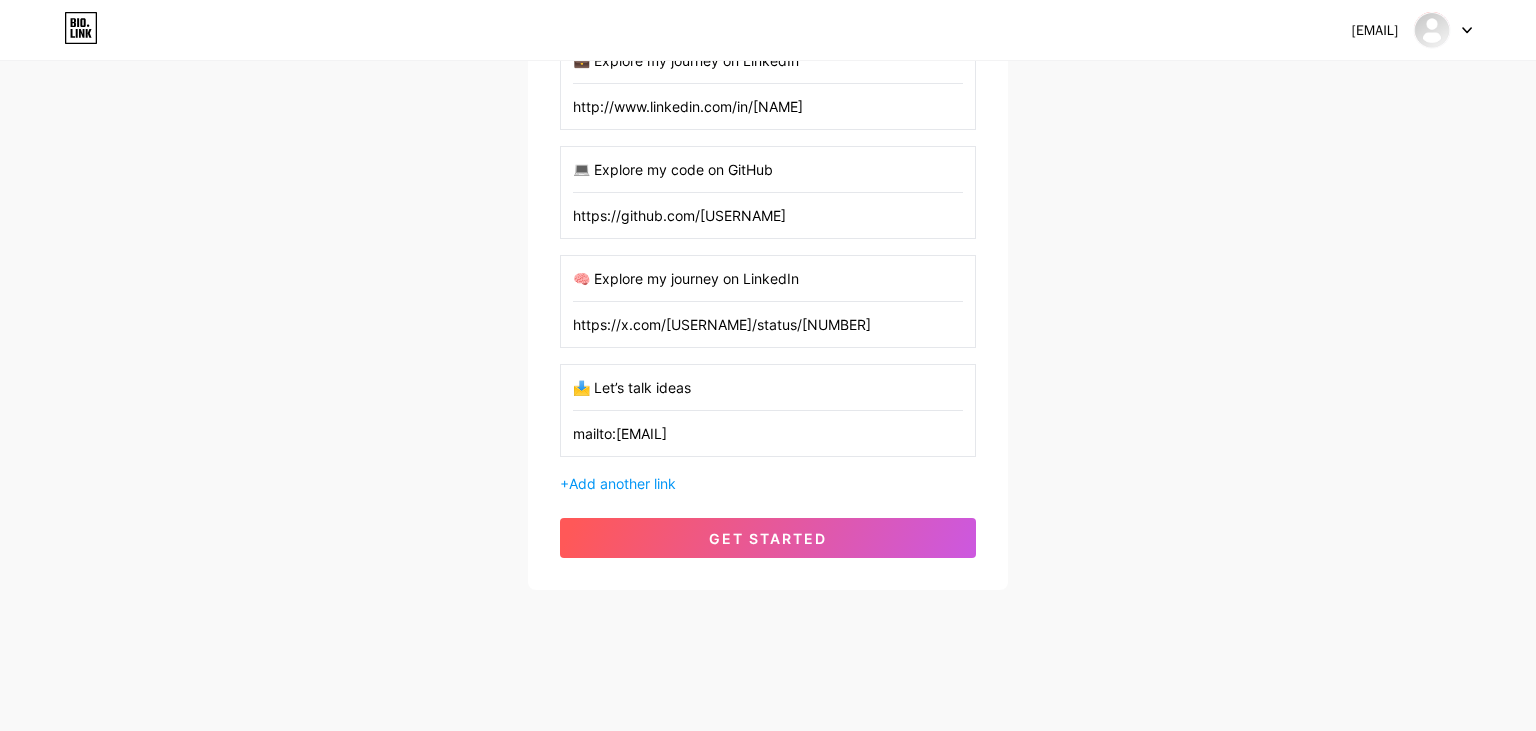 scroll, scrollTop: 0, scrollLeft: 0, axis: both 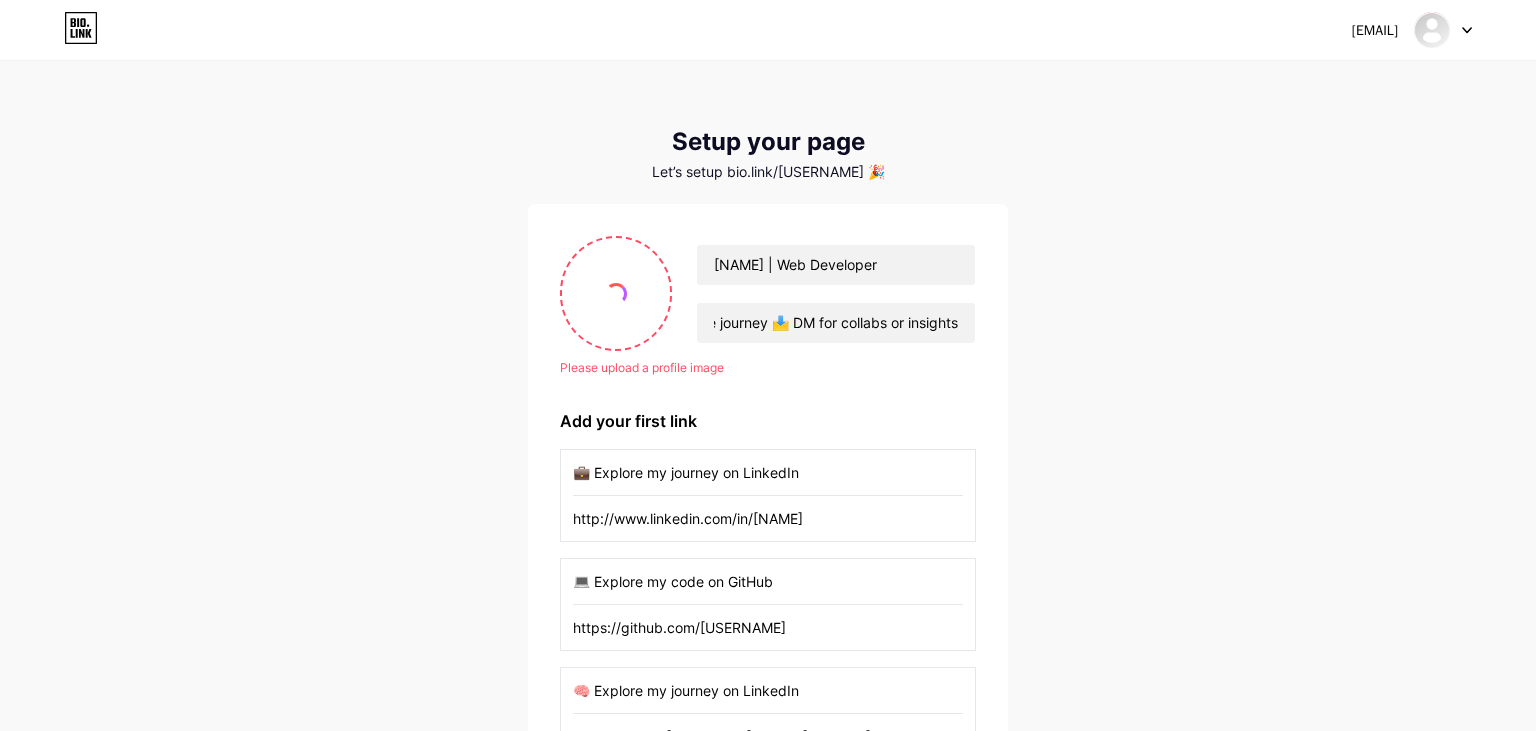 click on "Please upload a profile image" at bounding box center (768, 368) 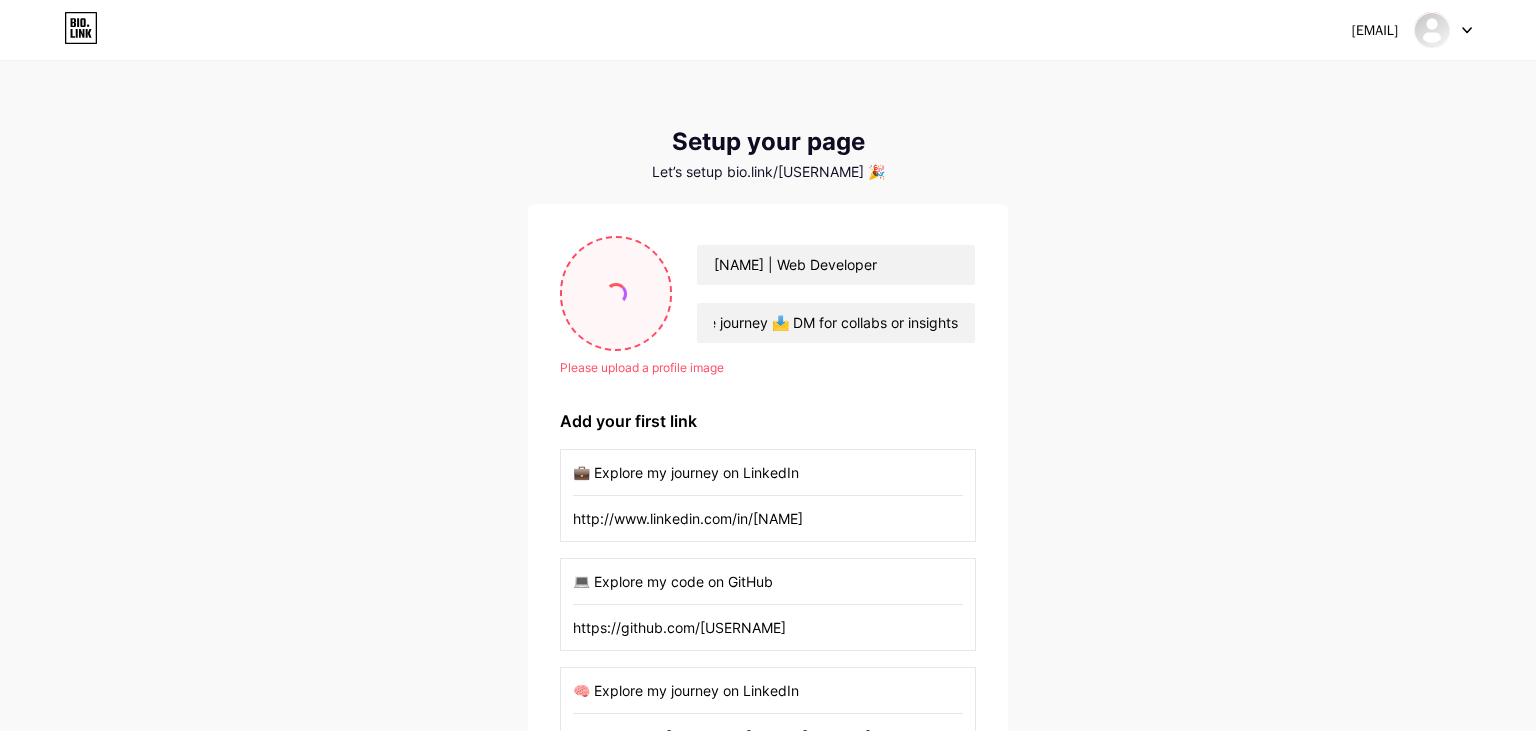 click at bounding box center (616, 293) 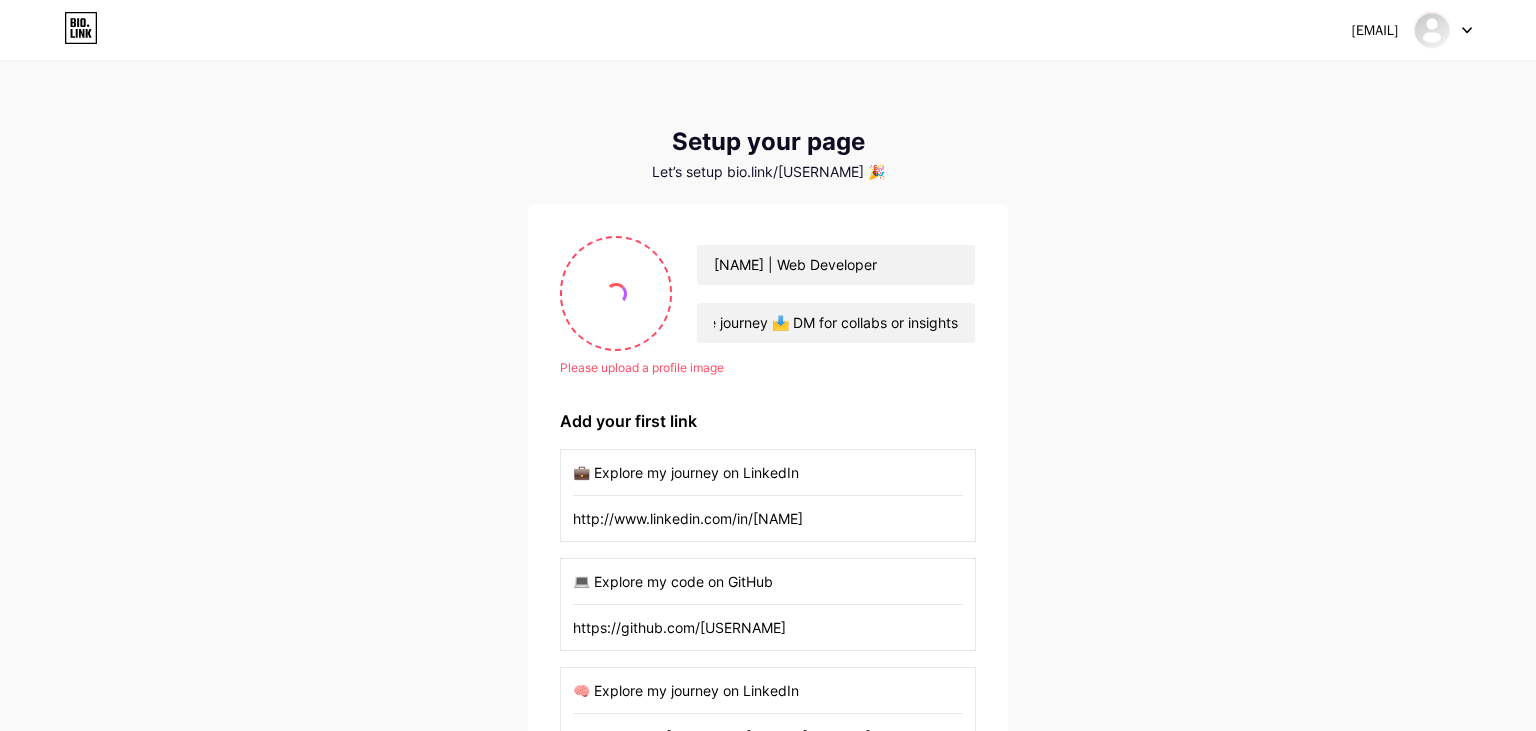 click on "Please upload a profile image   [NAME] | Web Developer     👨‍💻 Web Dev | Laravel Specialist 📊 Financial Market Analyst 🚀 Code logic × Market trends 🇵🇸 Gaza | On the journey 📩 DM for collabs or insights   Please upload a profile image   Add your first link   💼 Explore my journey on LinkedIn   http://www.linkedin.com/in/[NAME]   💻 Explore my code on GitHub   https://github.com/[USERNAME]   🧠 Explore my journey on LinkedIn   https://x.com/[USERNAME]/status/[NUMBER]   📩 Let’s talk ideas   mailto:[EMAIL]
+  Add another link     get started" at bounding box center [768, 603] 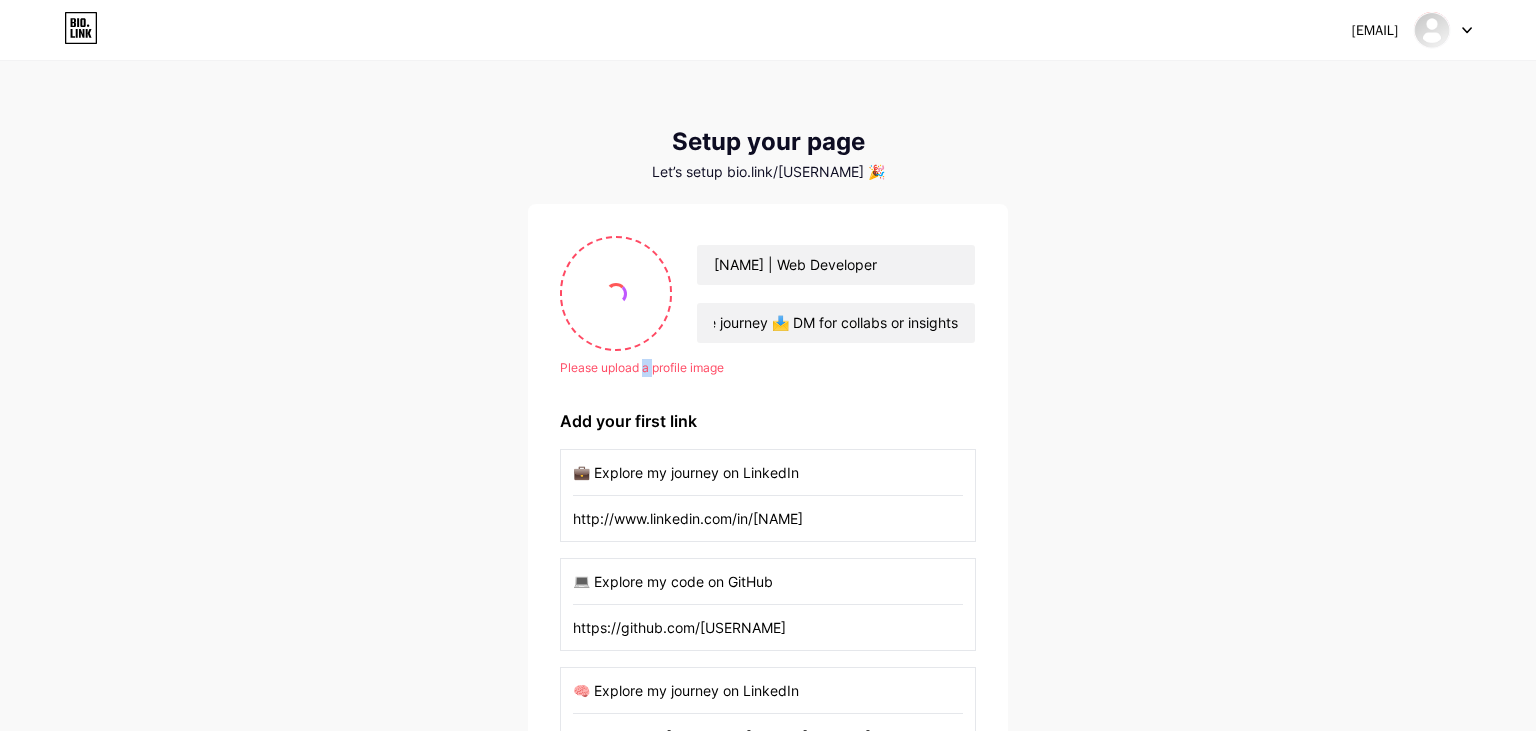 click on "Please upload a profile image   [NAME] | Web Developer     👨‍💻 Web Dev | Laravel Specialist 📊 Financial Market Analyst 🚀 Code logic × Market trends 🇵🇸 Gaza | On the journey 📩 DM for collabs or insights   Please upload a profile image   Add your first link   💼 Explore my journey on LinkedIn   http://www.linkedin.com/in/[NAME]   💻 Explore my code on GitHub   https://github.com/[USERNAME]   🧠 Explore my journey on LinkedIn   https://x.com/[USERNAME]/status/[NUMBER]   📩 Let’s talk ideas   mailto:[EMAIL]
+  Add another link     get started" at bounding box center (768, 603) 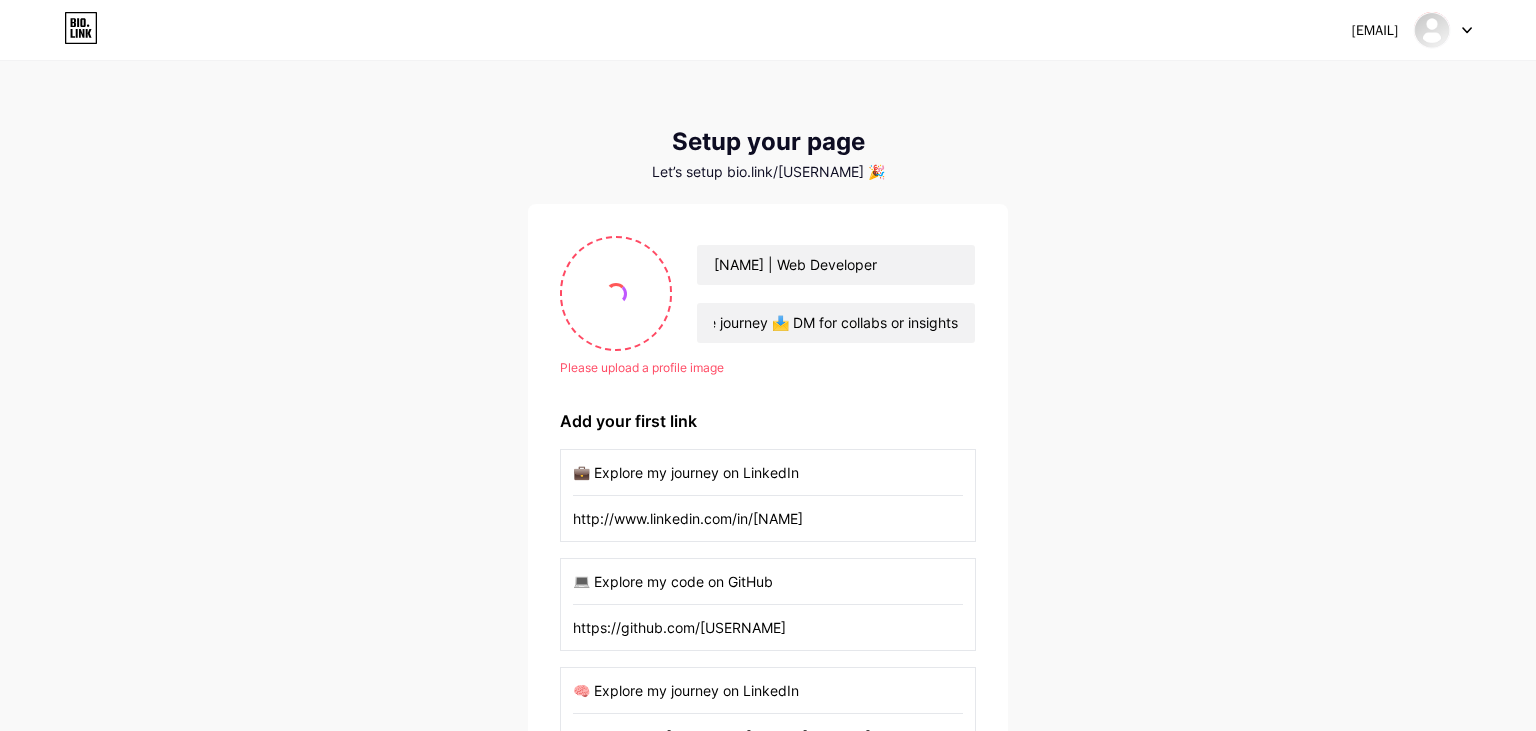 click on "Please upload a profile image   [NAME] | Web Developer     👨‍💻 Web Dev | Laravel Specialist 📊 Financial Market Analyst 🚀 Code logic × Market trends 🇵🇸 Gaza | On the journey 📩 DM for collabs or insights   Please upload a profile image   Add your first link   💼 Explore my journey on LinkedIn   http://www.linkedin.com/in/[NAME]   💻 Explore my code on GitHub   https://github.com/[USERNAME]   🧠 Explore my journey on LinkedIn   https://x.com/[USERNAME]/status/[NUMBER]   📩 Let’s talk ideas   mailto:[EMAIL]
+  Add another link     get started" at bounding box center [768, 603] 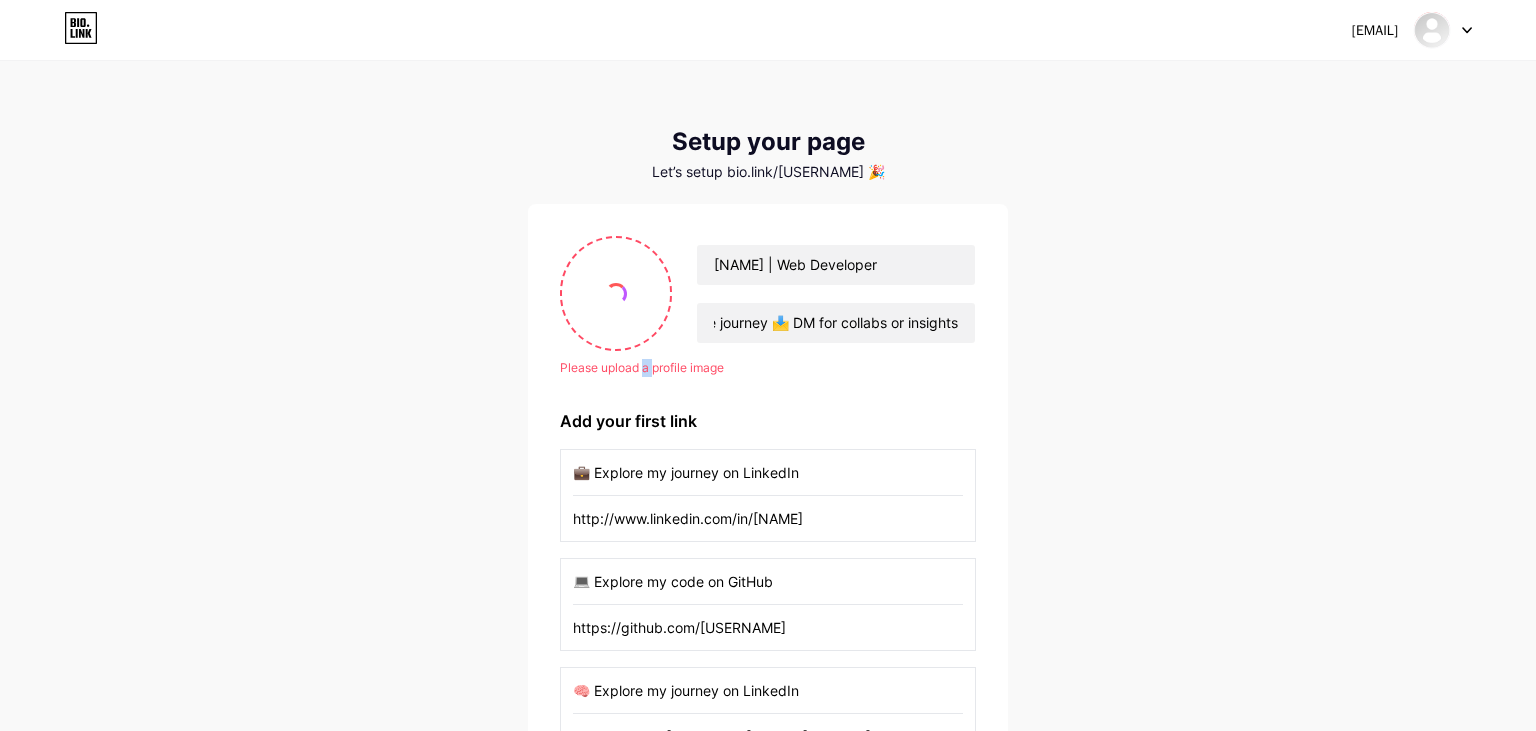 click on "Please upload a profile image   [NAME] | Web Developer     👨‍💻 Web Dev | Laravel Specialist 📊 Financial Market Analyst 🚀 Code logic × Market trends 🇵🇸 Gaza | On the journey 📩 DM for collabs or insights   Please upload a profile image   Add your first link   💼 Explore my journey on LinkedIn   http://www.linkedin.com/in/[NAME]   💻 Explore my code on GitHub   https://github.com/[USERNAME]   🧠 Explore my journey on LinkedIn   https://x.com/[USERNAME]/status/[NUMBER]   📩 Let’s talk ideas   mailto:[EMAIL]
+  Add another link     get started" at bounding box center (768, 603) 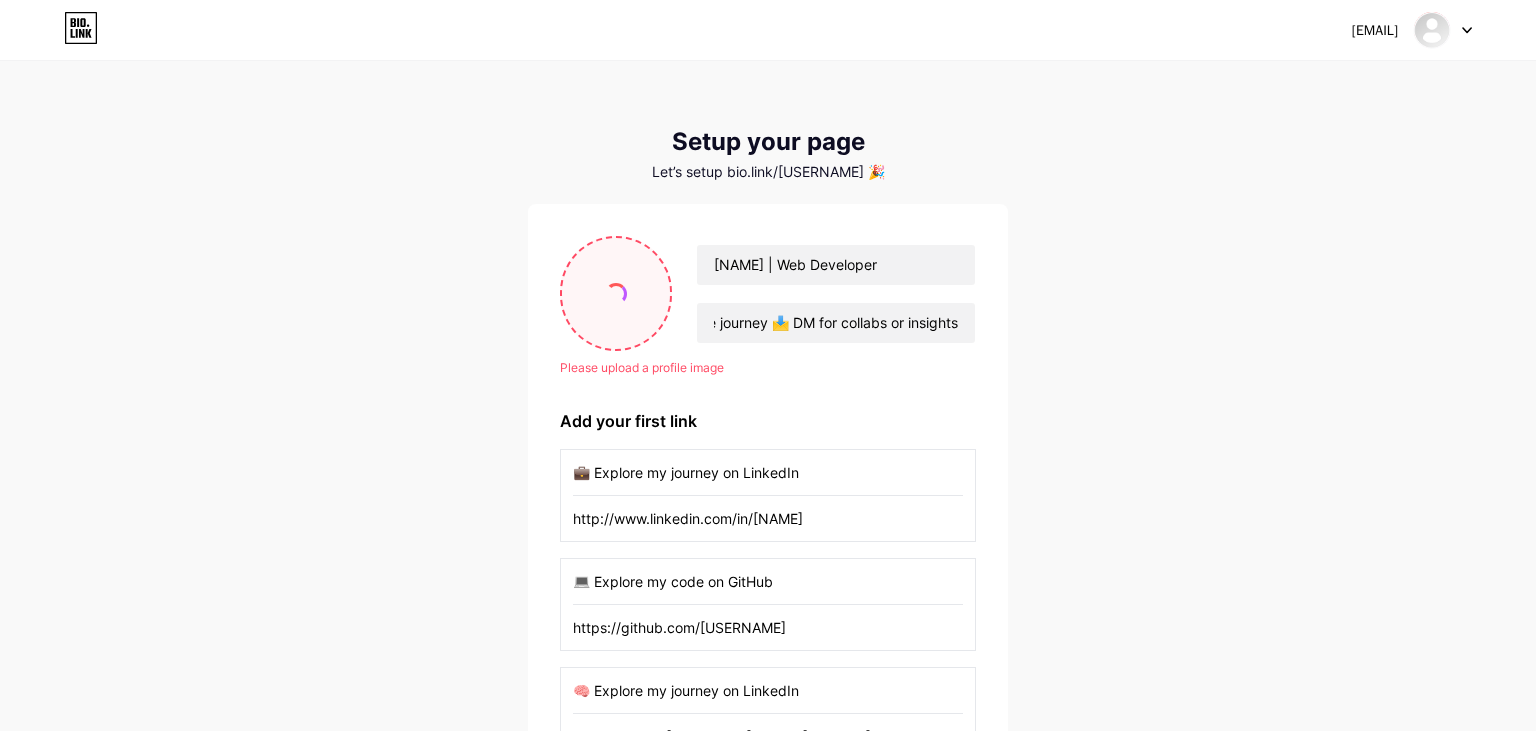 click at bounding box center (616, 293) 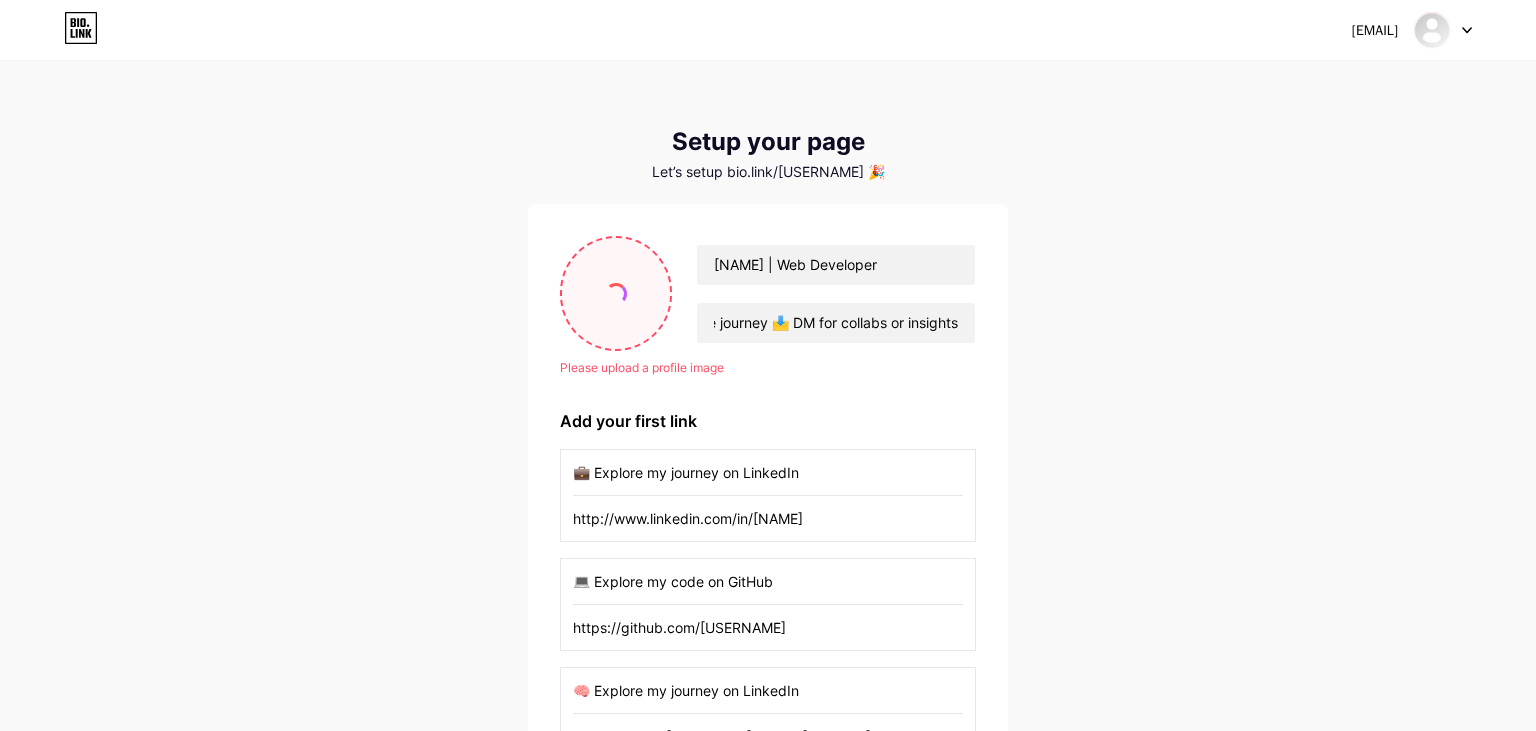 type on "C:\fakepath\[FILENAME]" 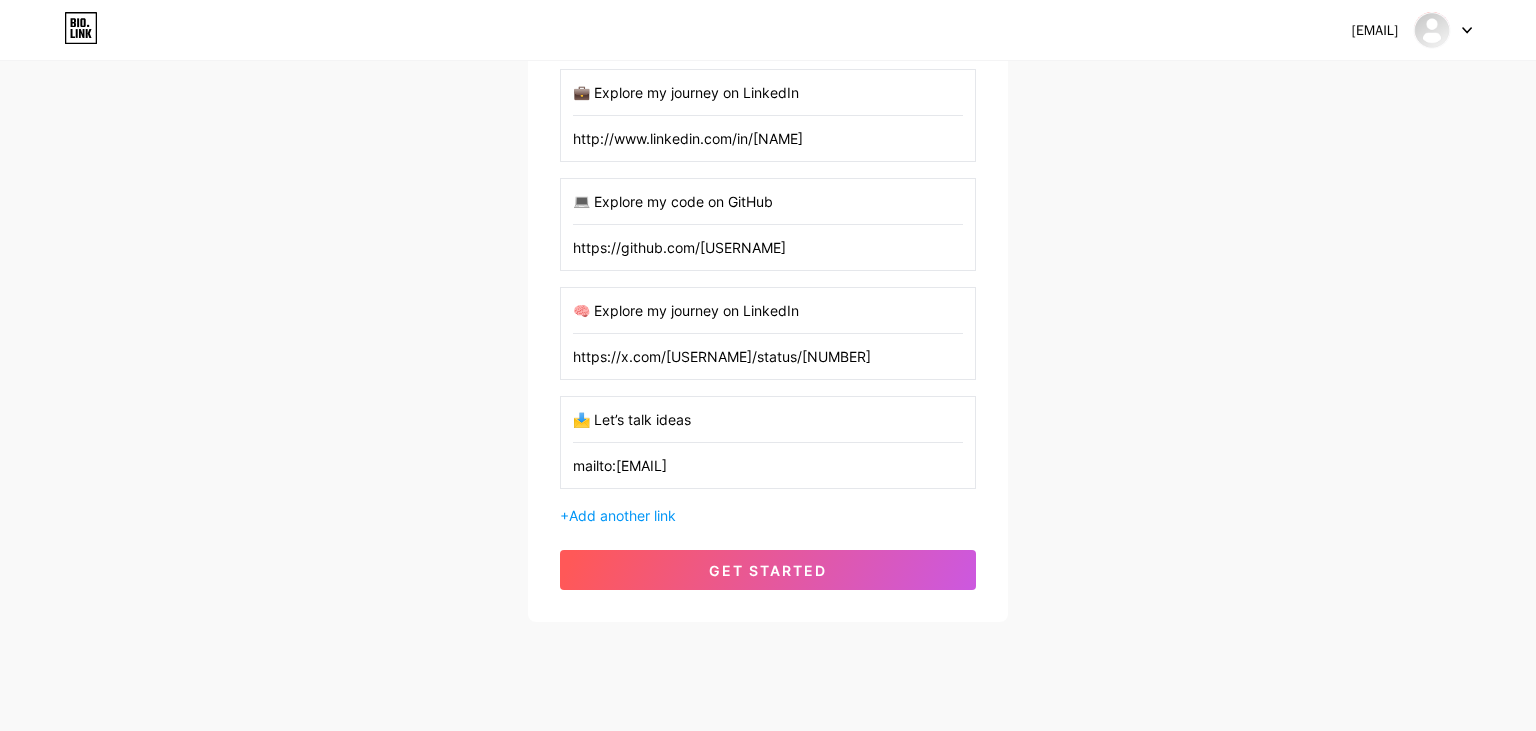 scroll, scrollTop: 355, scrollLeft: 0, axis: vertical 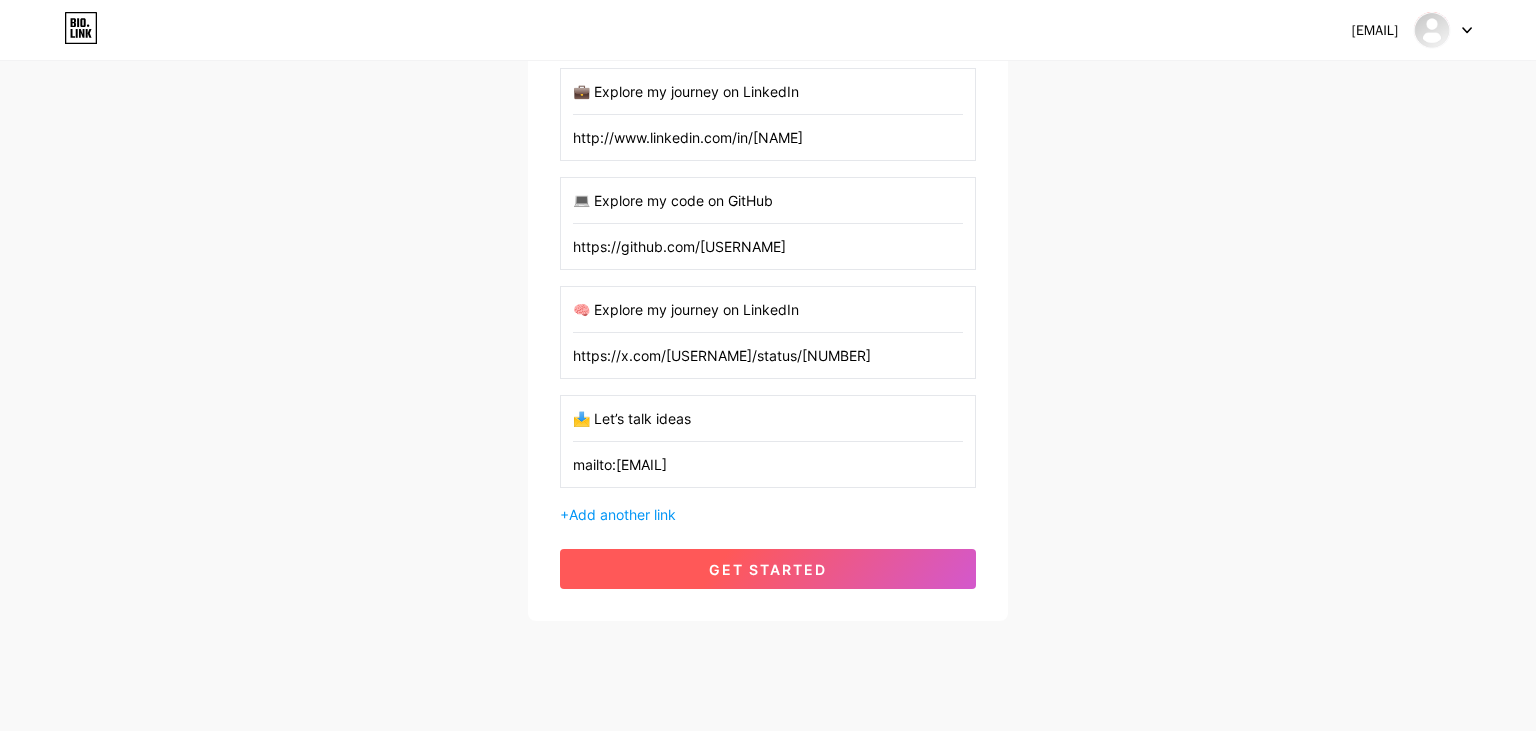 click on "get started" at bounding box center (768, 569) 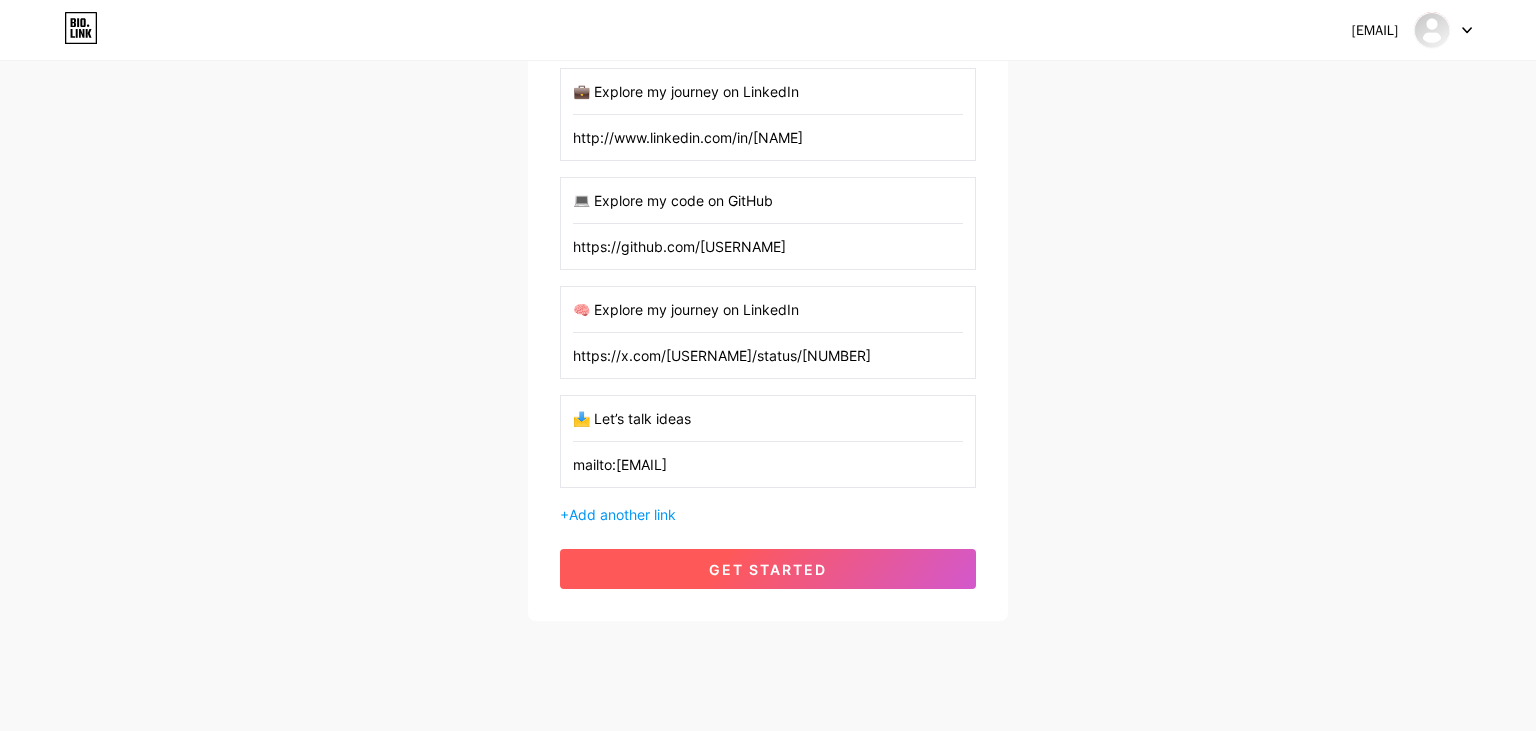 scroll, scrollTop: 0, scrollLeft: 0, axis: both 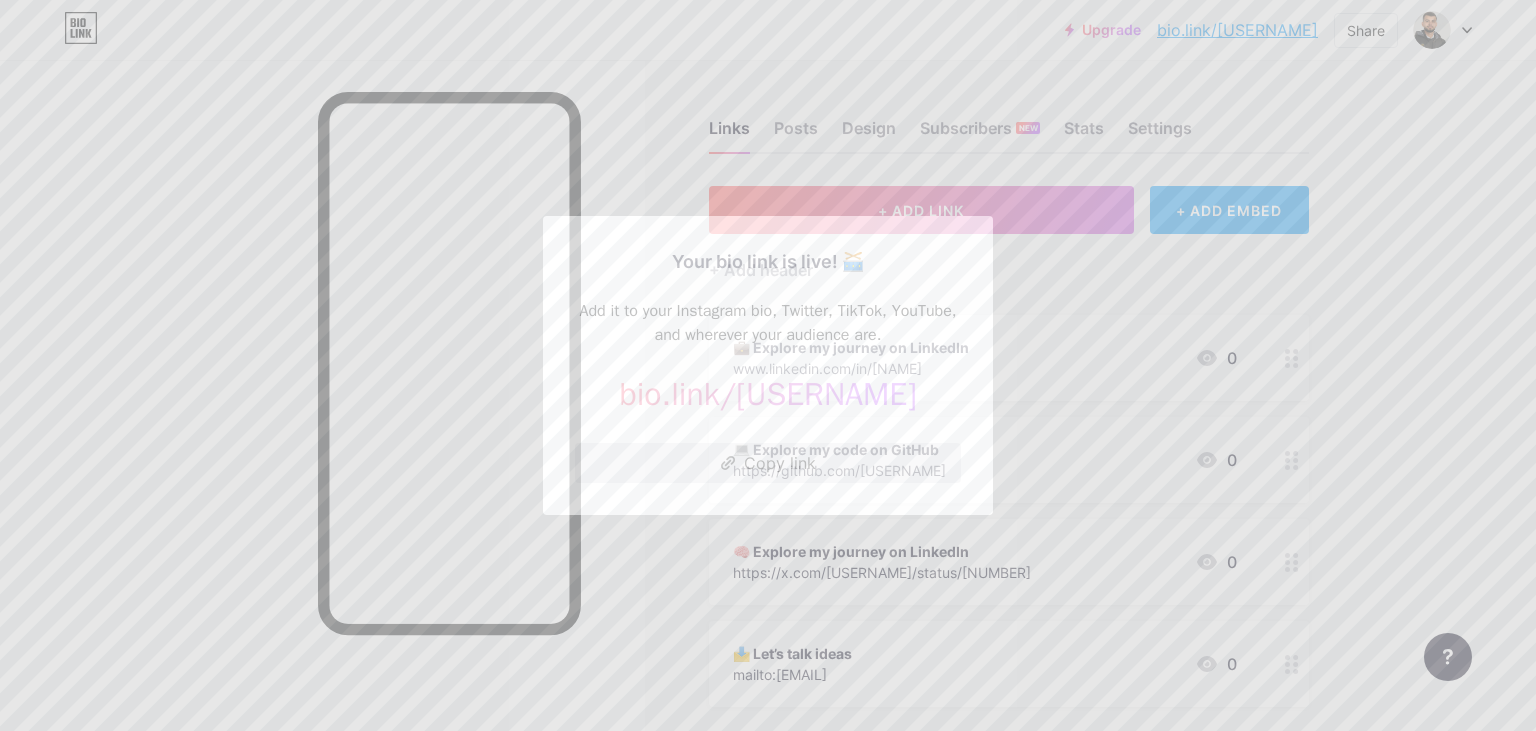 click on "Copy link" at bounding box center [768, 463] 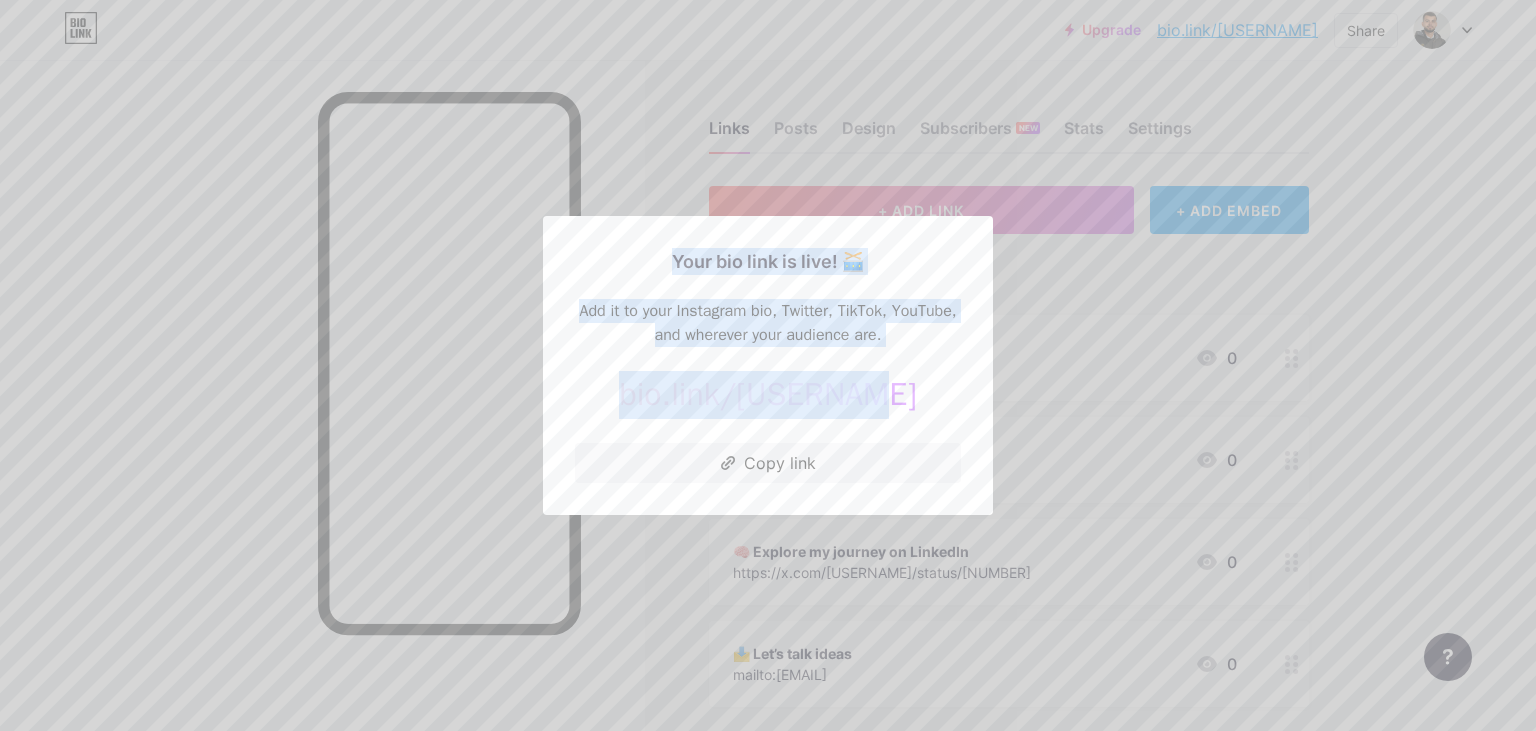 drag, startPoint x: 630, startPoint y: 246, endPoint x: 975, endPoint y: 474, distance: 413.53235 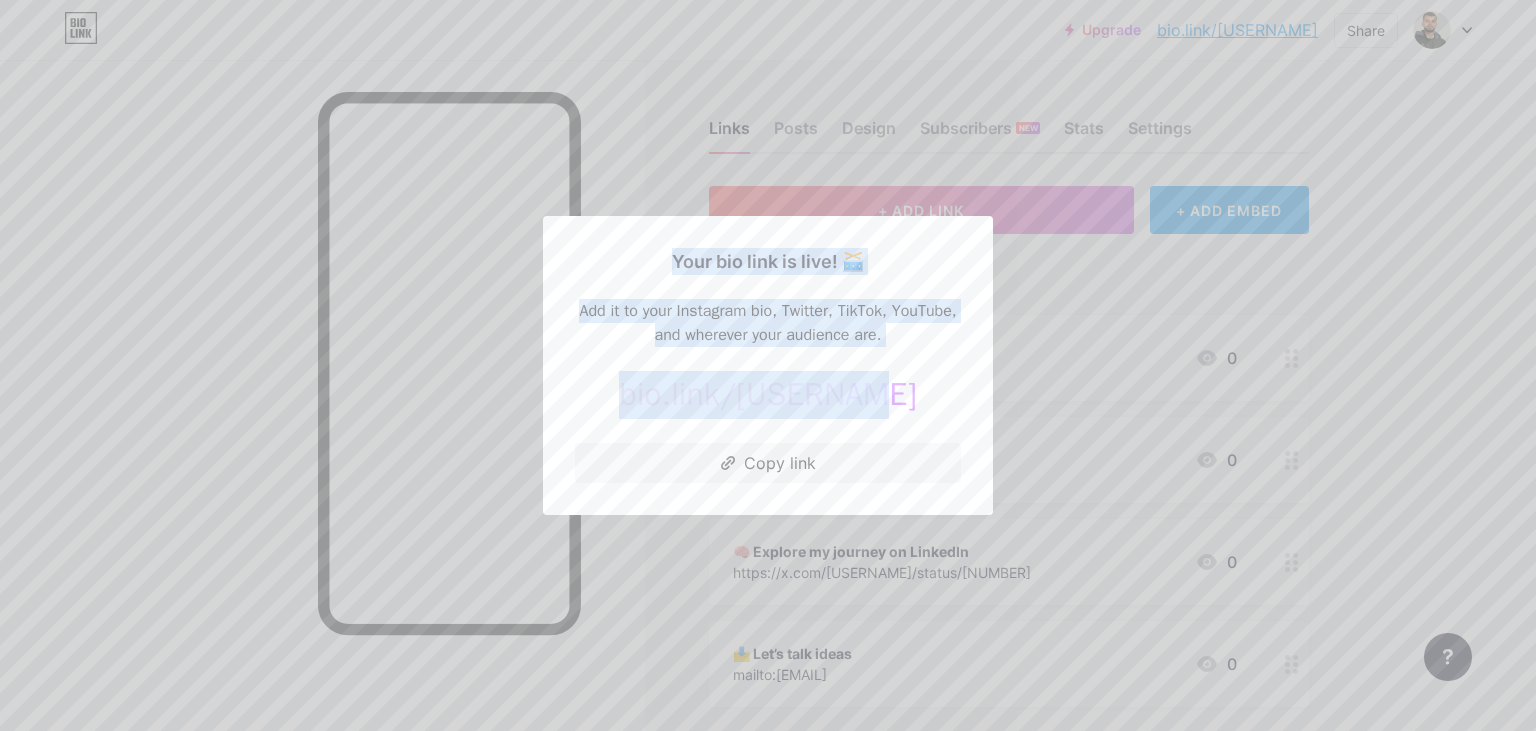 click on "Your bio link is live! 🥁
Add it to your Instagram bio, Twitter, TikTok, YouTube, and wherever your audience are.
bio.link/ [USERNAME]   https://bio.link/[USERNAME]      Copy link" at bounding box center (768, 365) 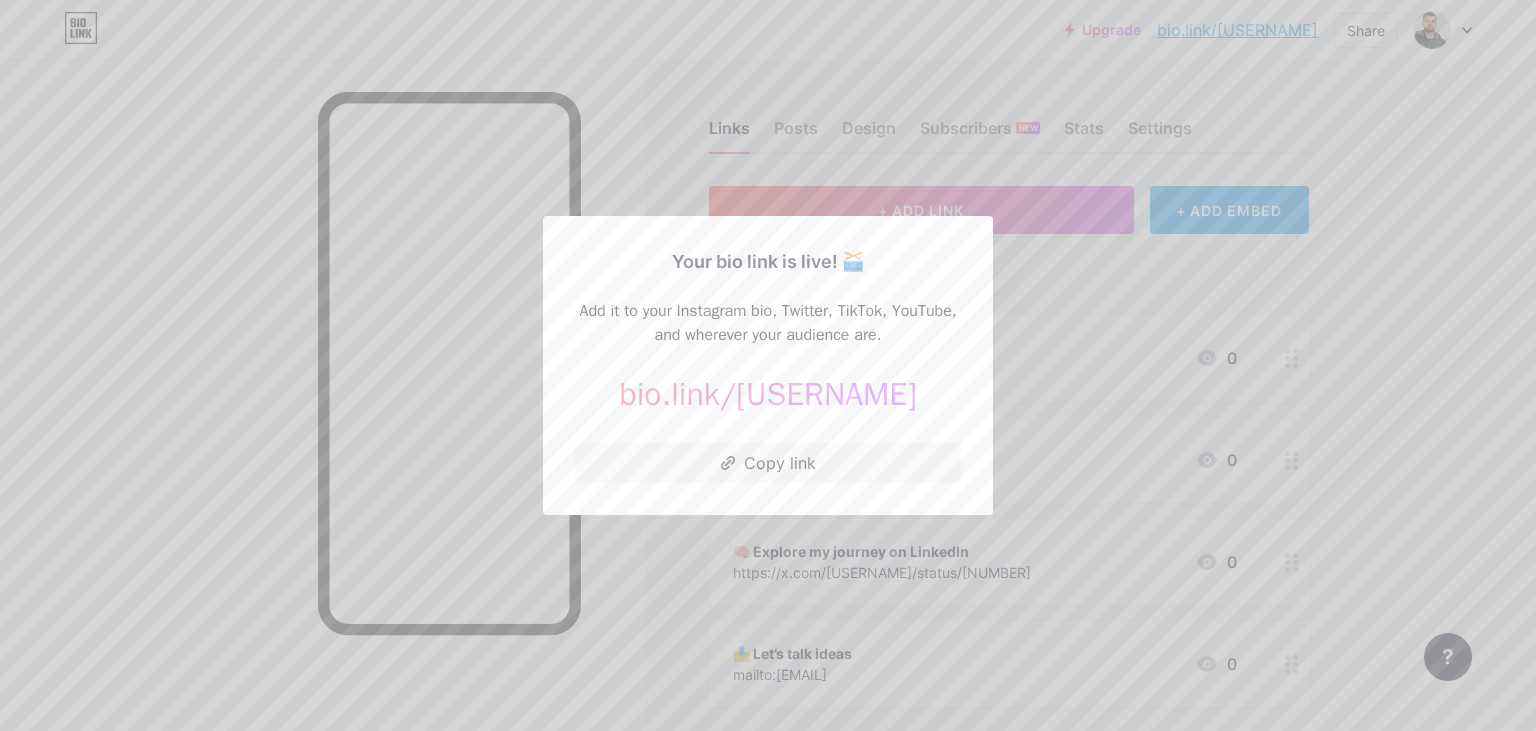 click at bounding box center [768, 365] 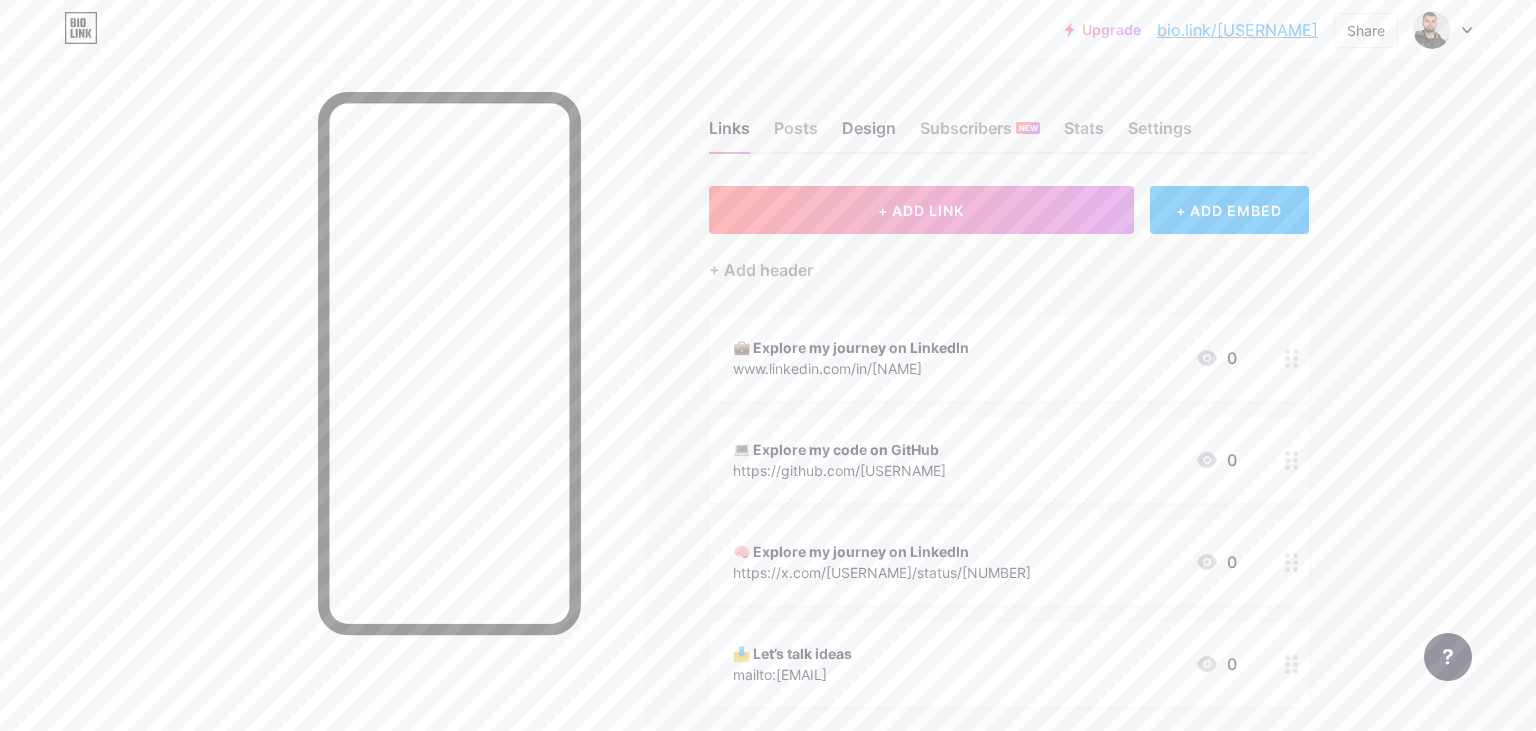 click on "Design" at bounding box center [869, 134] 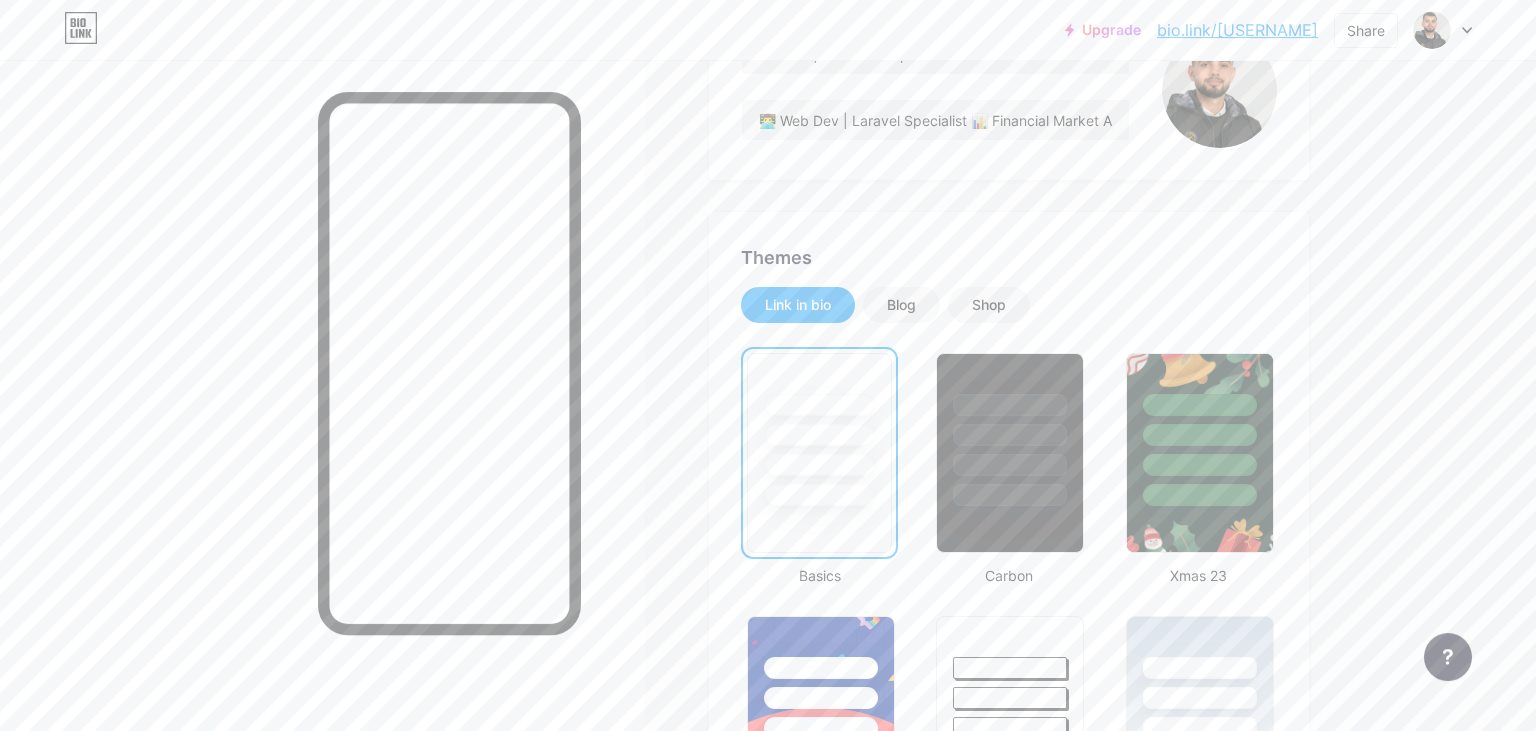 scroll, scrollTop: 211, scrollLeft: 0, axis: vertical 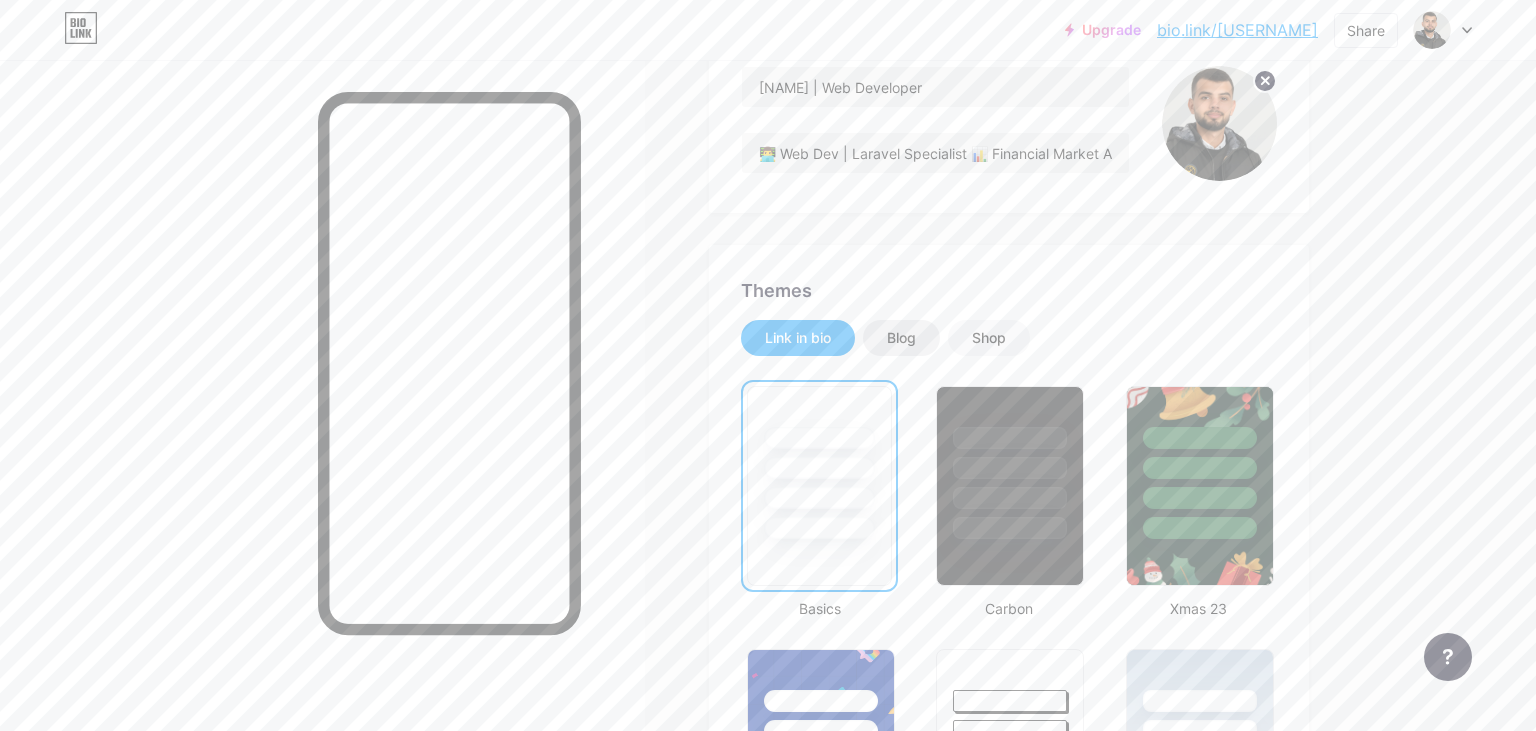 click on "Blog" at bounding box center (901, 338) 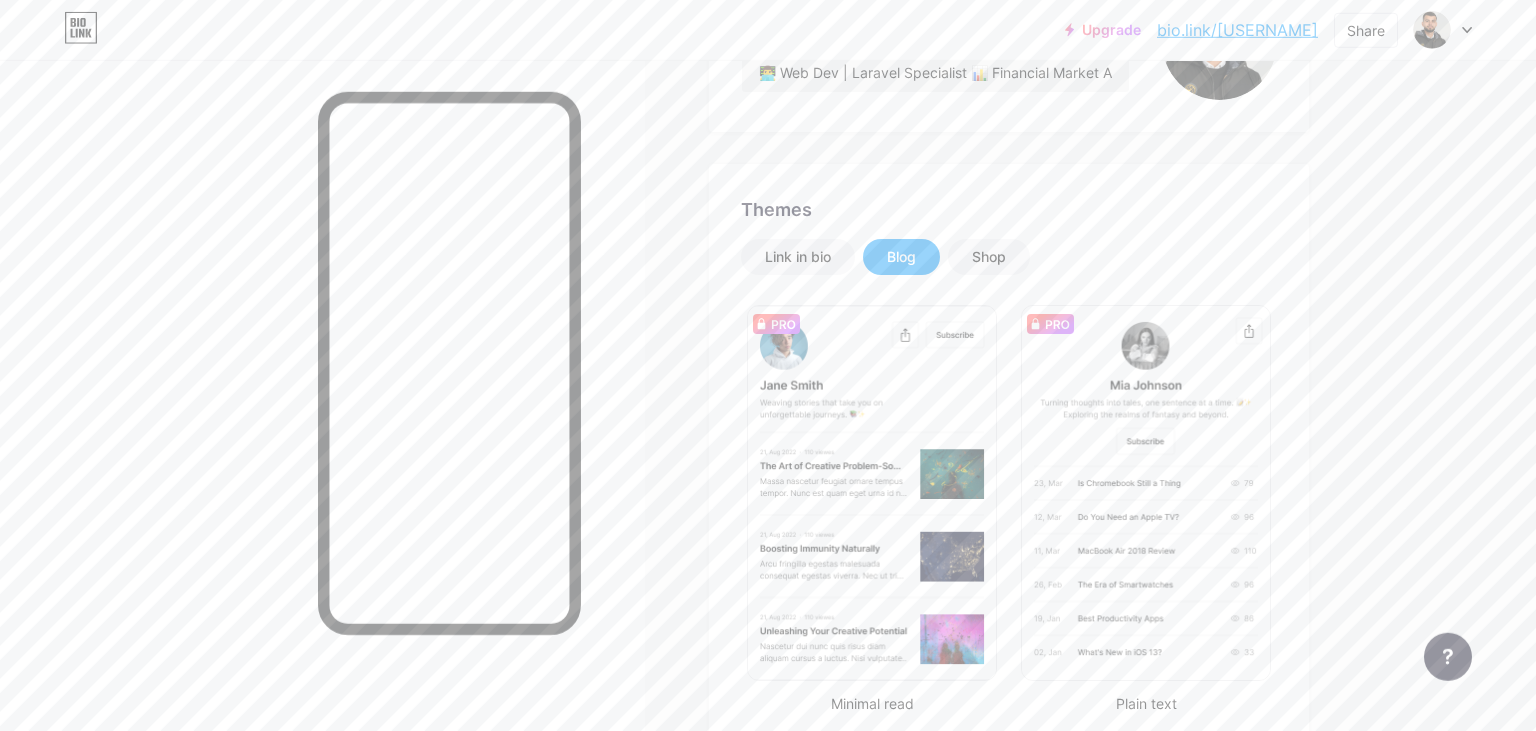 scroll, scrollTop: 316, scrollLeft: 0, axis: vertical 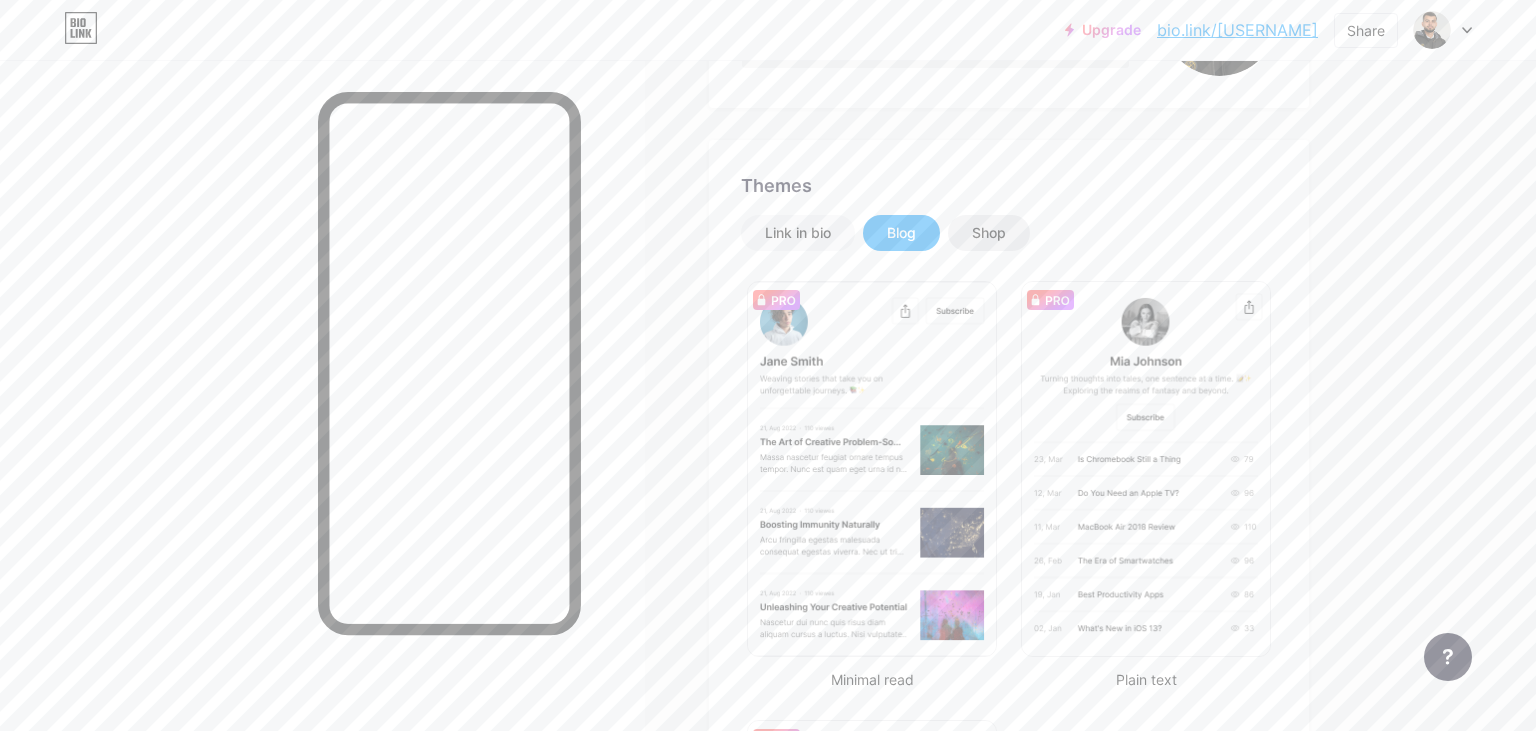 click on "Shop" at bounding box center (989, 233) 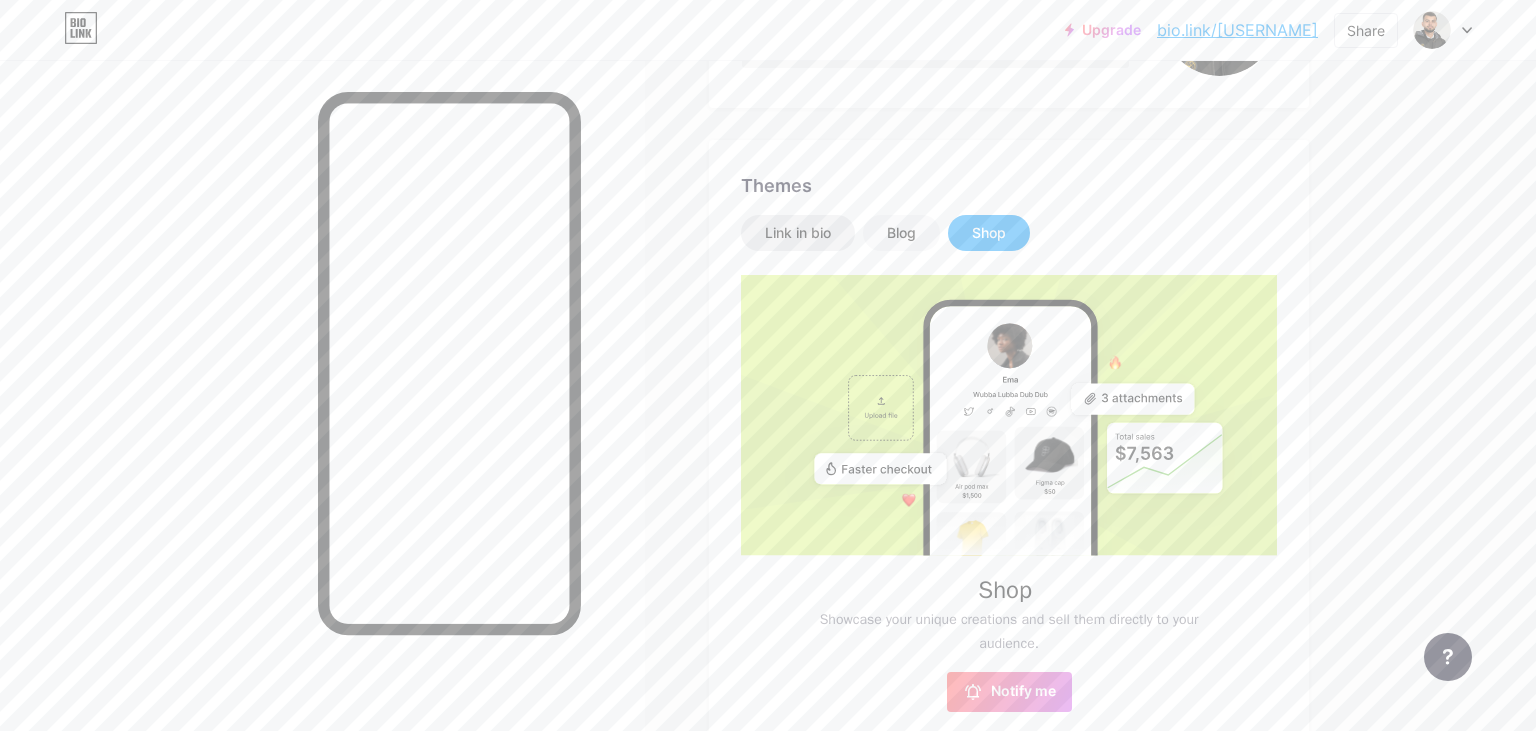 click on "Link in bio" at bounding box center [798, 233] 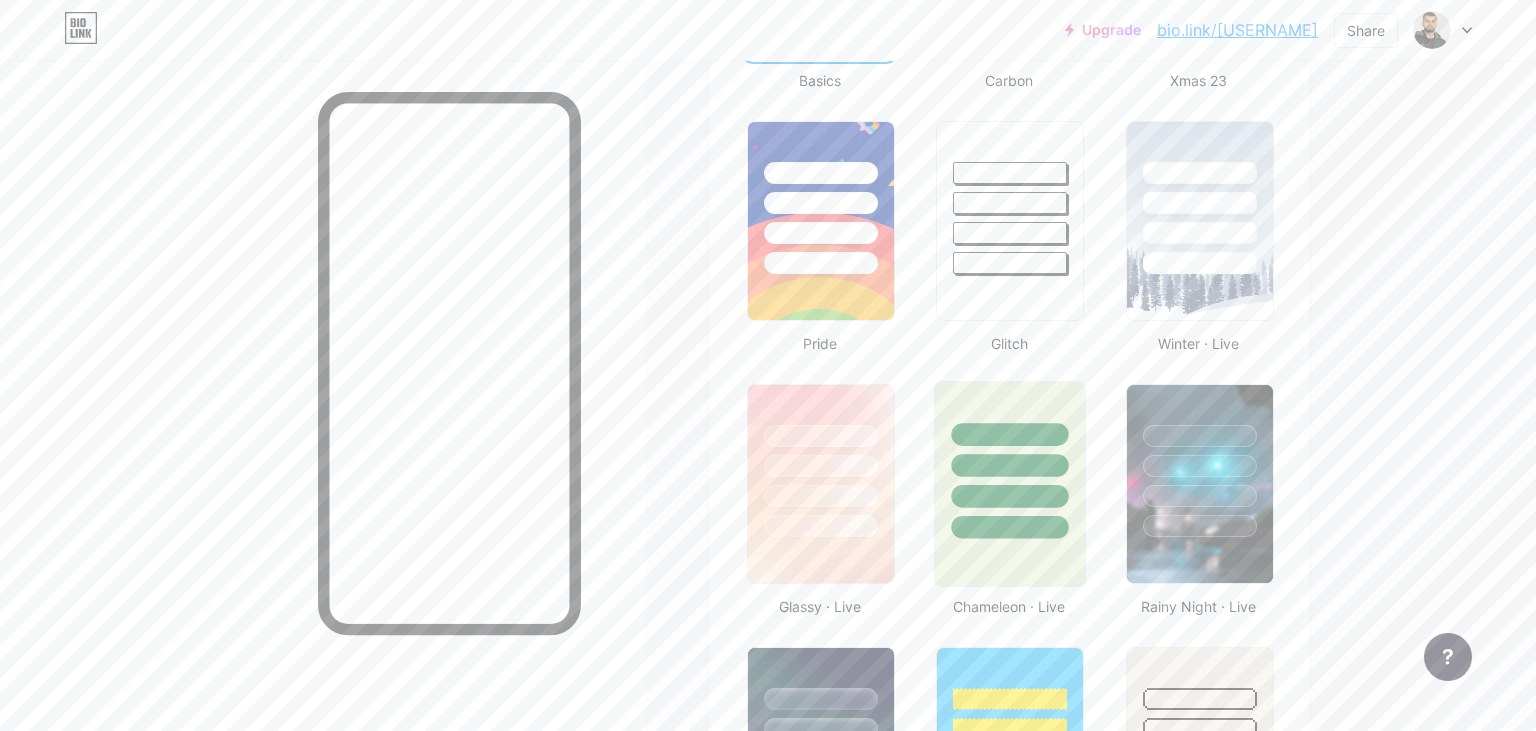 scroll, scrollTop: 1161, scrollLeft: 0, axis: vertical 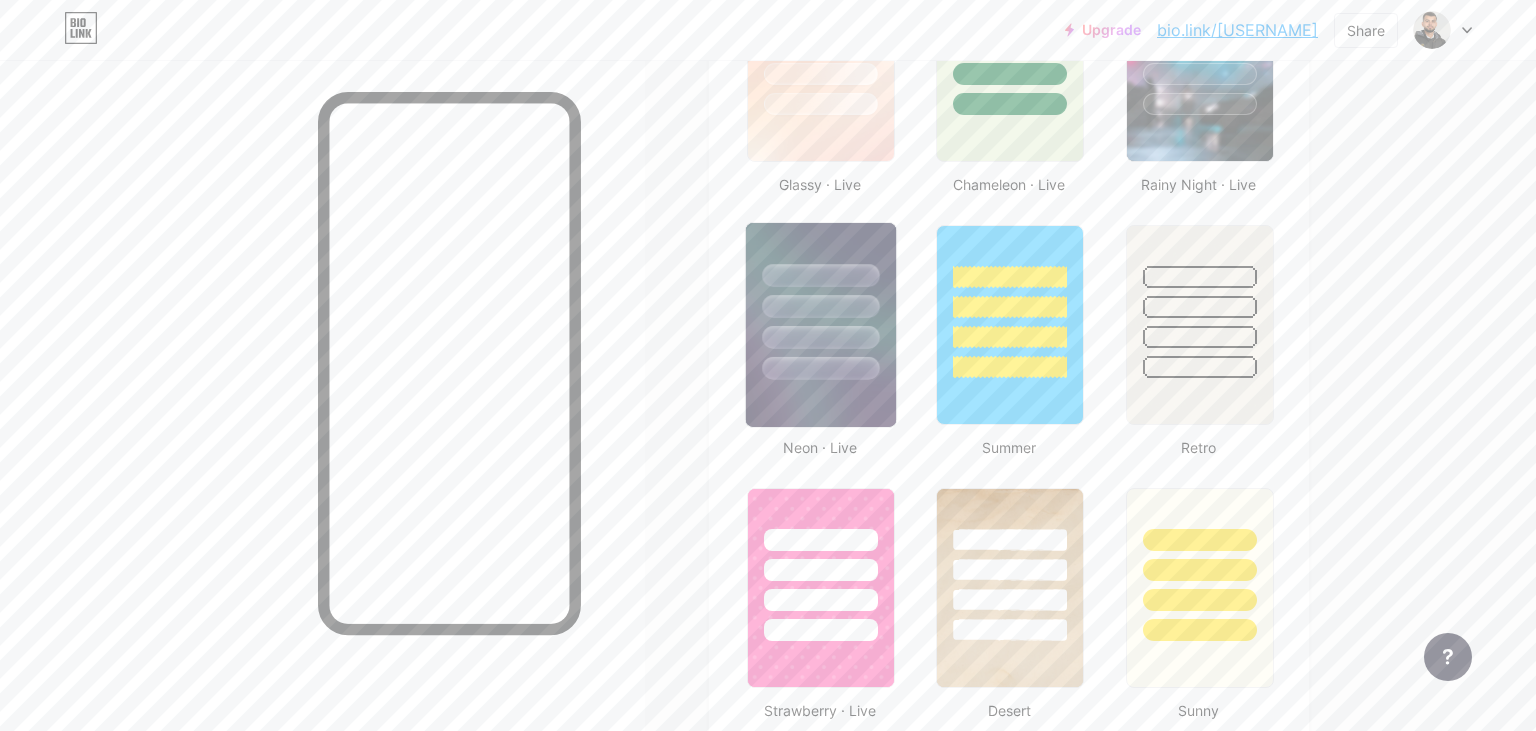 click at bounding box center (820, 337) 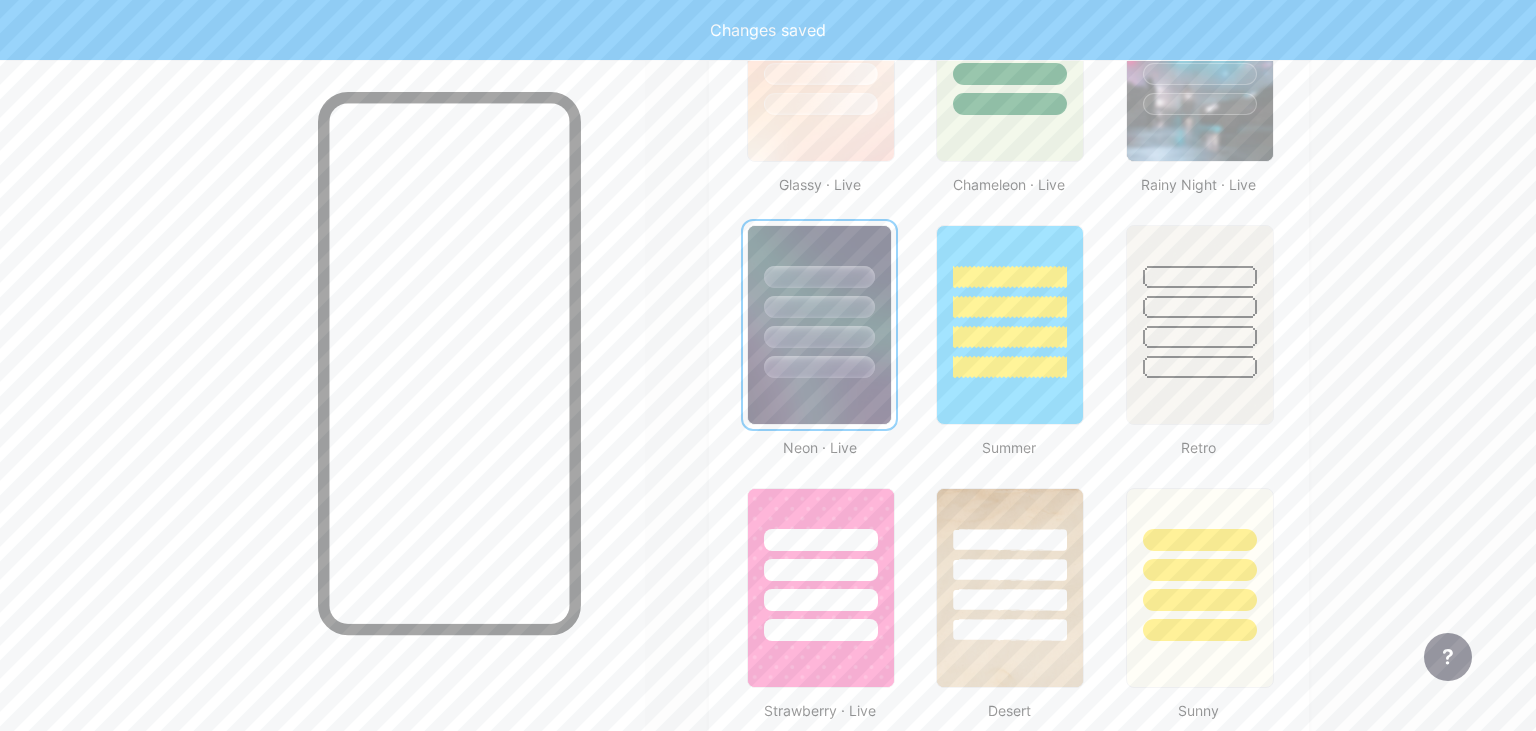 click at bounding box center [819, 337] 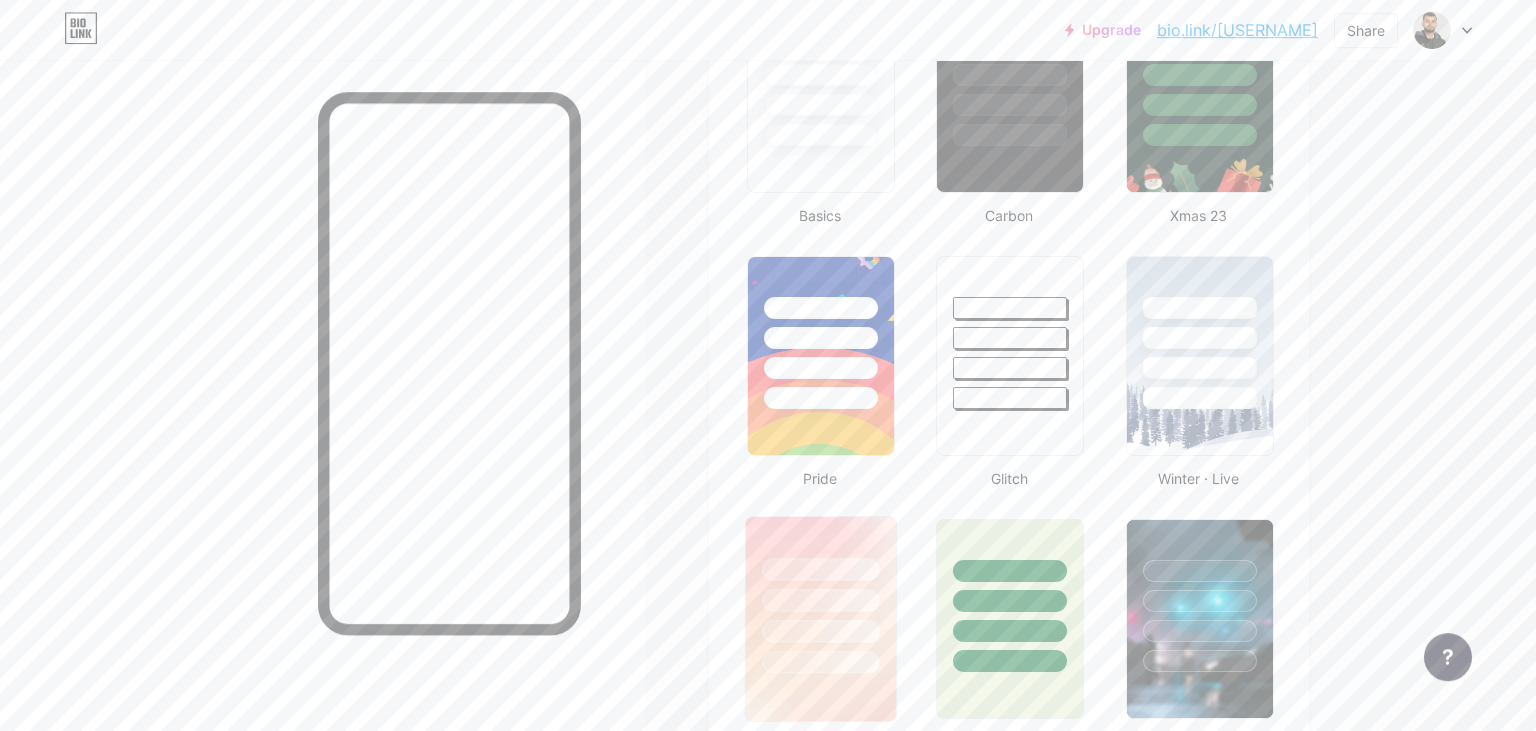 scroll, scrollTop: 422, scrollLeft: 0, axis: vertical 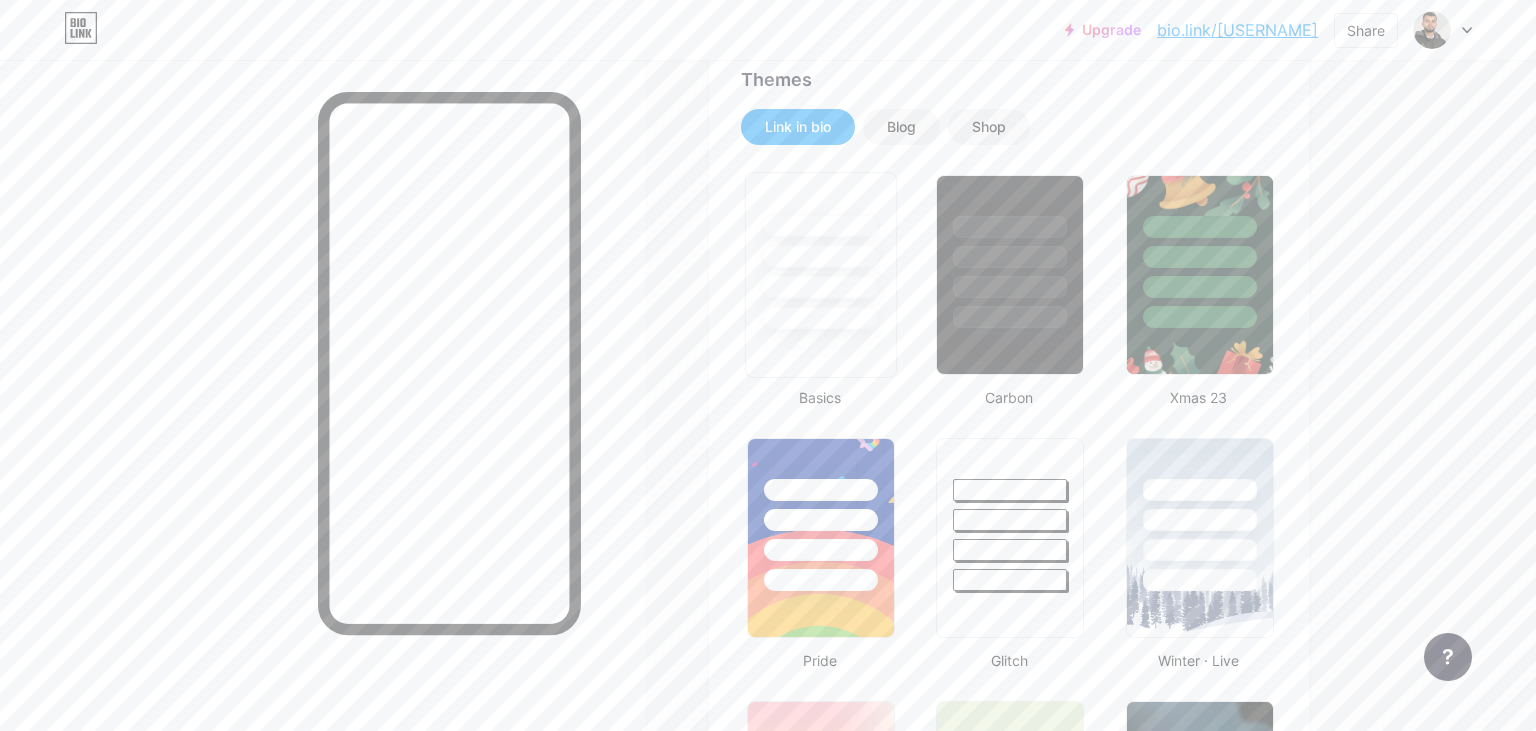click at bounding box center (820, 287) 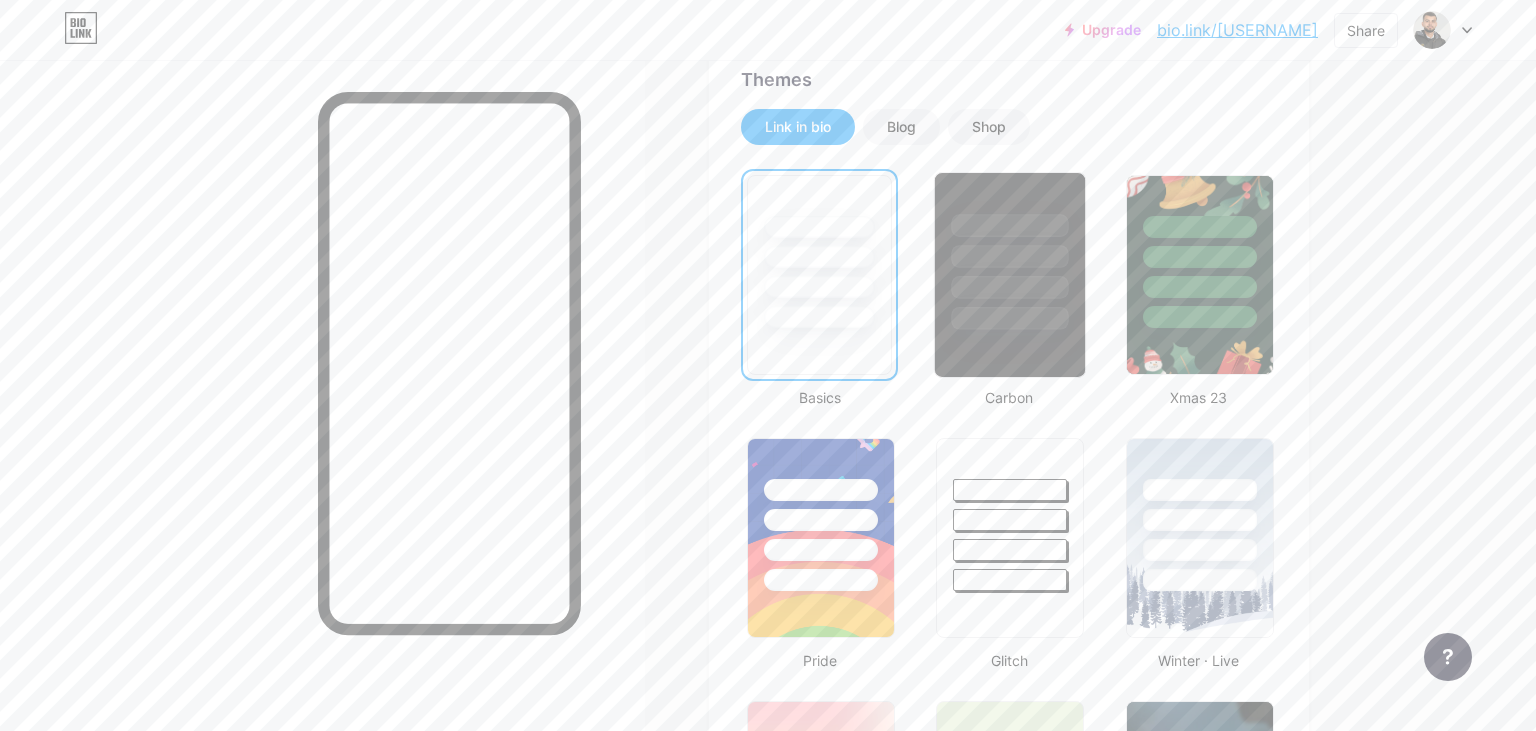 click at bounding box center [1010, 318] 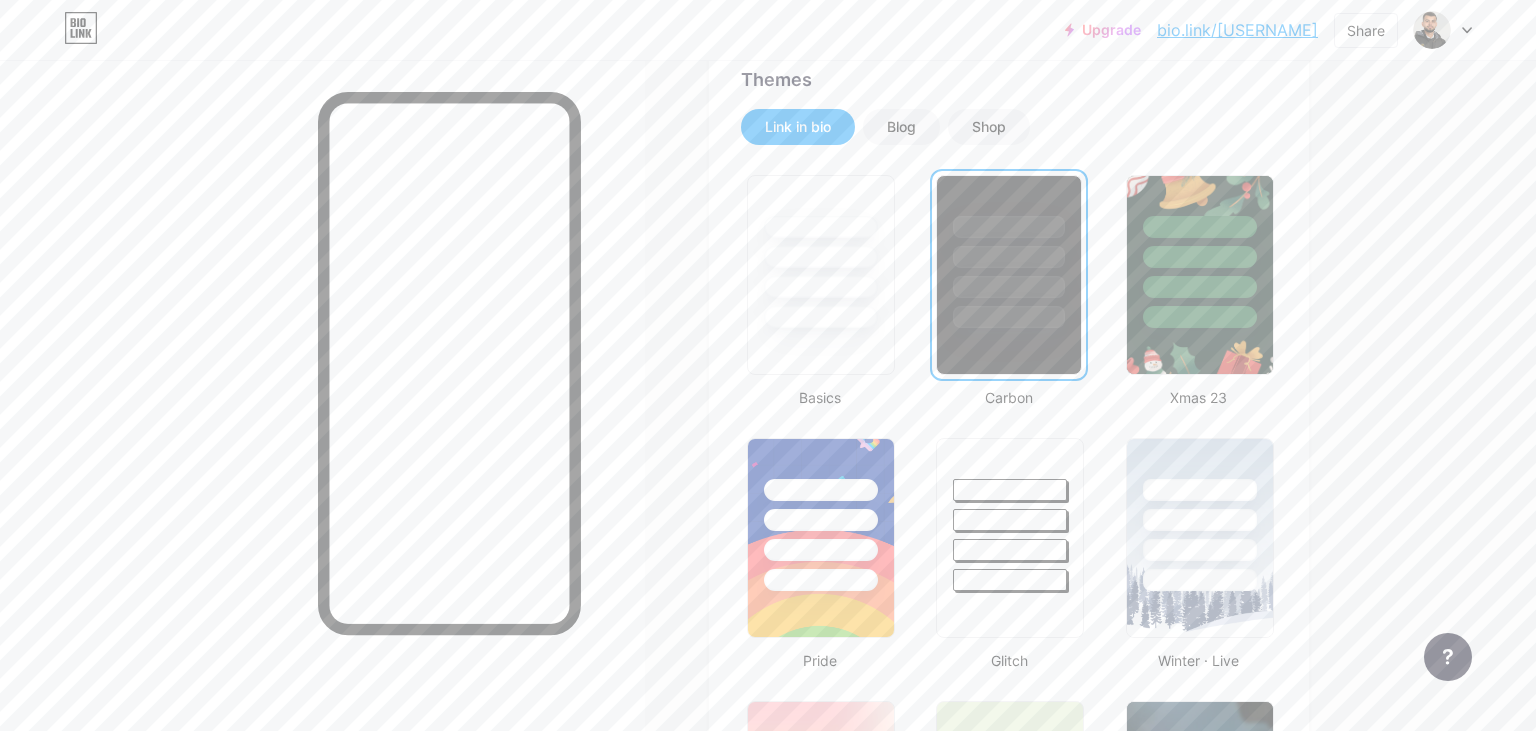 click at bounding box center (1008, 317) 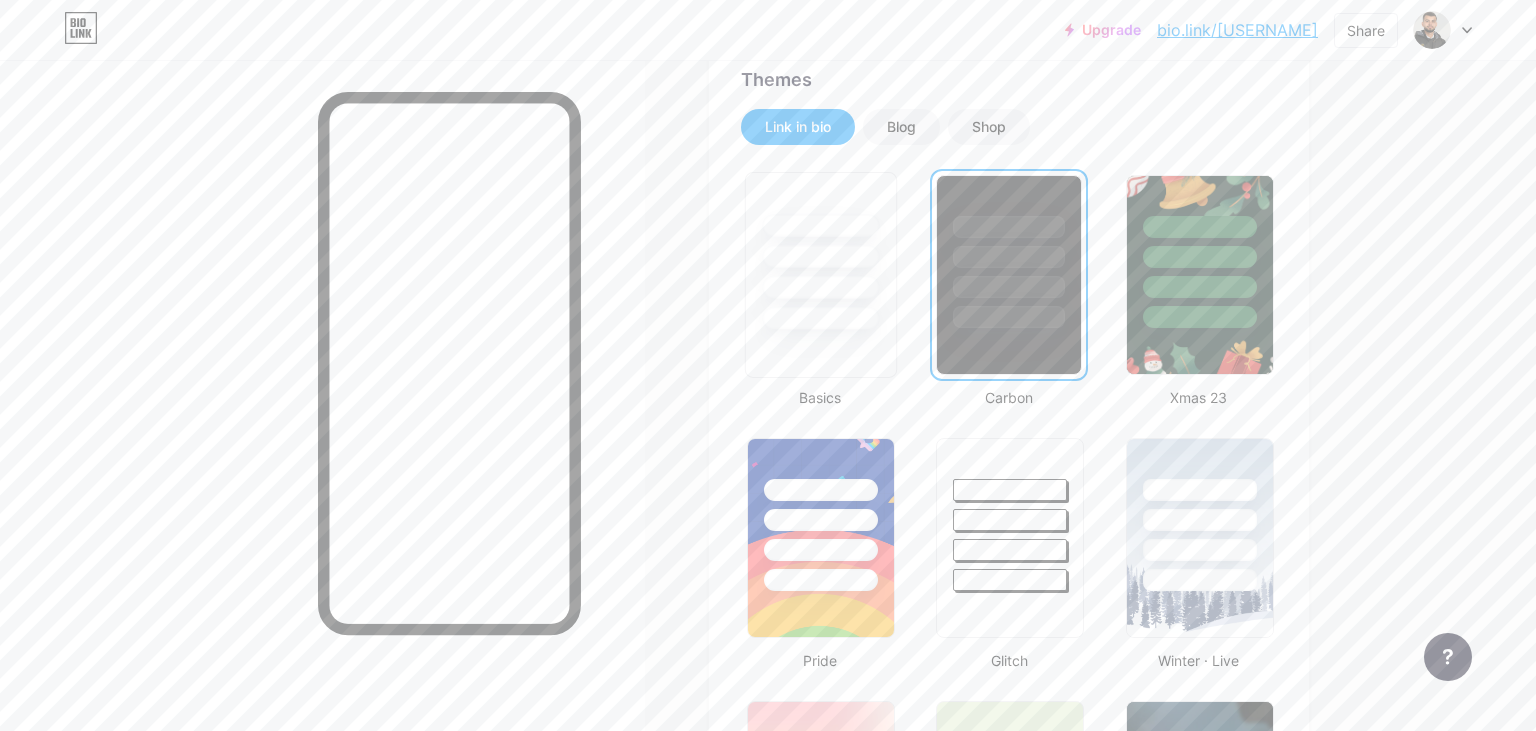 click at bounding box center (821, 251) 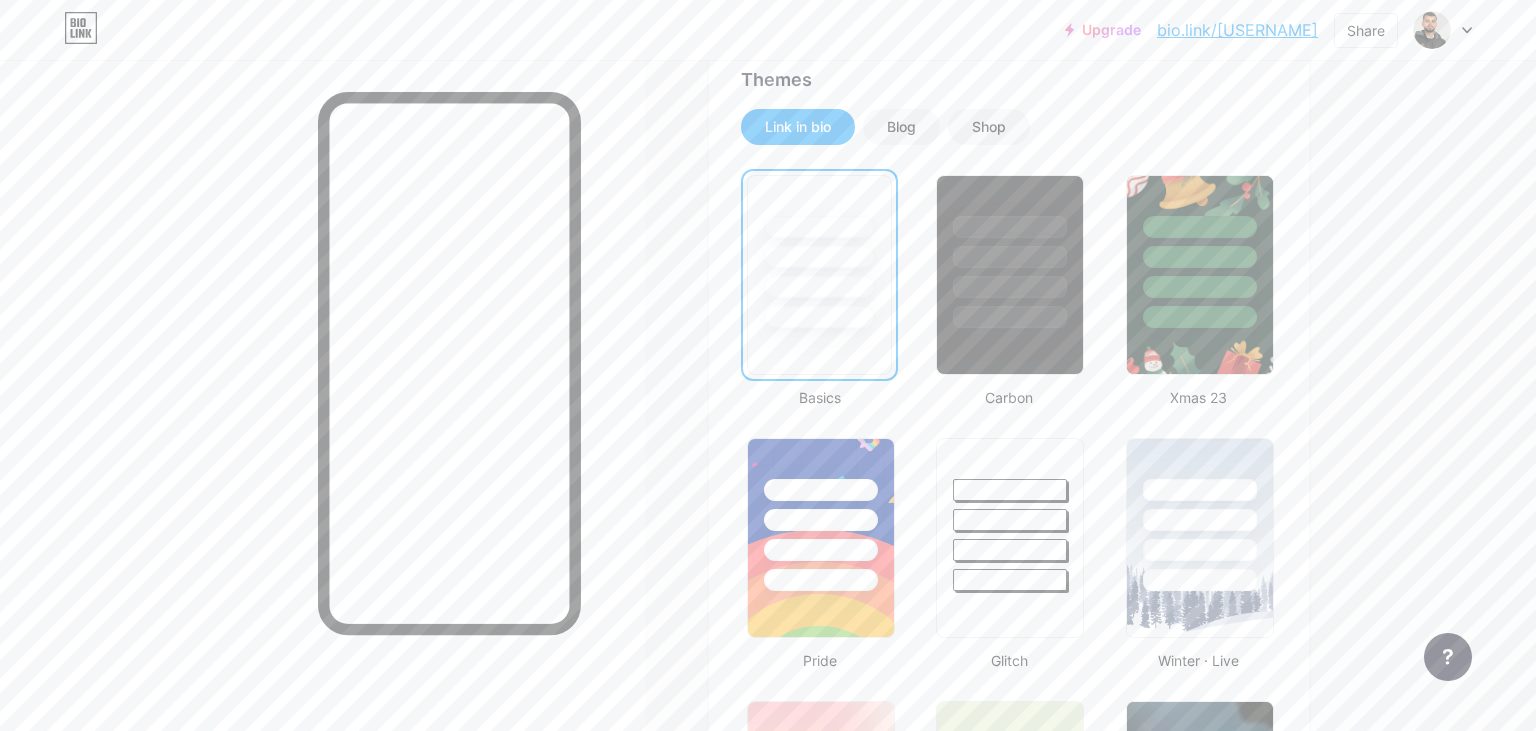 scroll, scrollTop: 844, scrollLeft: 0, axis: vertical 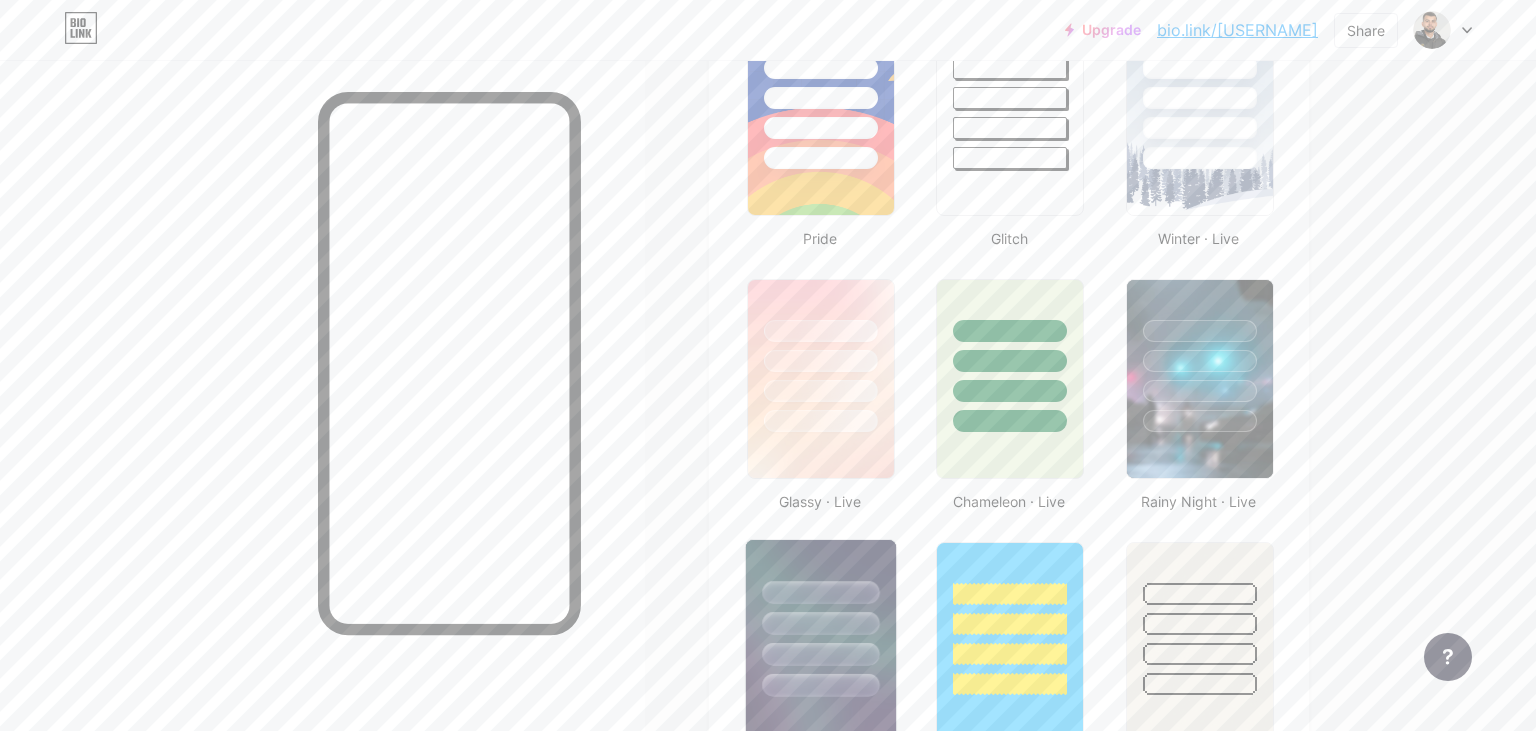 click at bounding box center [820, 623] 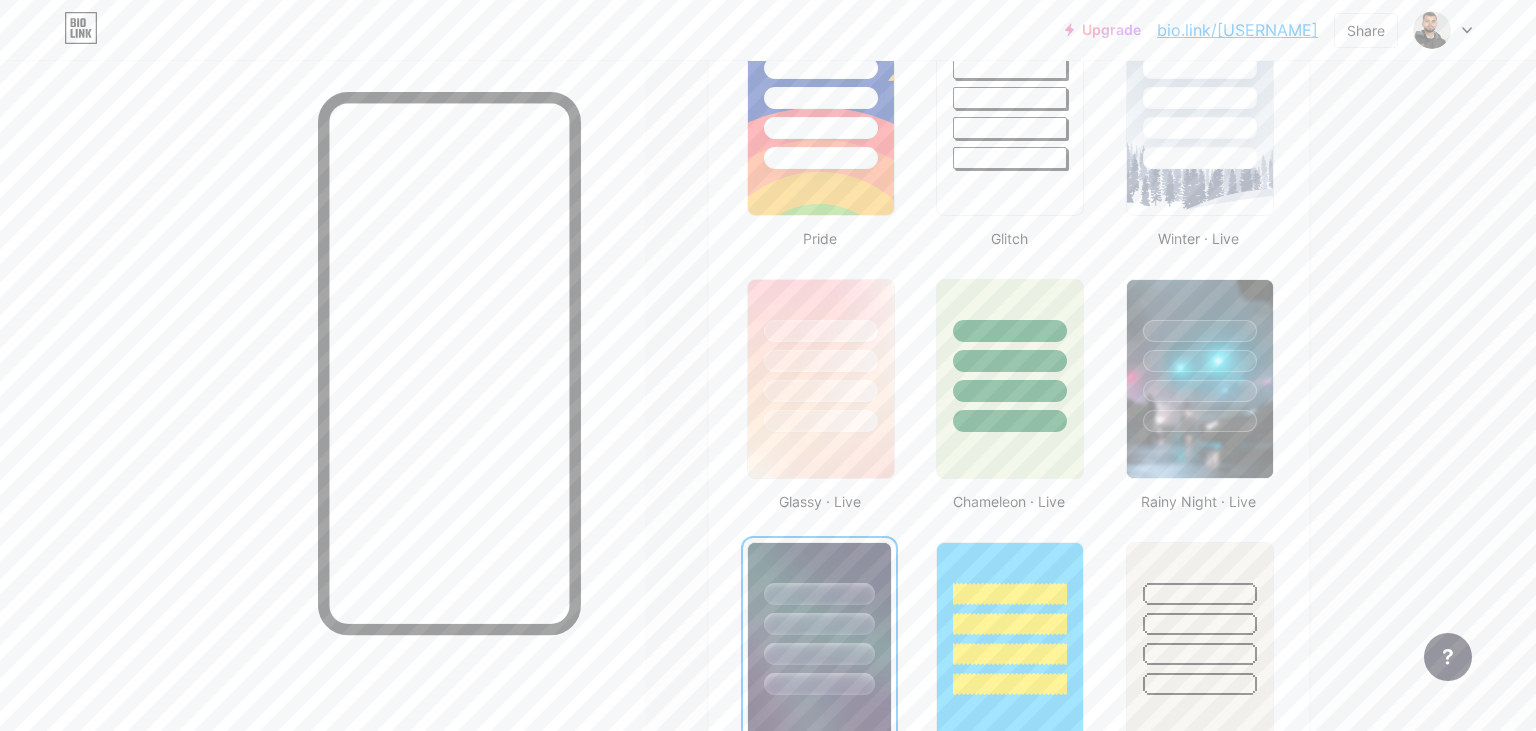 scroll, scrollTop: 1161, scrollLeft: 0, axis: vertical 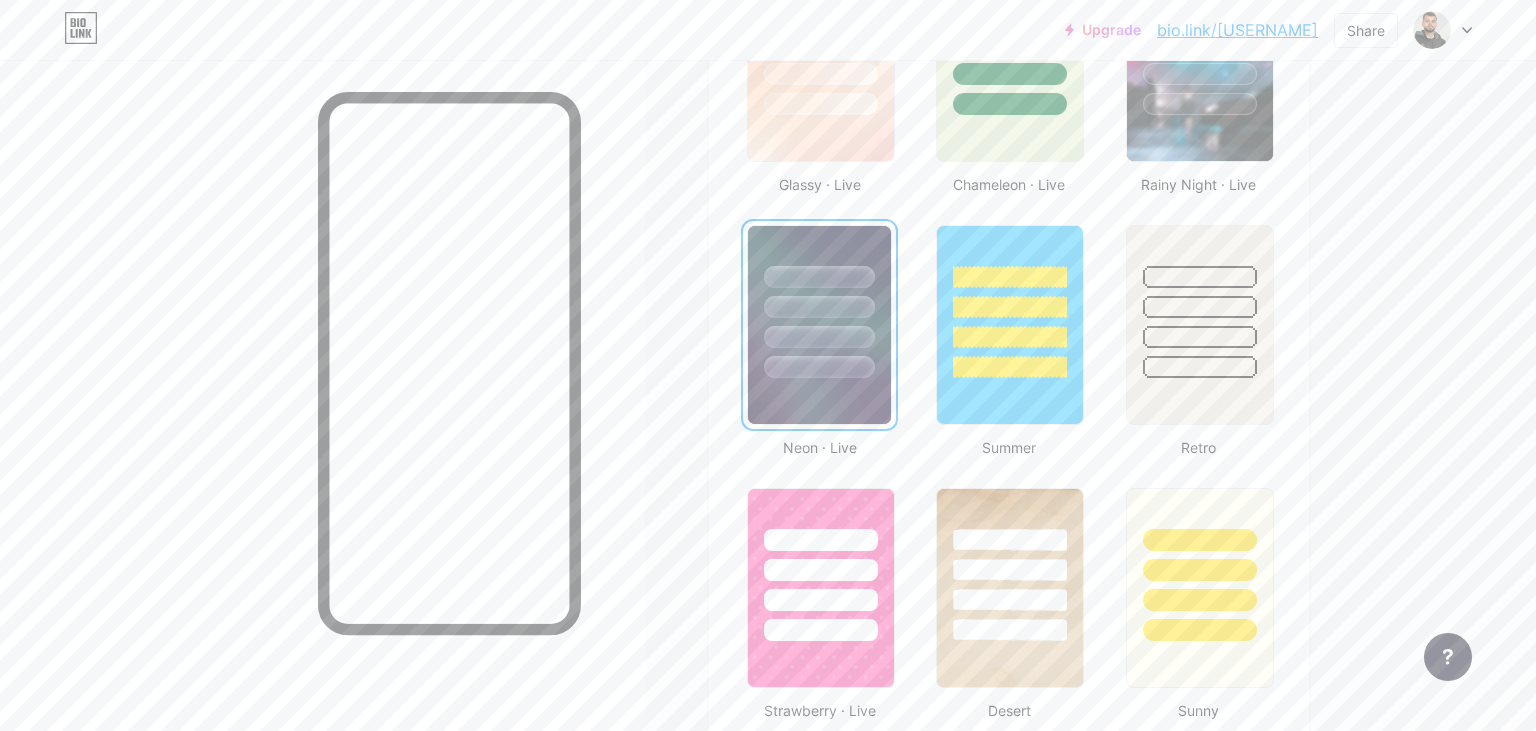 click at bounding box center (819, 302) 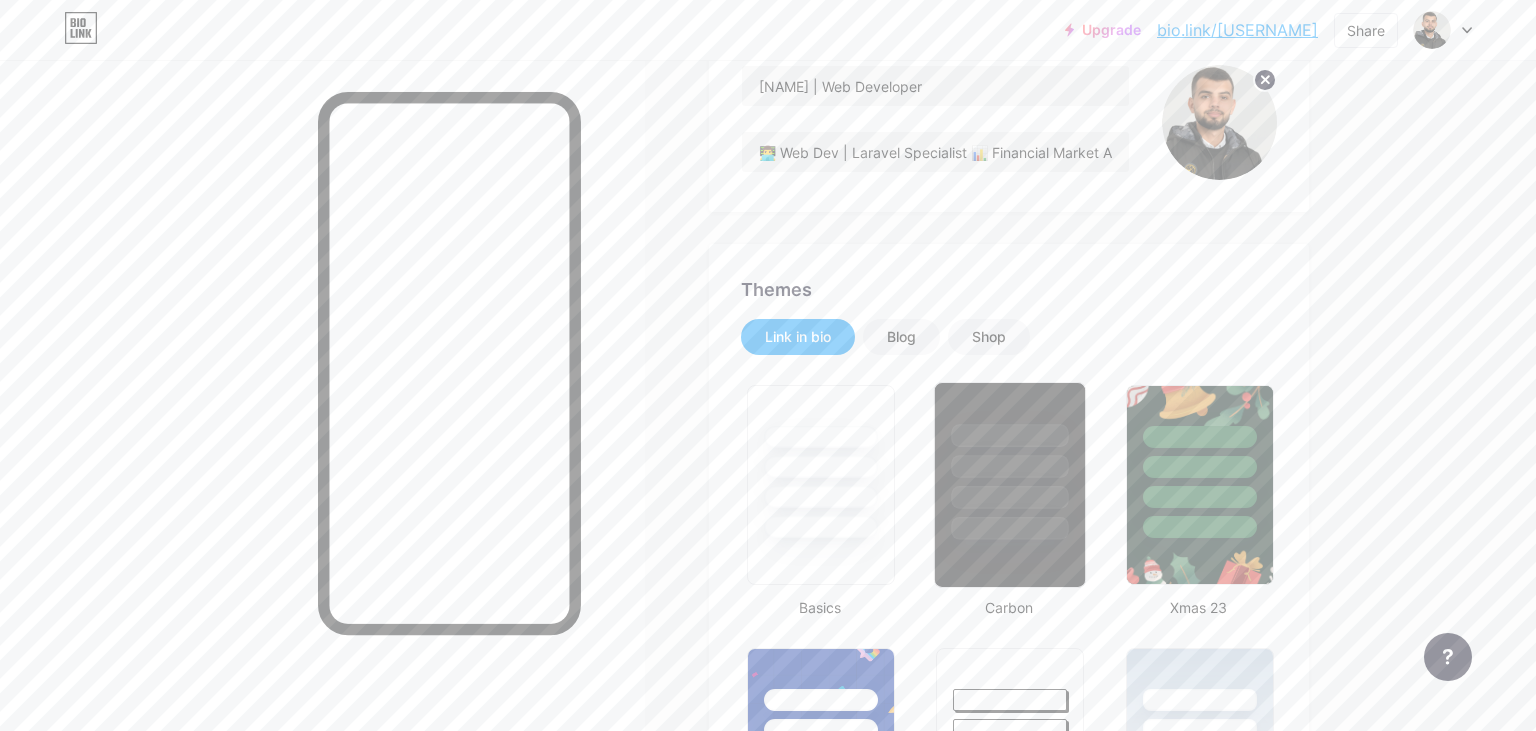 scroll, scrollTop: 211, scrollLeft: 0, axis: vertical 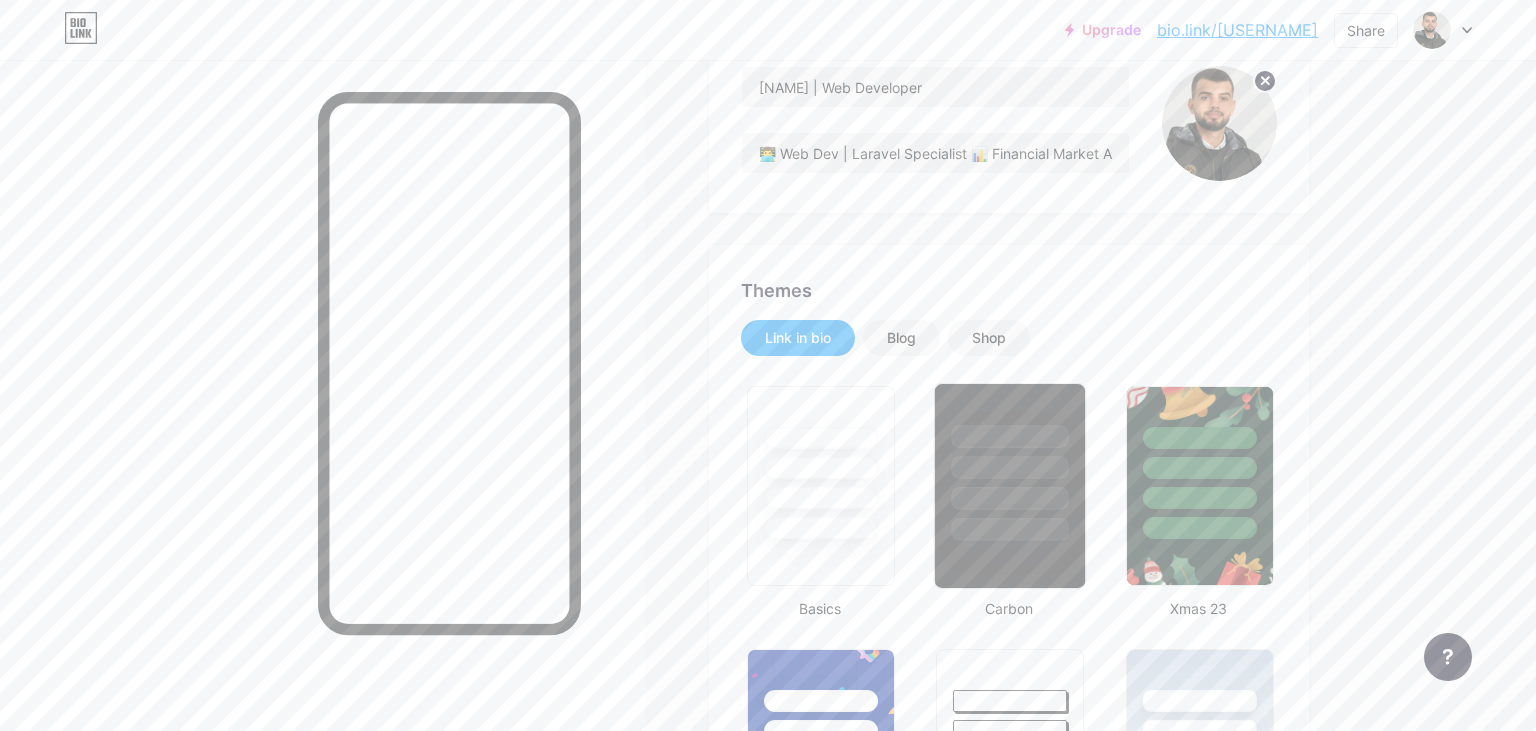 click at bounding box center (1010, 462) 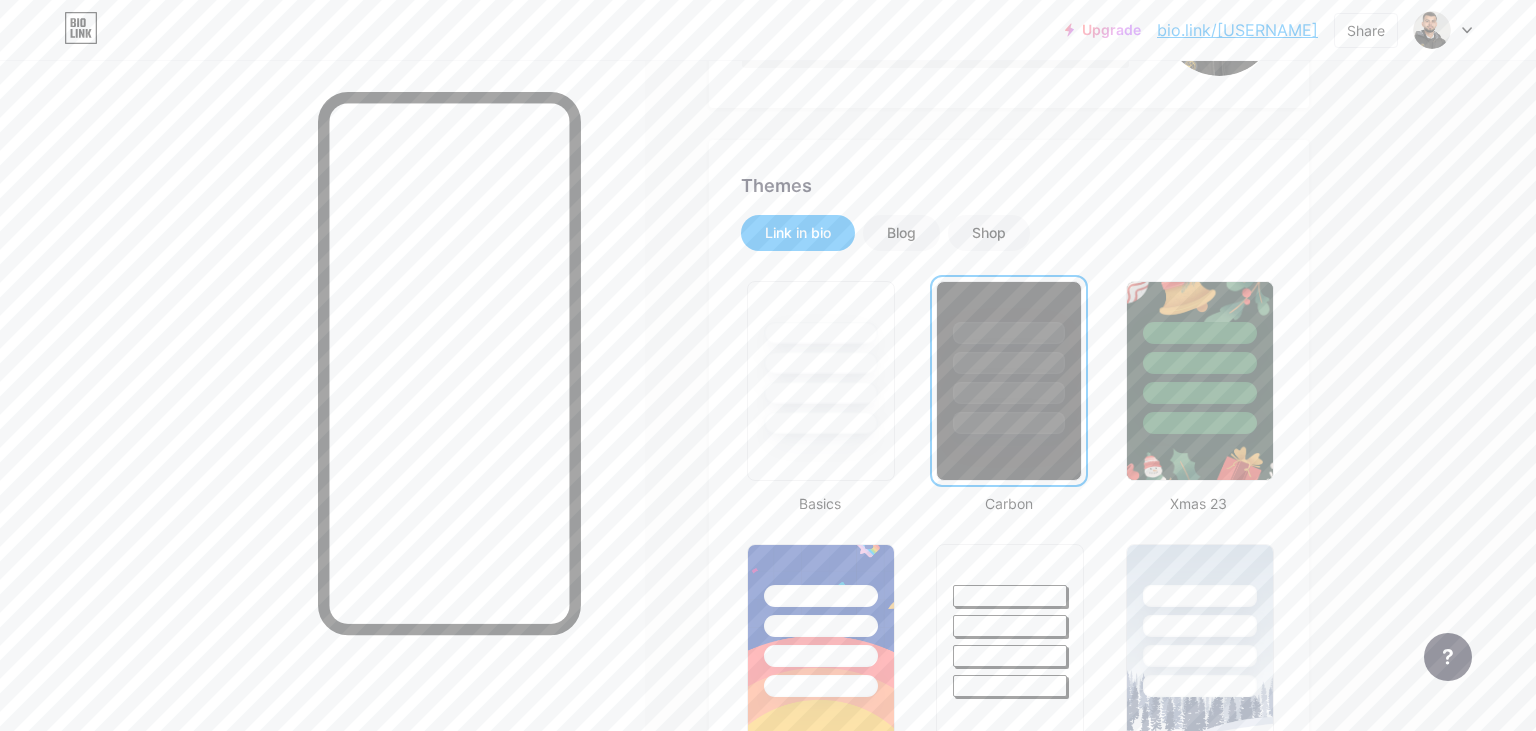 scroll, scrollTop: 0, scrollLeft: 0, axis: both 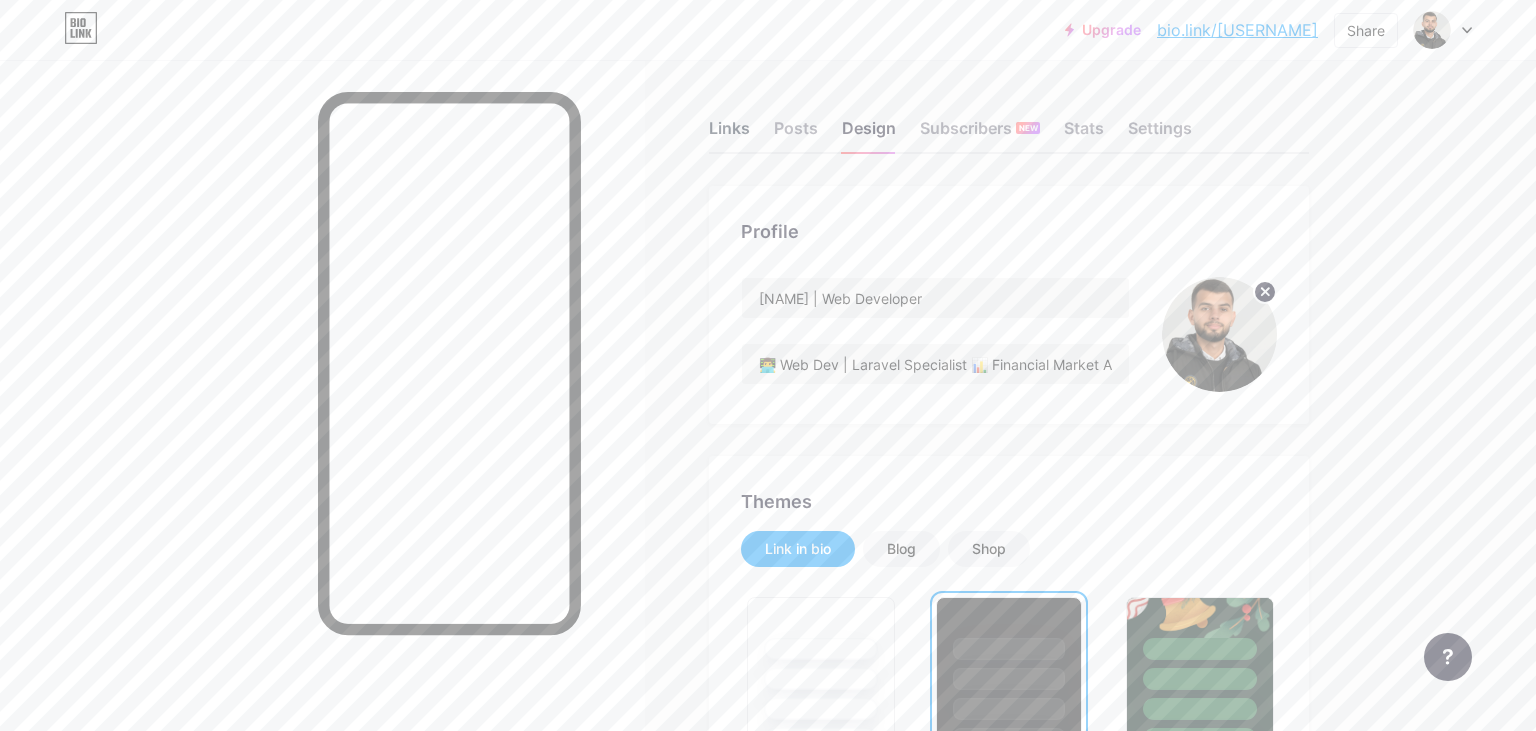 click on "Links" at bounding box center [729, 134] 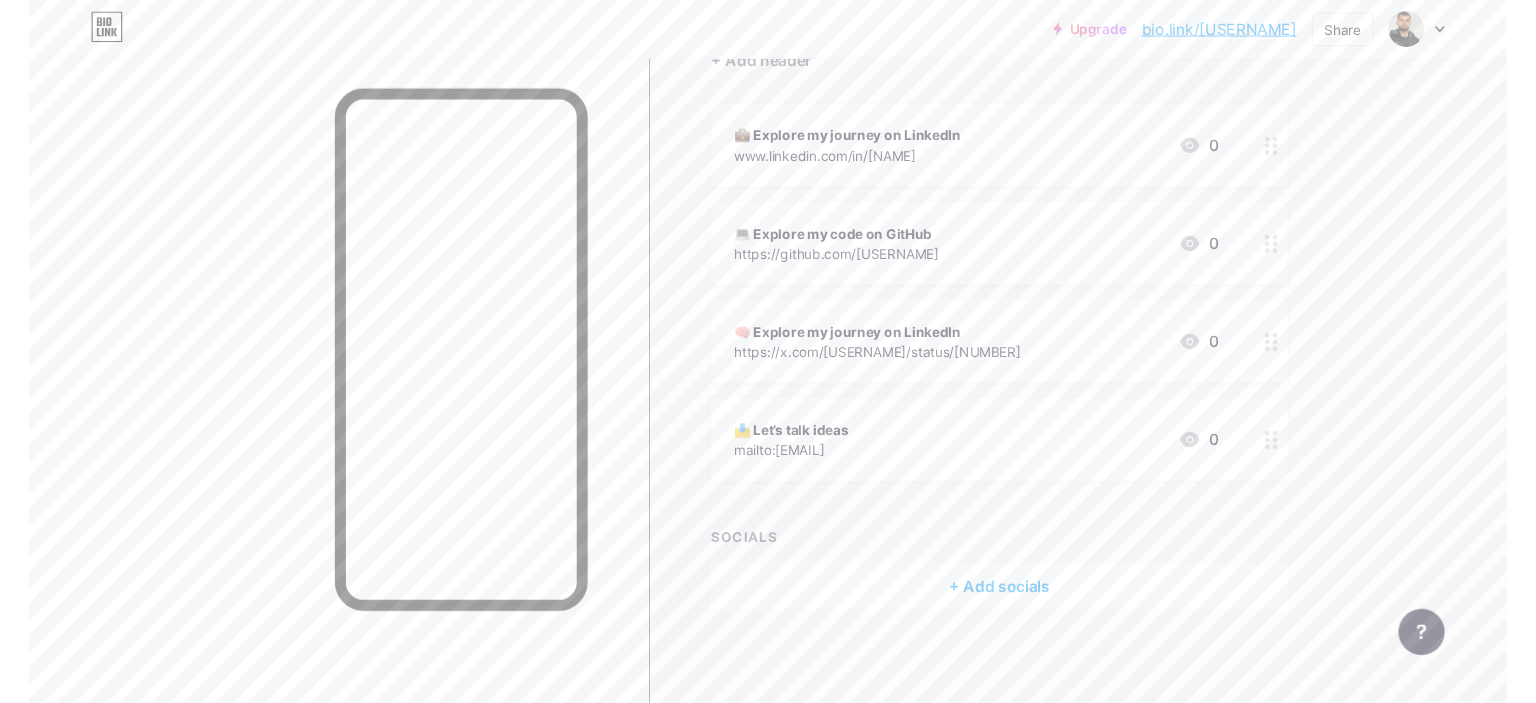 scroll, scrollTop: 0, scrollLeft: 0, axis: both 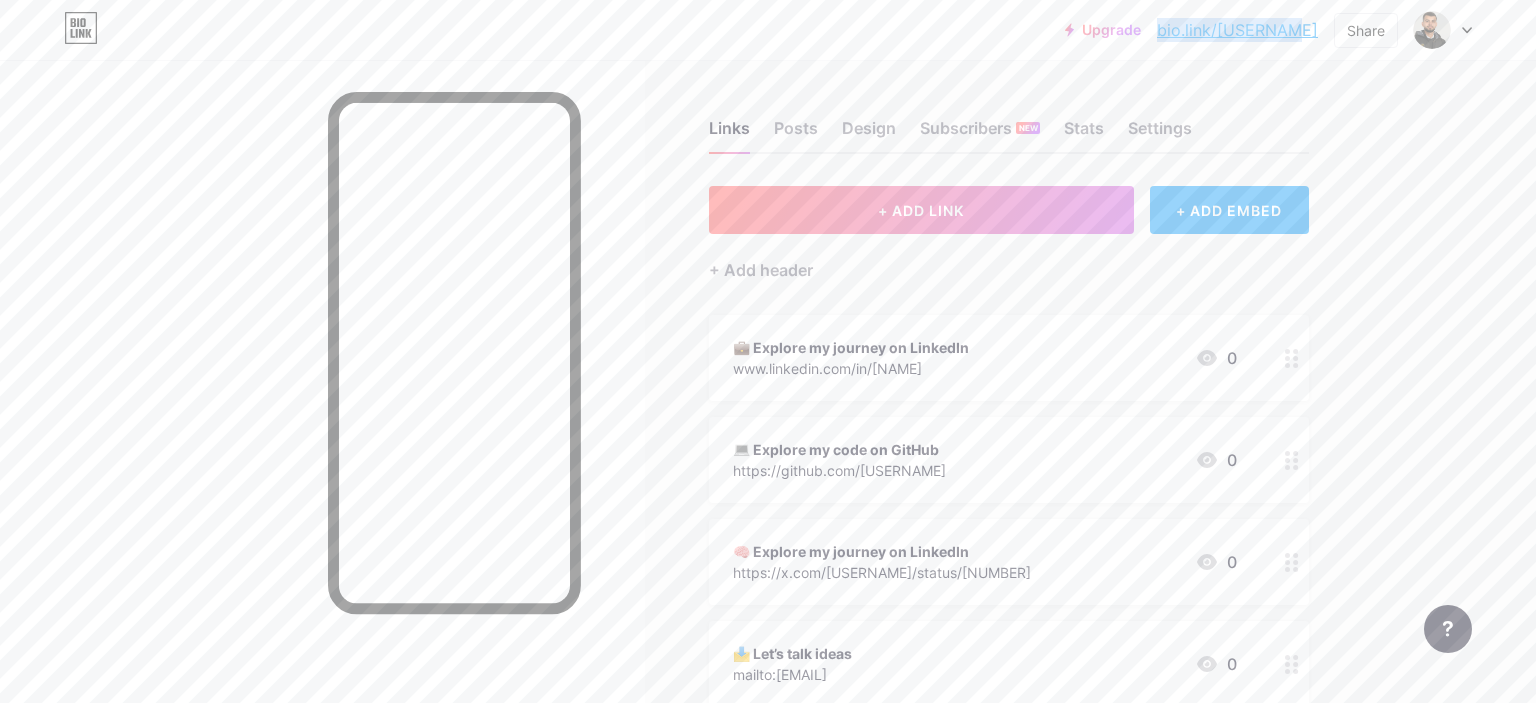 drag, startPoint x: 1162, startPoint y: 15, endPoint x: 1324, endPoint y: 39, distance: 163.76813 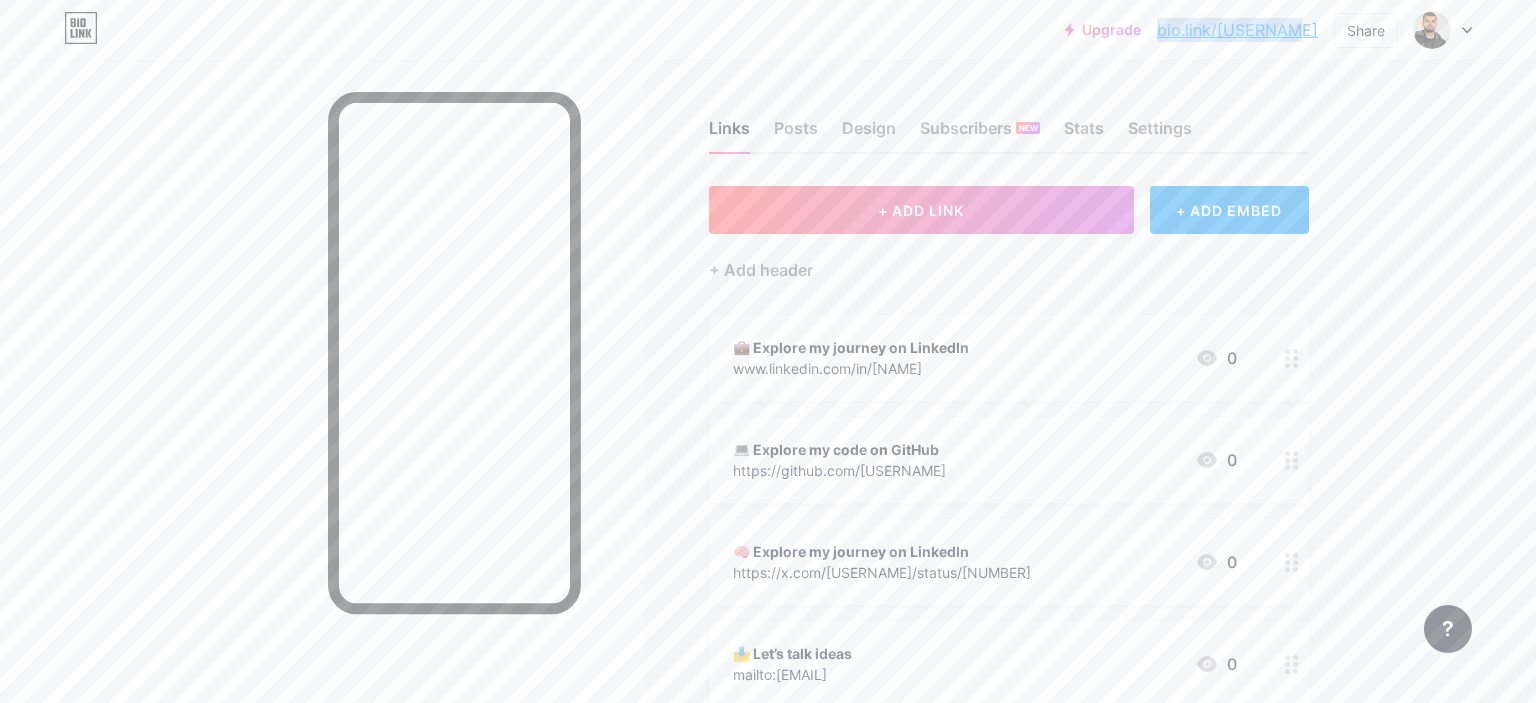click on "Upgrade   bio.link/[USERNAME]   bio.link/[USERNAME]   Share               Switch accounts     [NAME] | Web Developer   bio.link/[USERNAME]       + Add a new page        Account settings   Logout" at bounding box center (1268, 30) 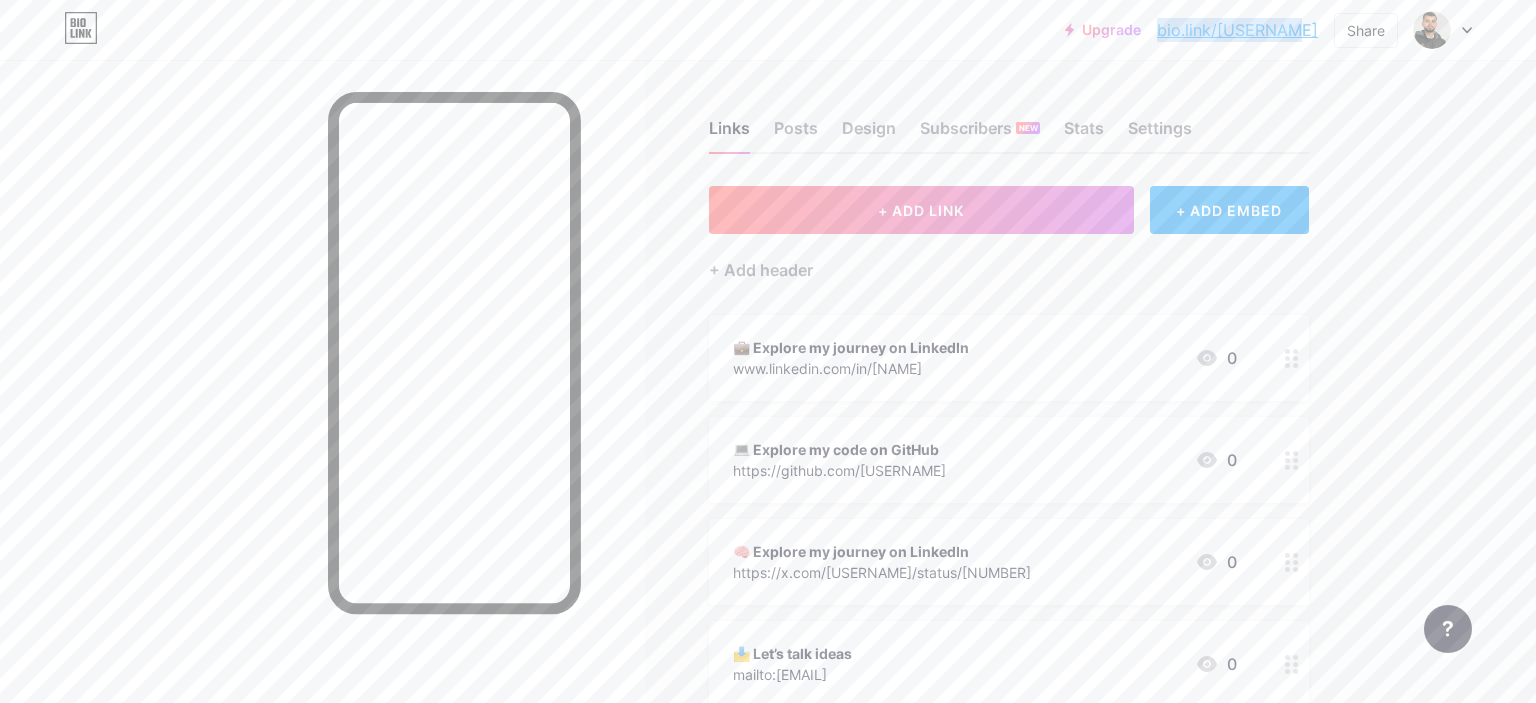 copy on "bio.link/[USERNAME]   bio.link/[USERNAME]" 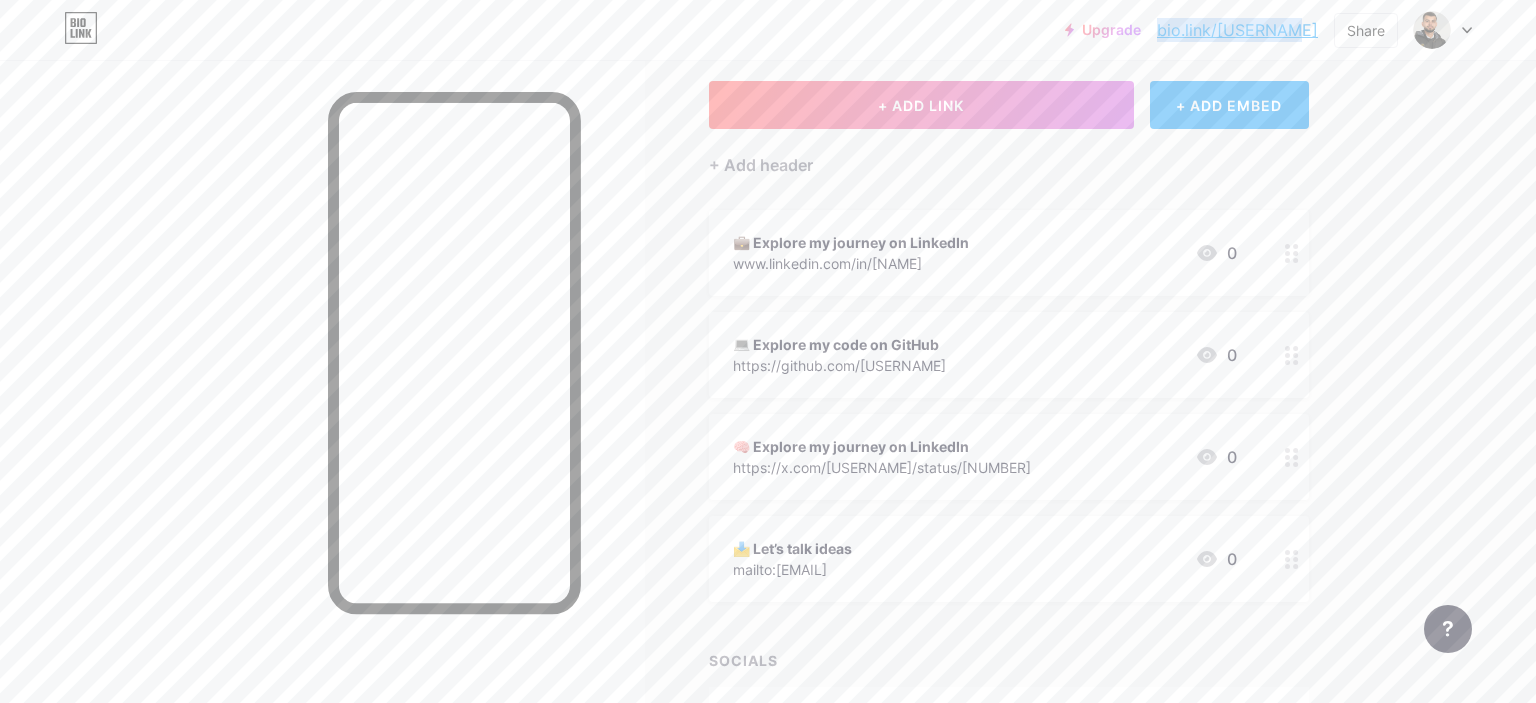scroll, scrollTop: 0, scrollLeft: 0, axis: both 